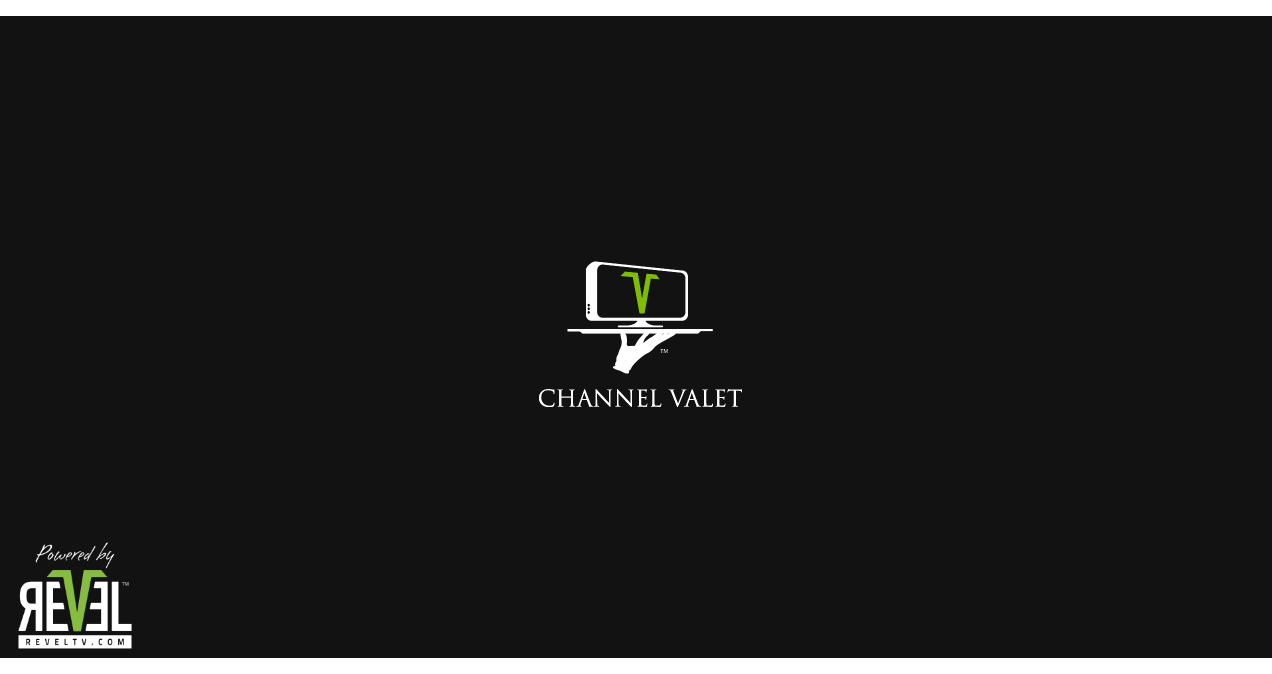 scroll, scrollTop: 0, scrollLeft: 0, axis: both 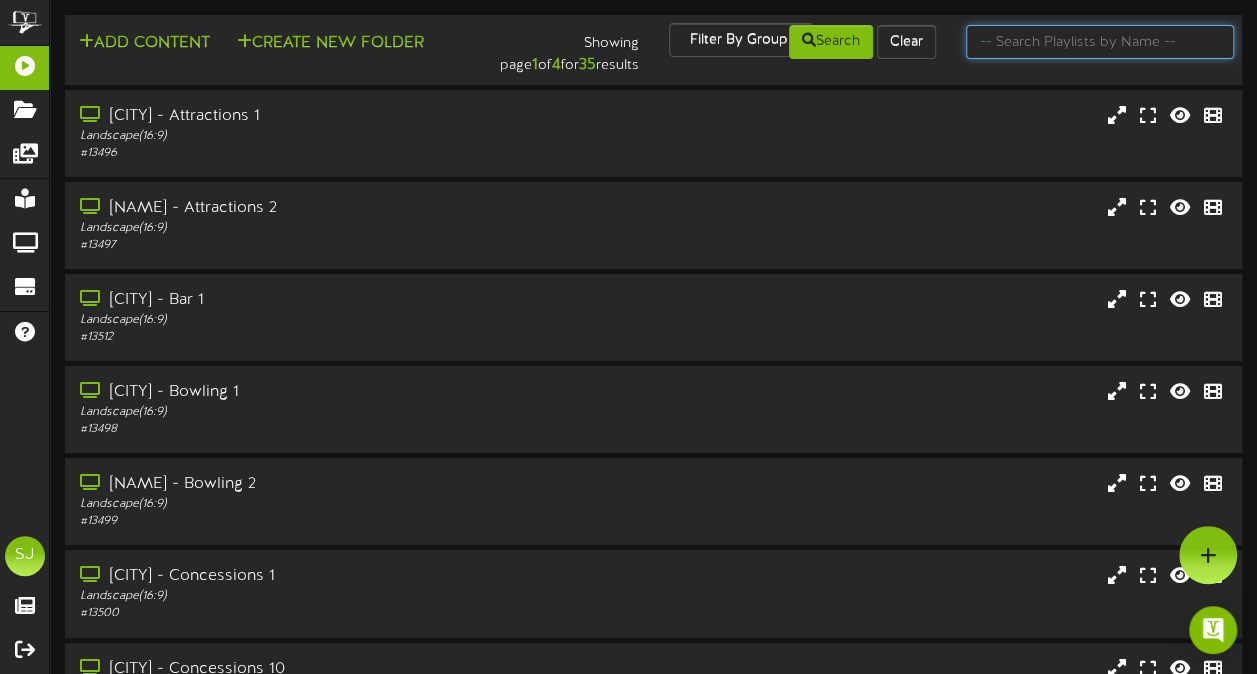 click at bounding box center (1100, 42) 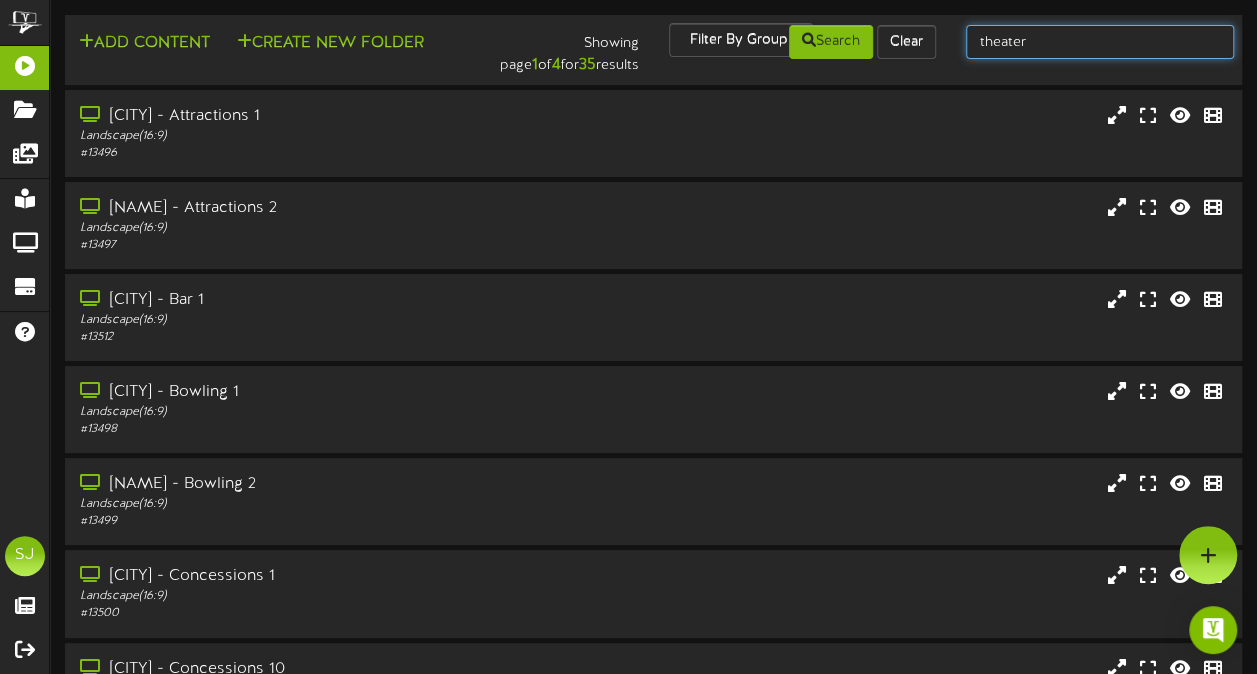 type on "theater" 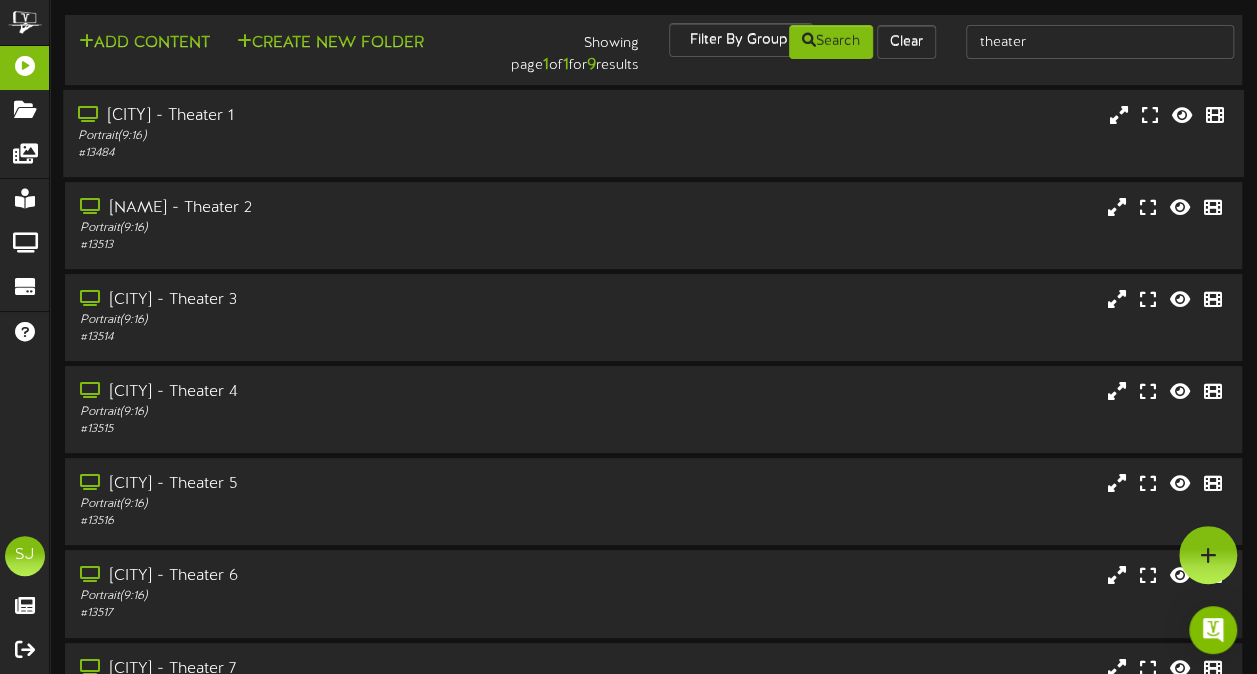click on "[CITY] - Theater 1
Portrait  ( 9:16 )
# 13484" at bounding box center (653, 133) 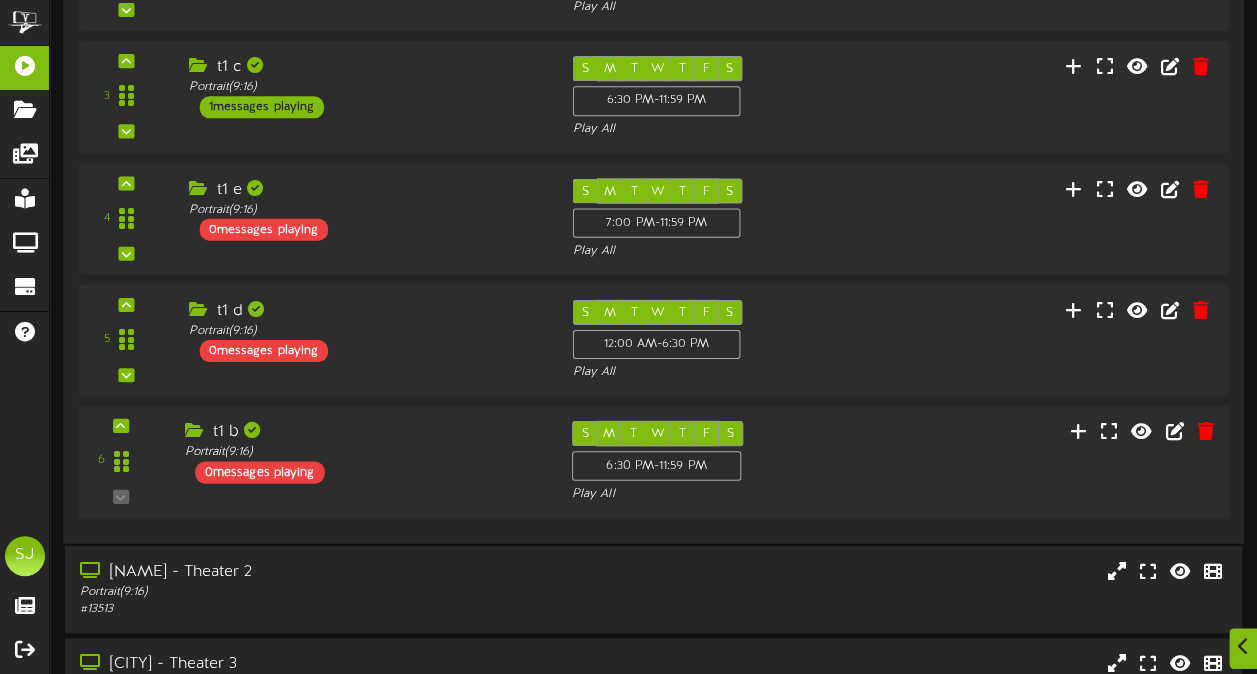 click on "t1 b" at bounding box center (363, 432) 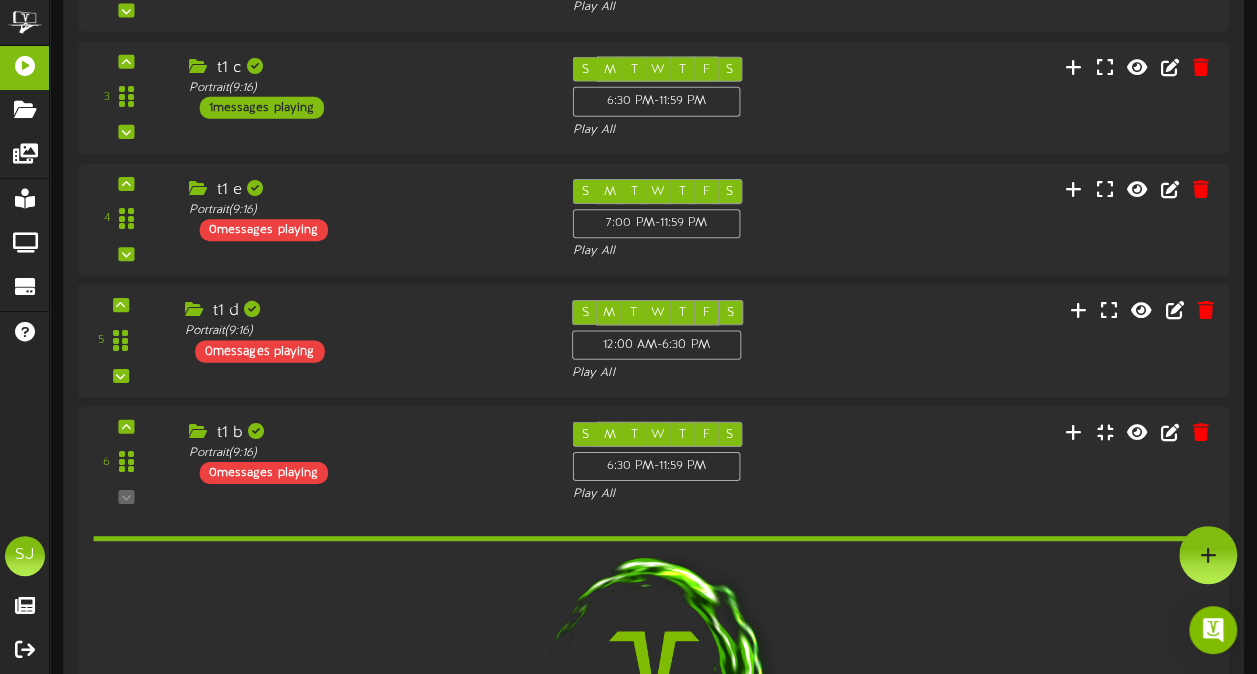 click on "5
t1 d
(" at bounding box center (654, 341) 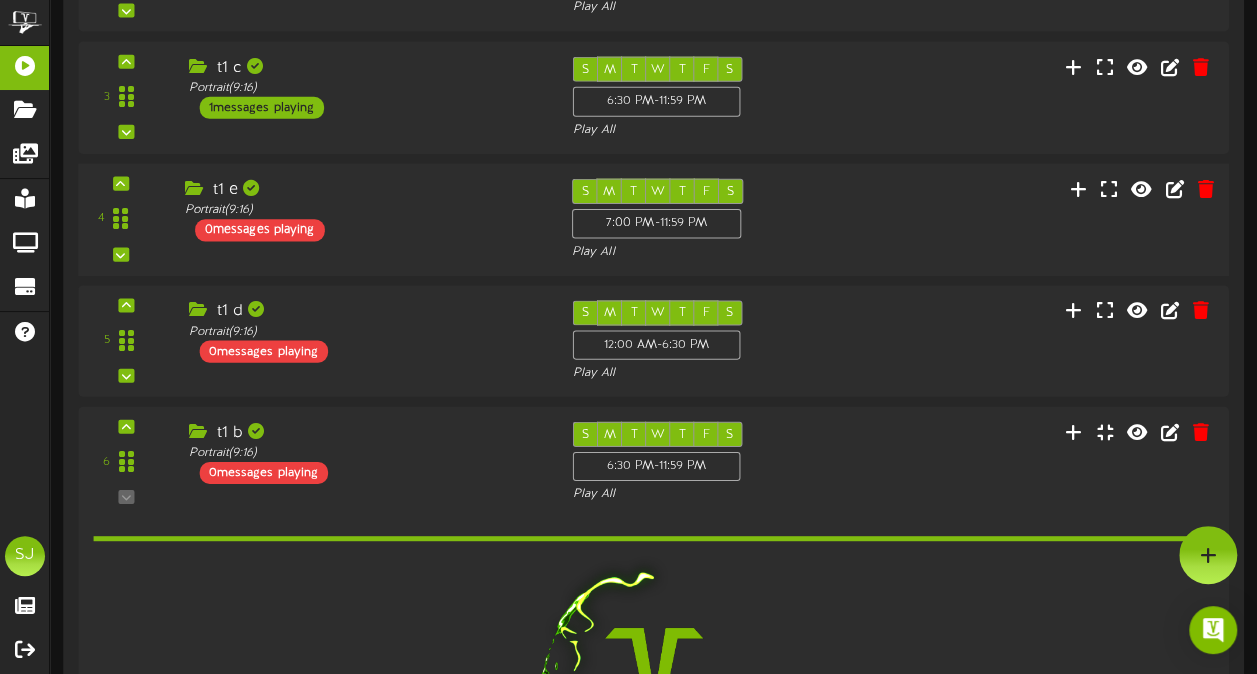 click on "4
t1 e
(" at bounding box center (654, 219) 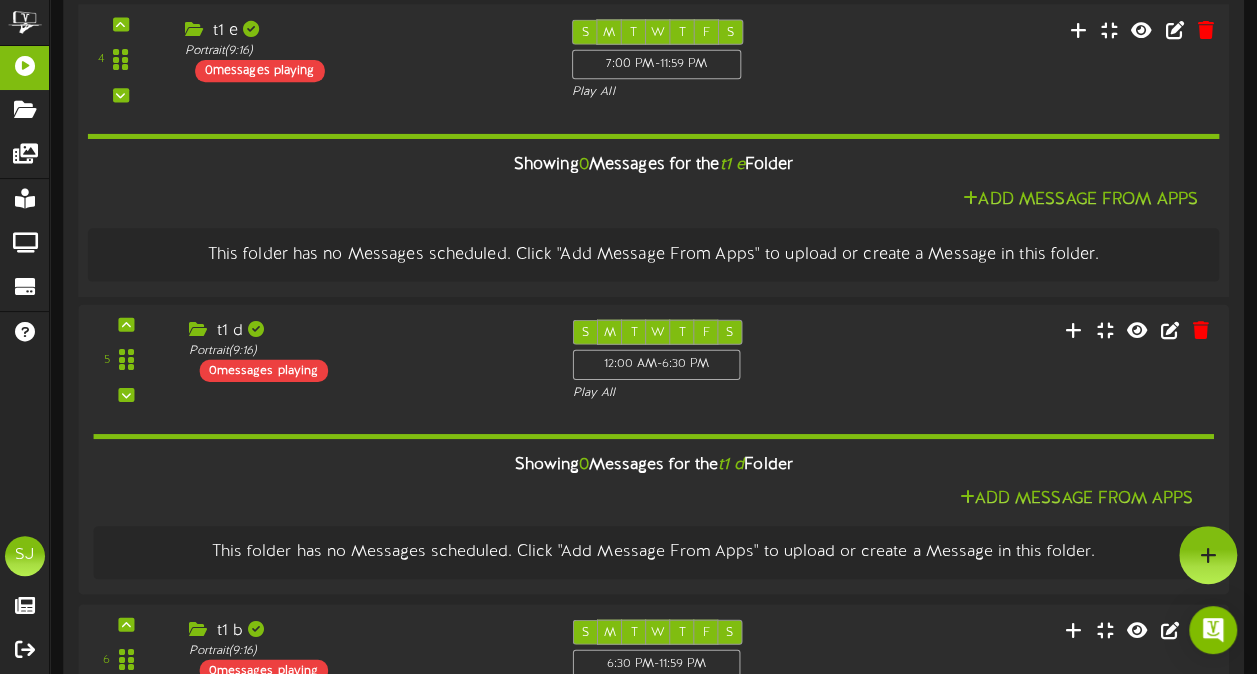 scroll, scrollTop: 658, scrollLeft: 0, axis: vertical 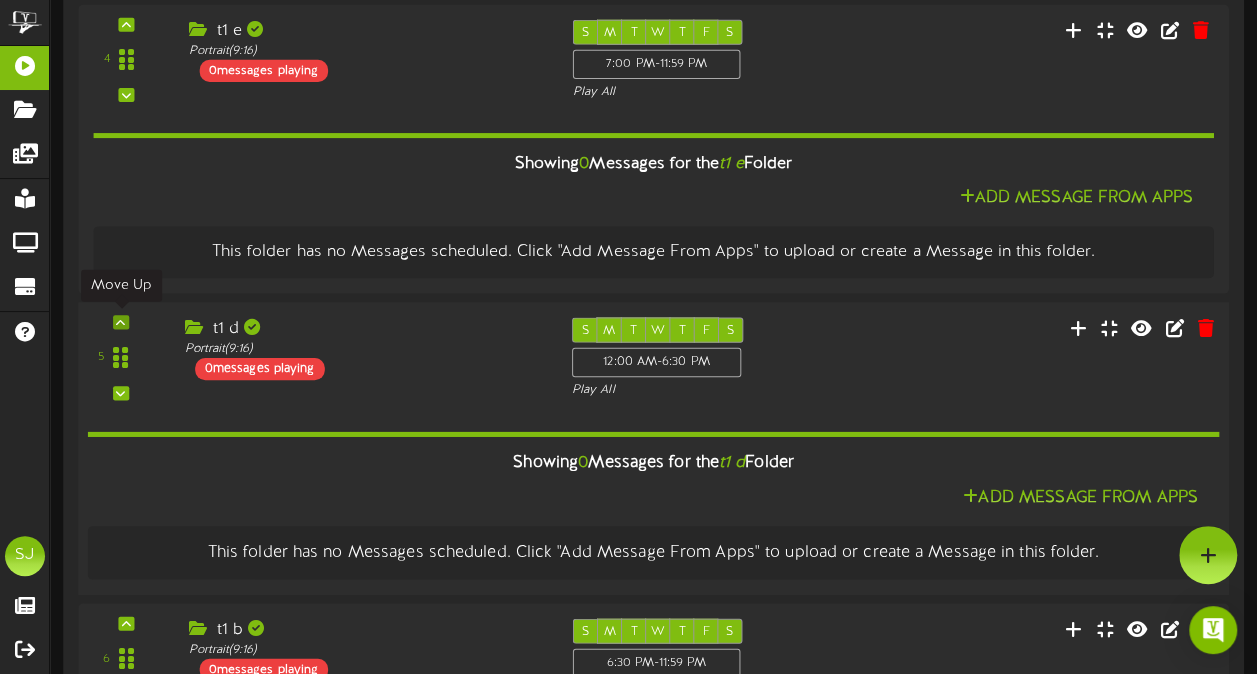 click at bounding box center (120, 322) 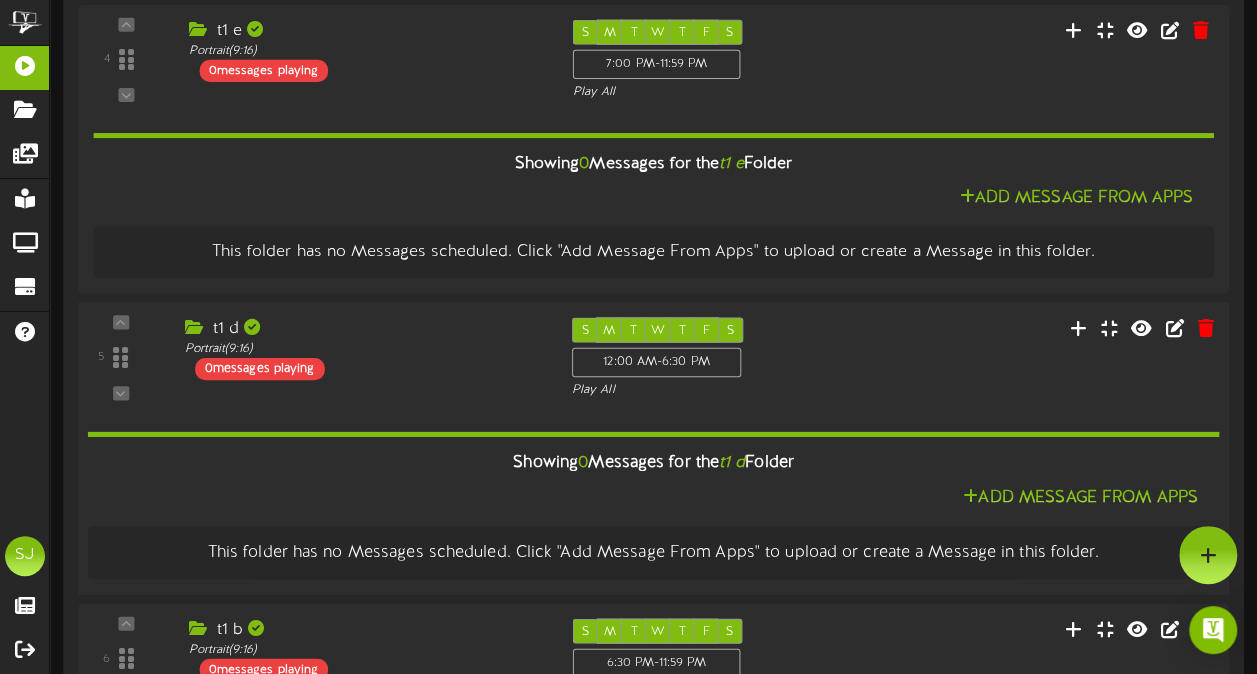 scroll, scrollTop: 358, scrollLeft: 0, axis: vertical 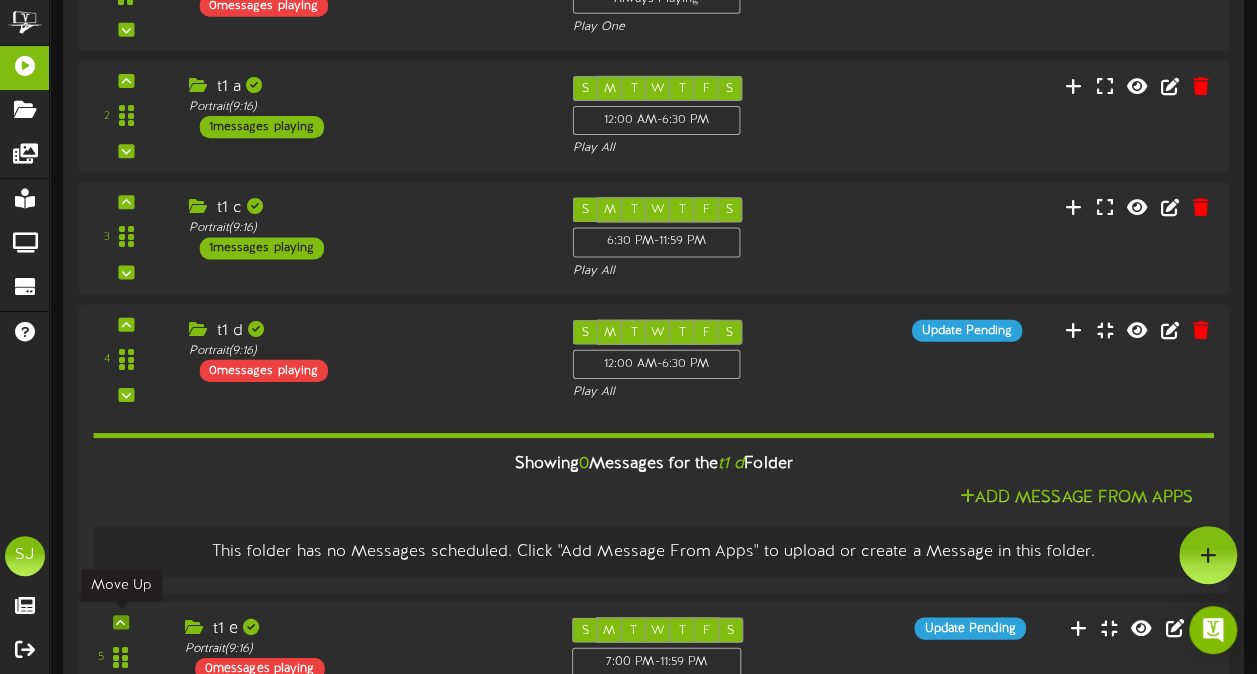 click at bounding box center (120, 622) 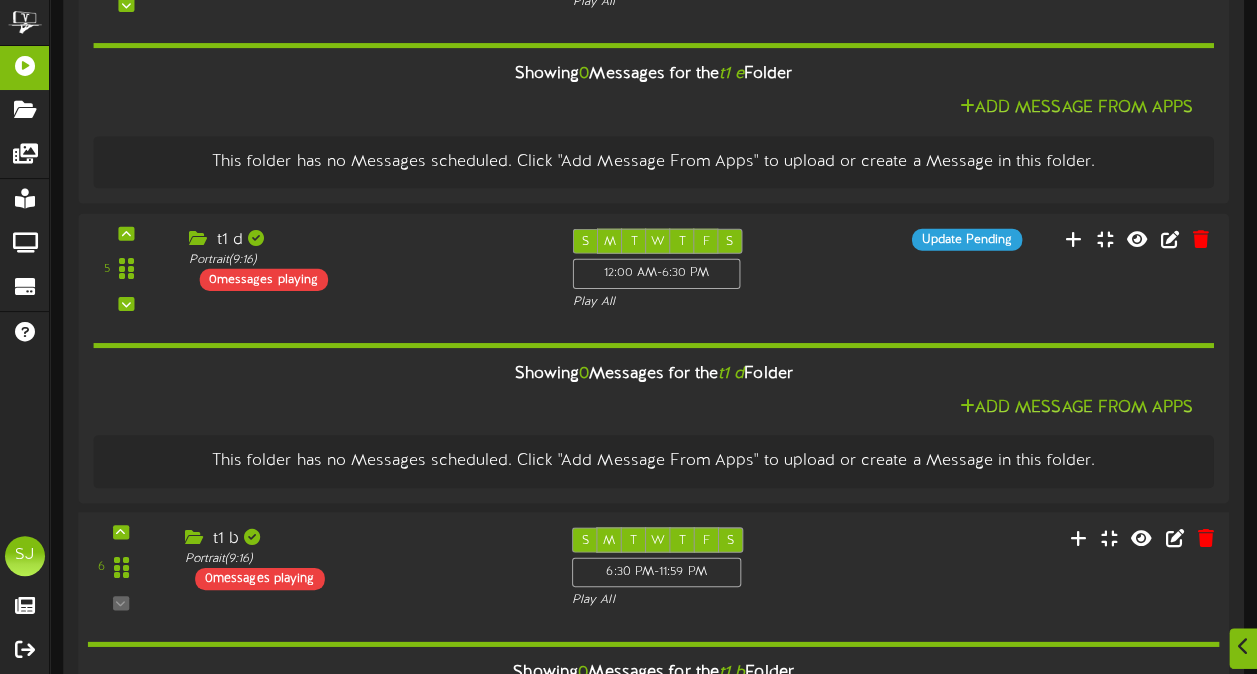 scroll, scrollTop: 758, scrollLeft: 0, axis: vertical 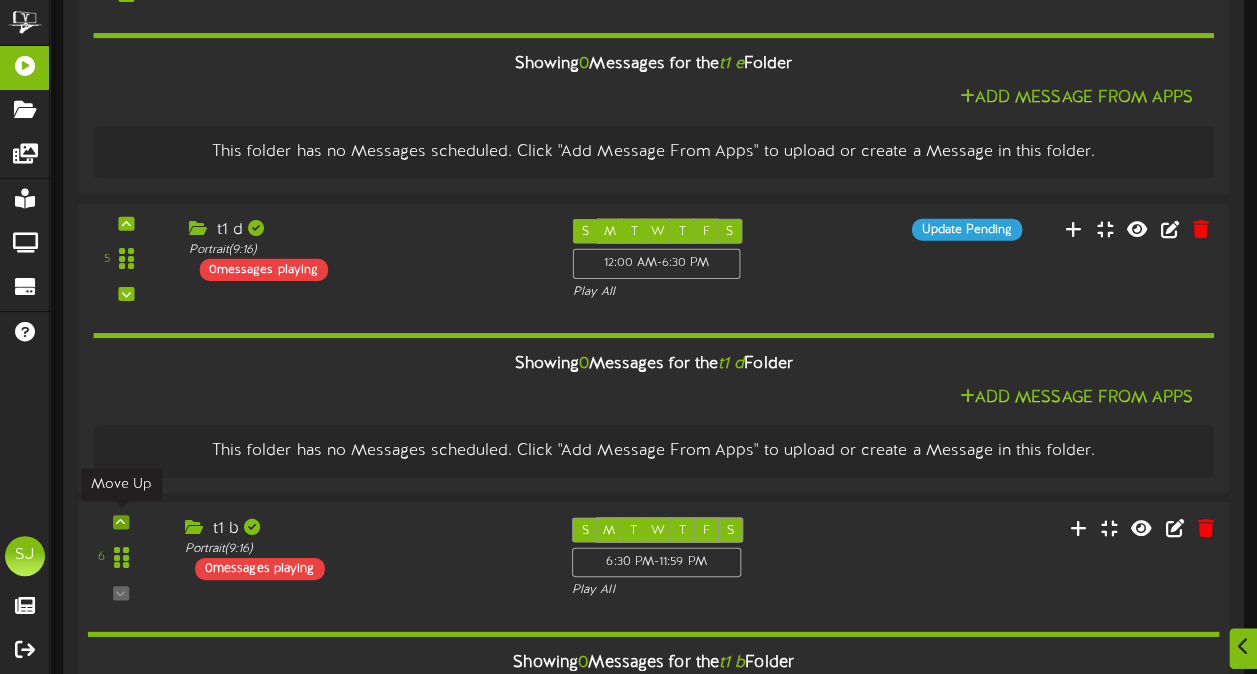 click at bounding box center (120, 522) 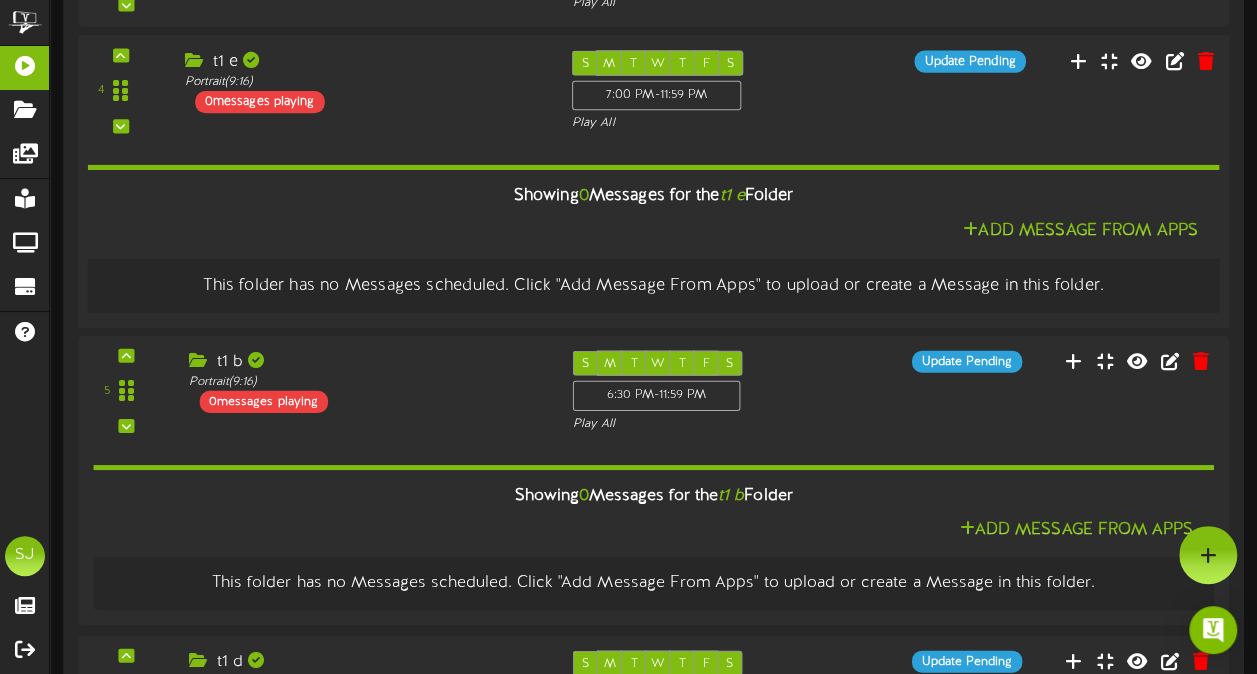 scroll, scrollTop: 559, scrollLeft: 0, axis: vertical 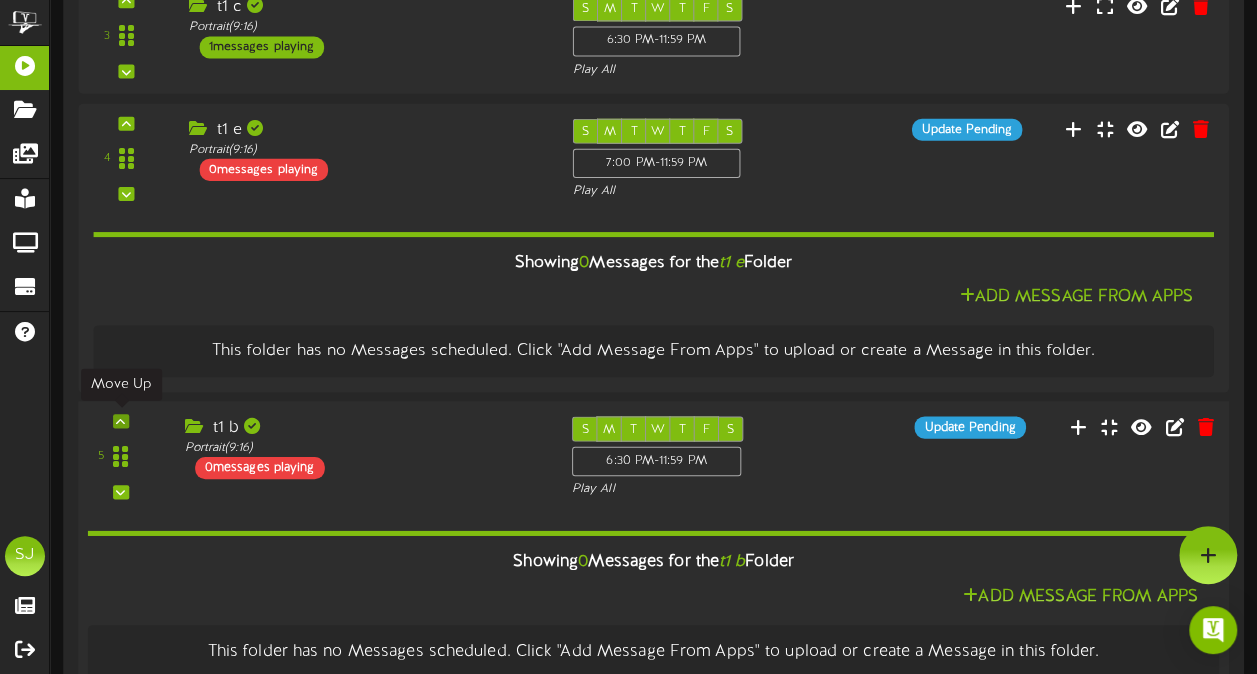 click at bounding box center (120, 421) 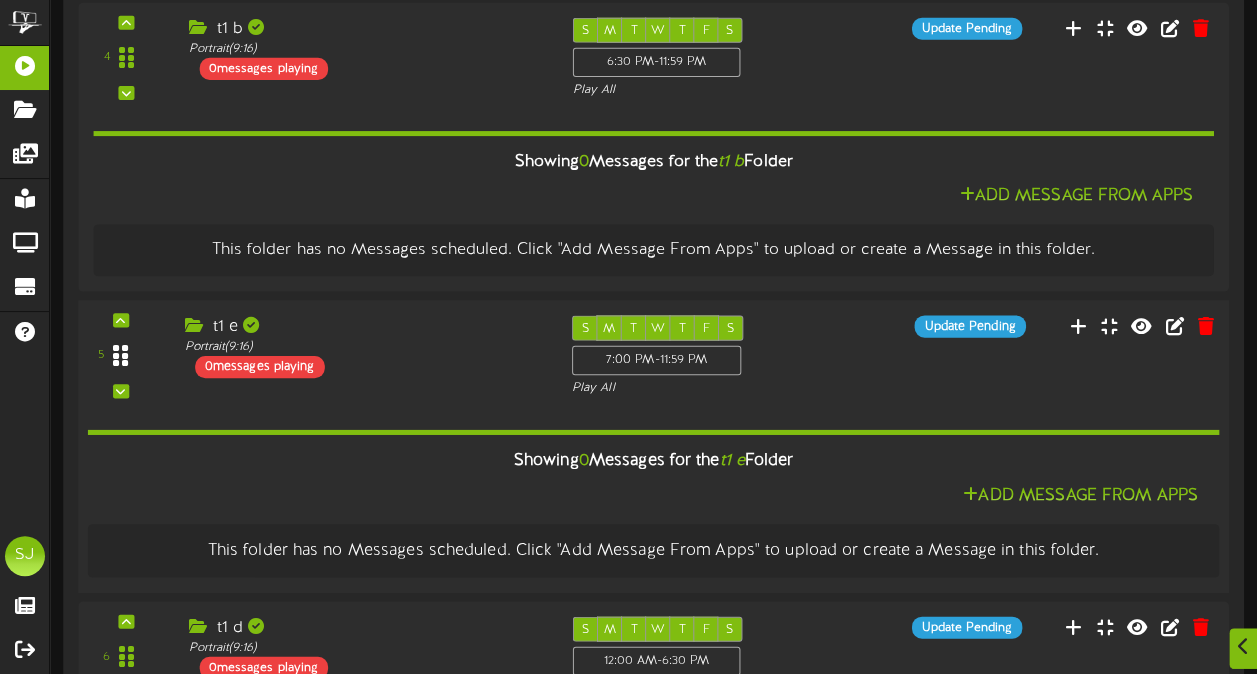 scroll, scrollTop: 759, scrollLeft: 0, axis: vertical 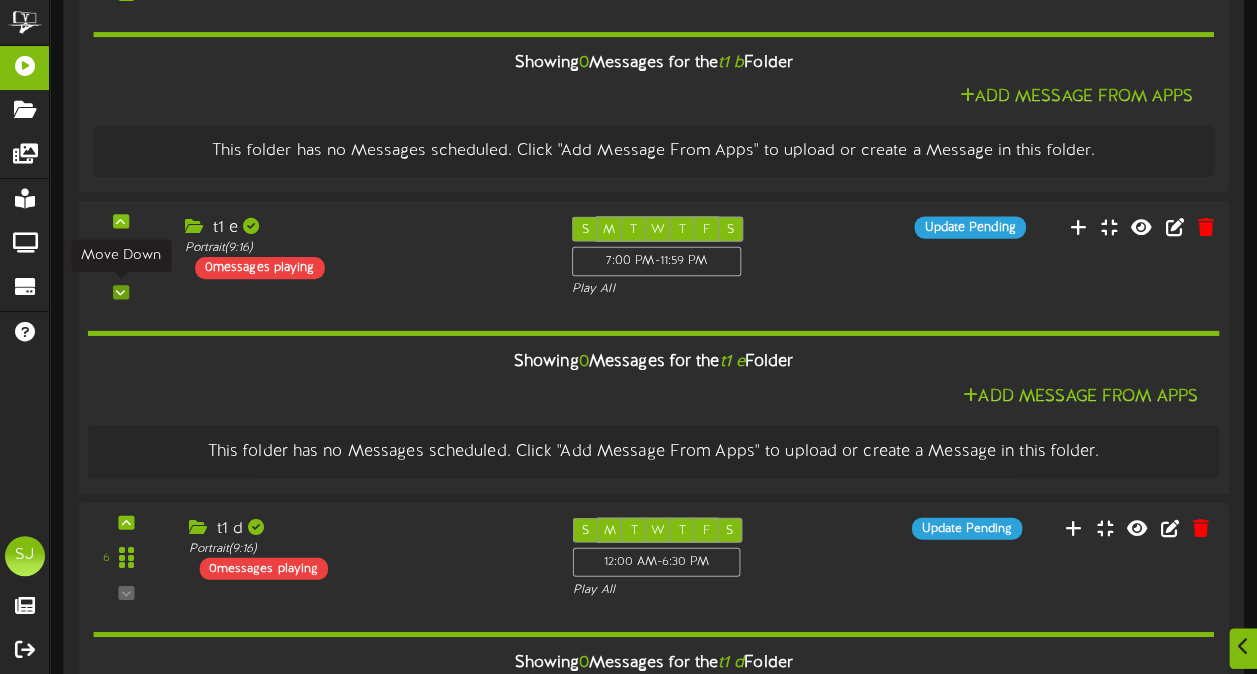 click at bounding box center [120, 292] 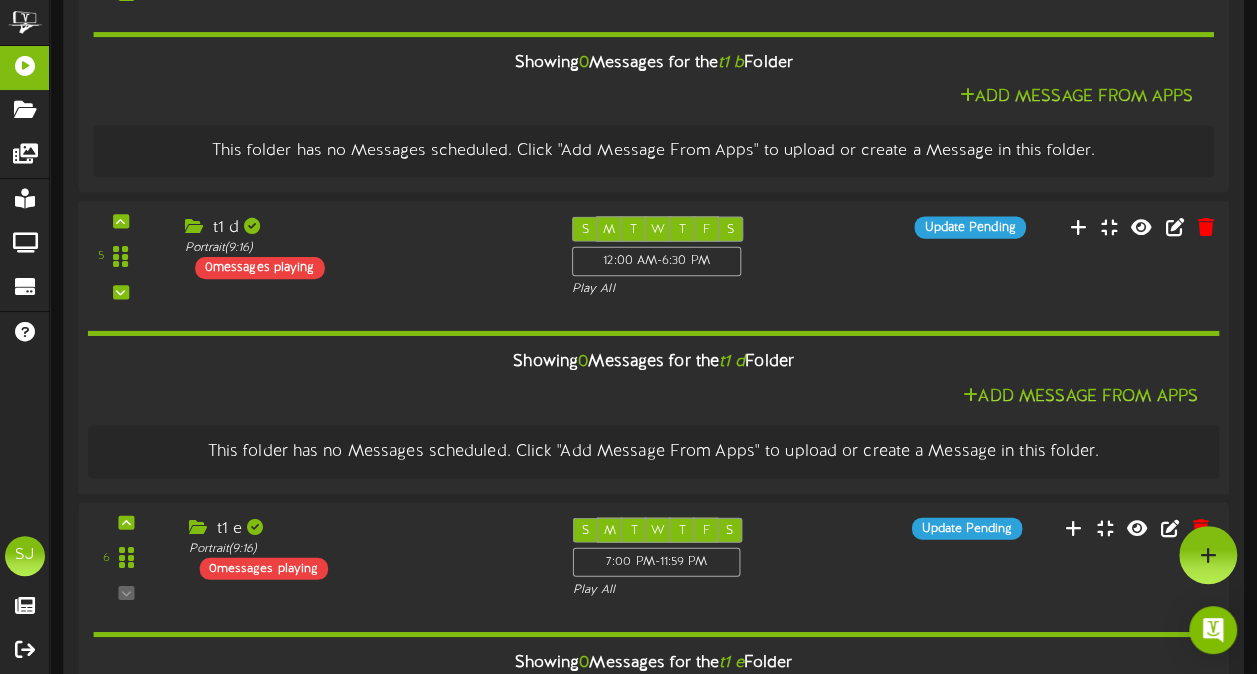 scroll, scrollTop: 559, scrollLeft: 0, axis: vertical 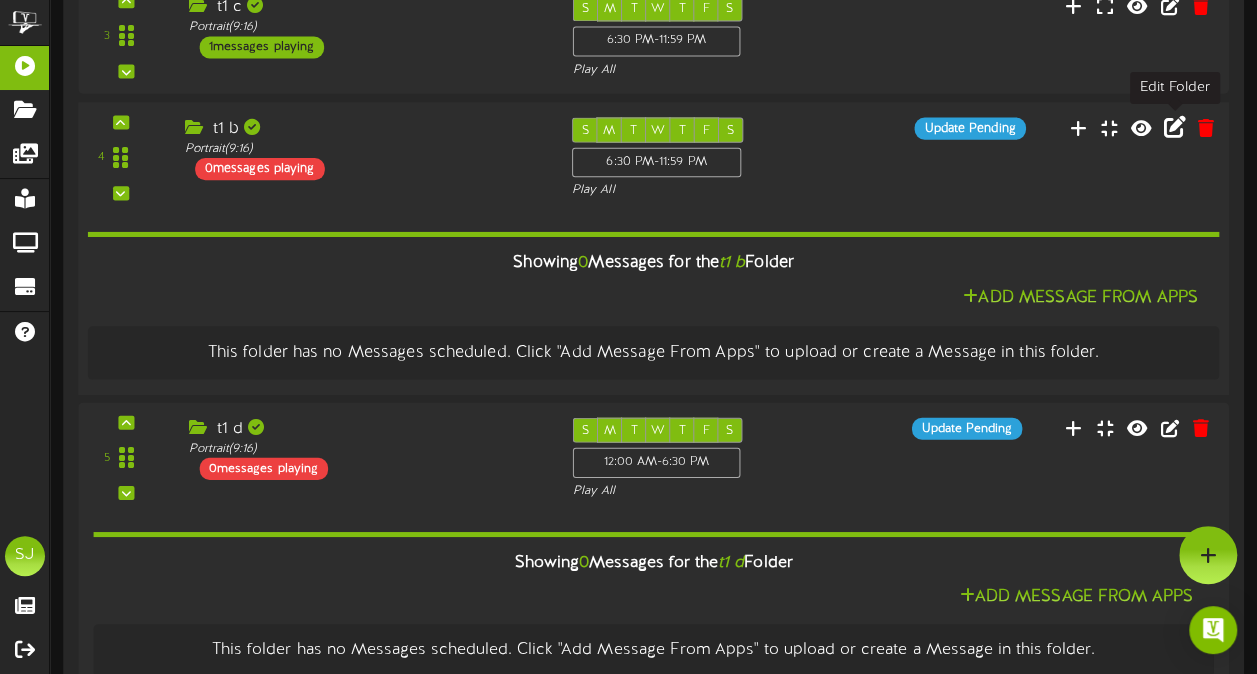 click at bounding box center (1175, 126) 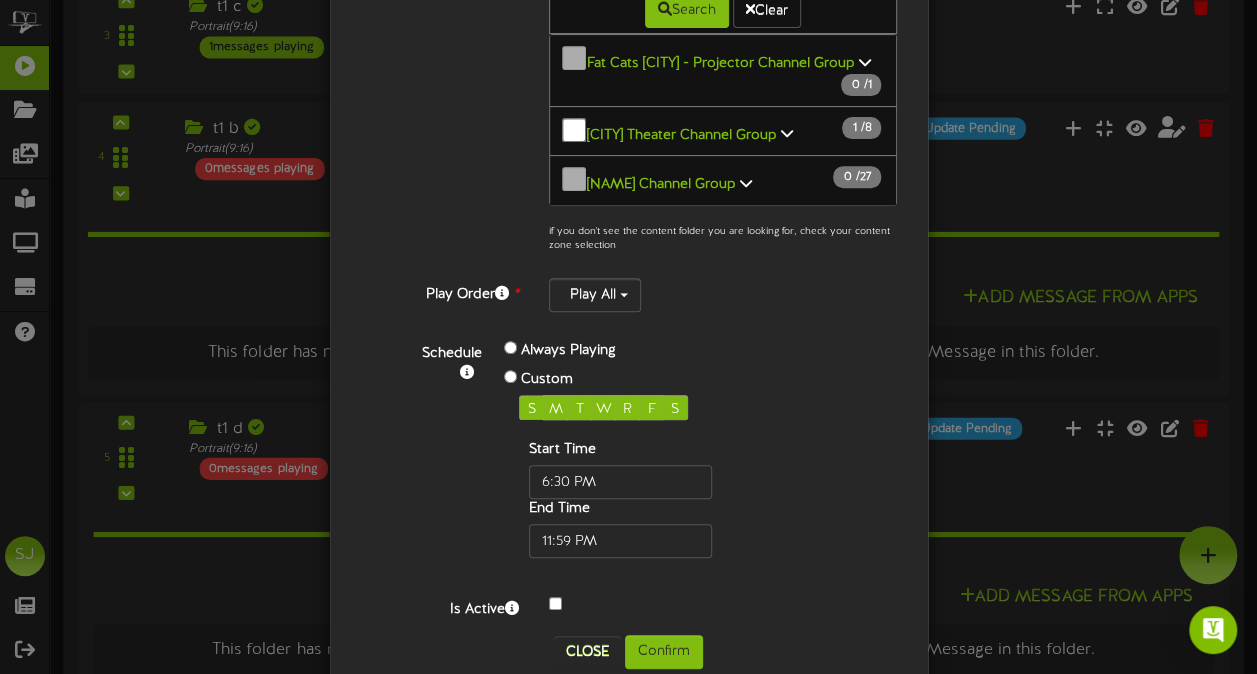 scroll, scrollTop: 344, scrollLeft: 0, axis: vertical 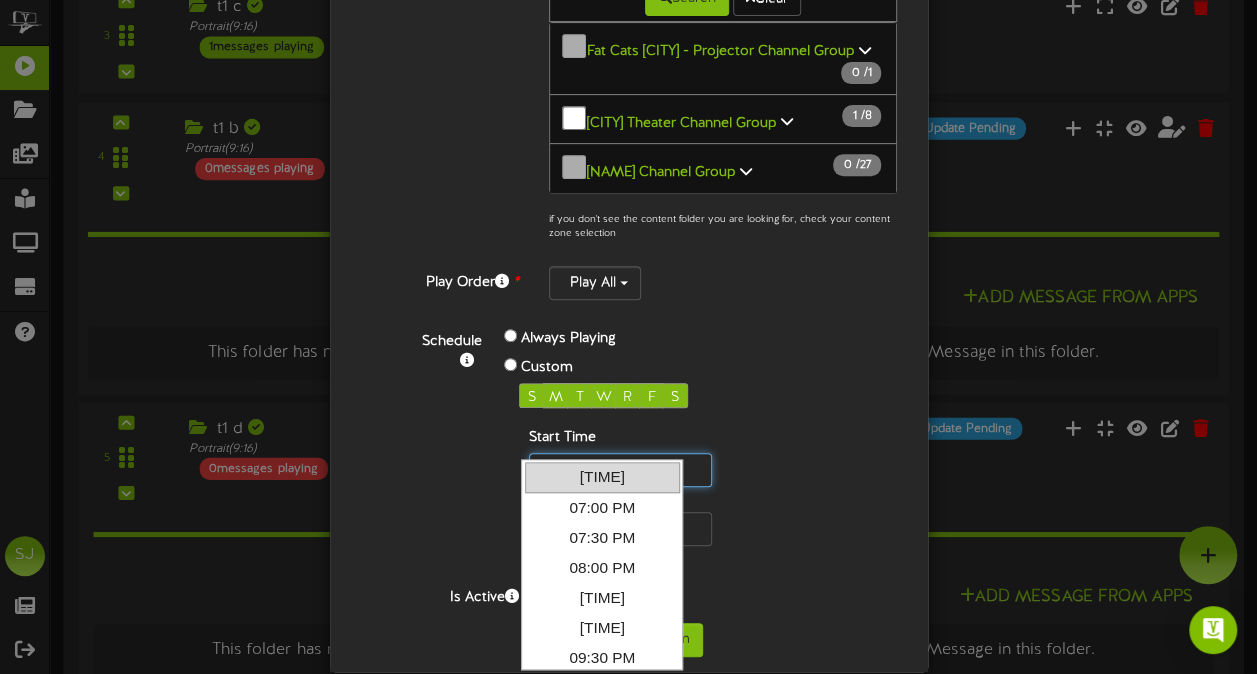drag, startPoint x: 554, startPoint y: 446, endPoint x: 530, endPoint y: 450, distance: 24.33105 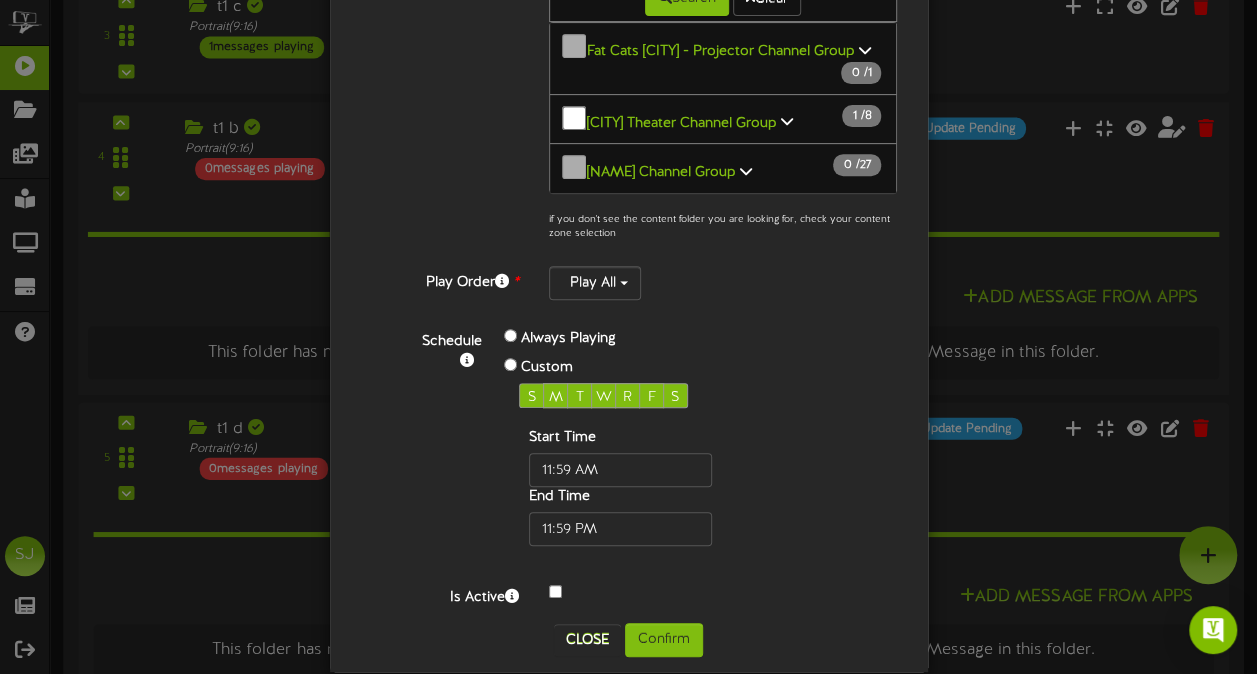 click on "Start Time
End Time" at bounding box center (652, 487) 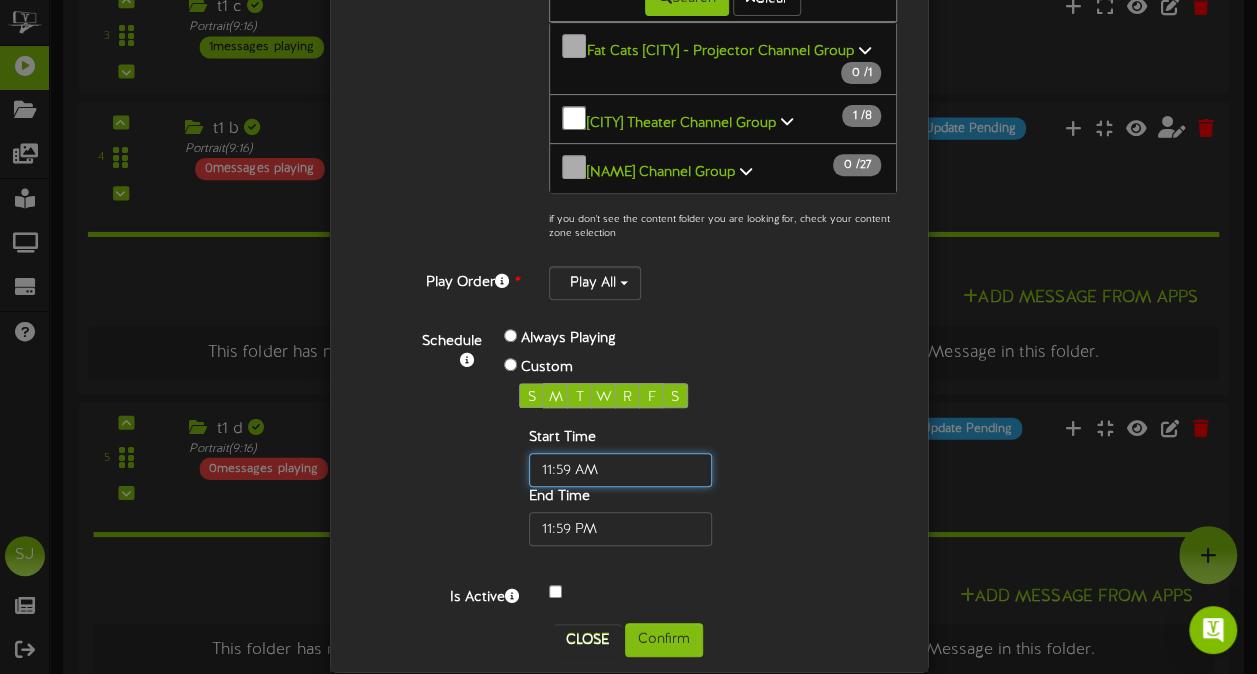 click at bounding box center [620, 470] 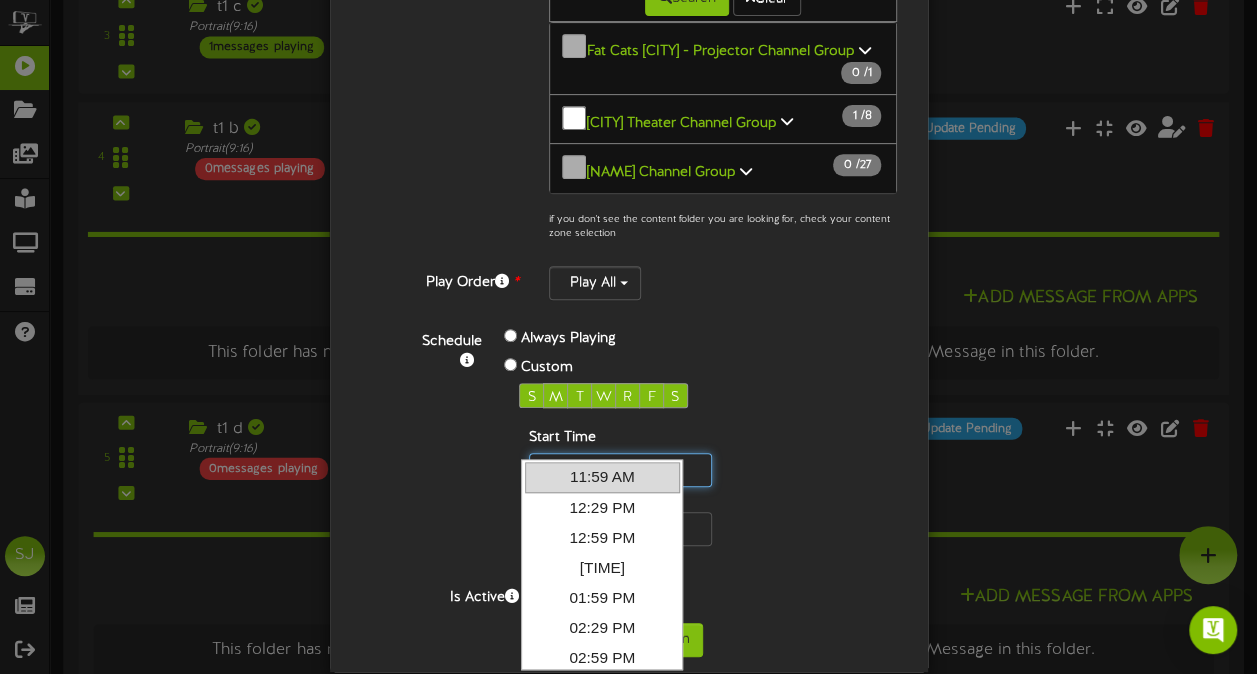 click at bounding box center [620, 470] 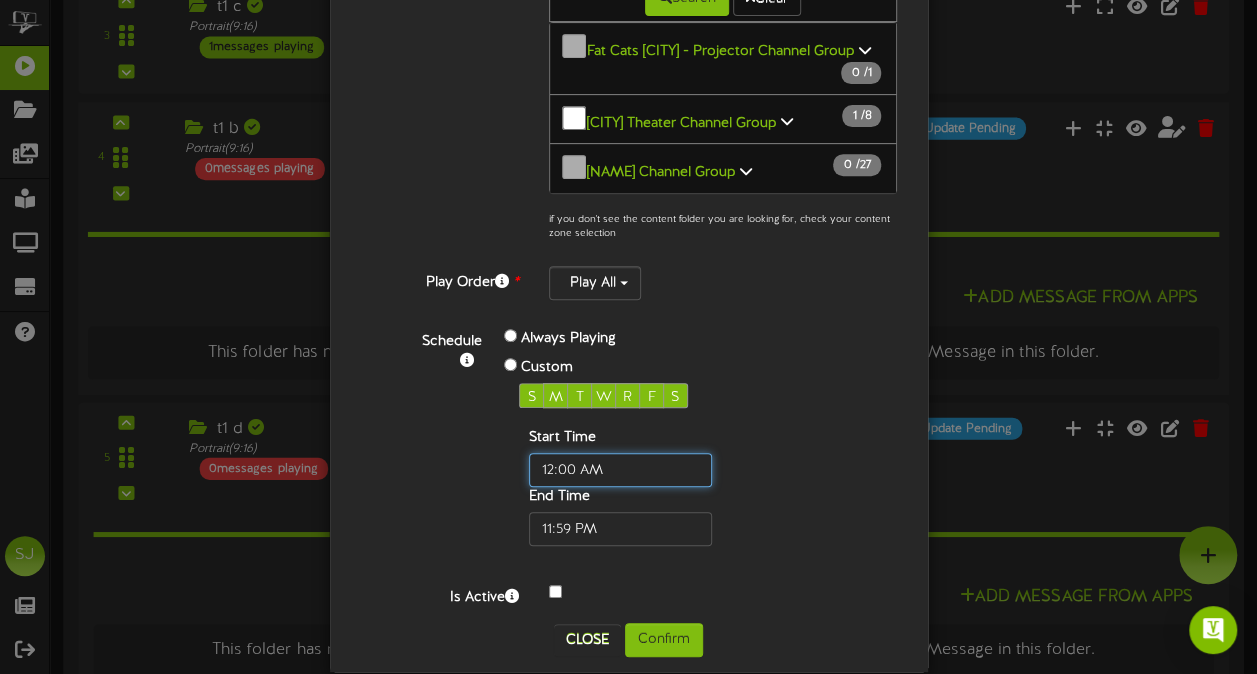 type on "12:00 AM" 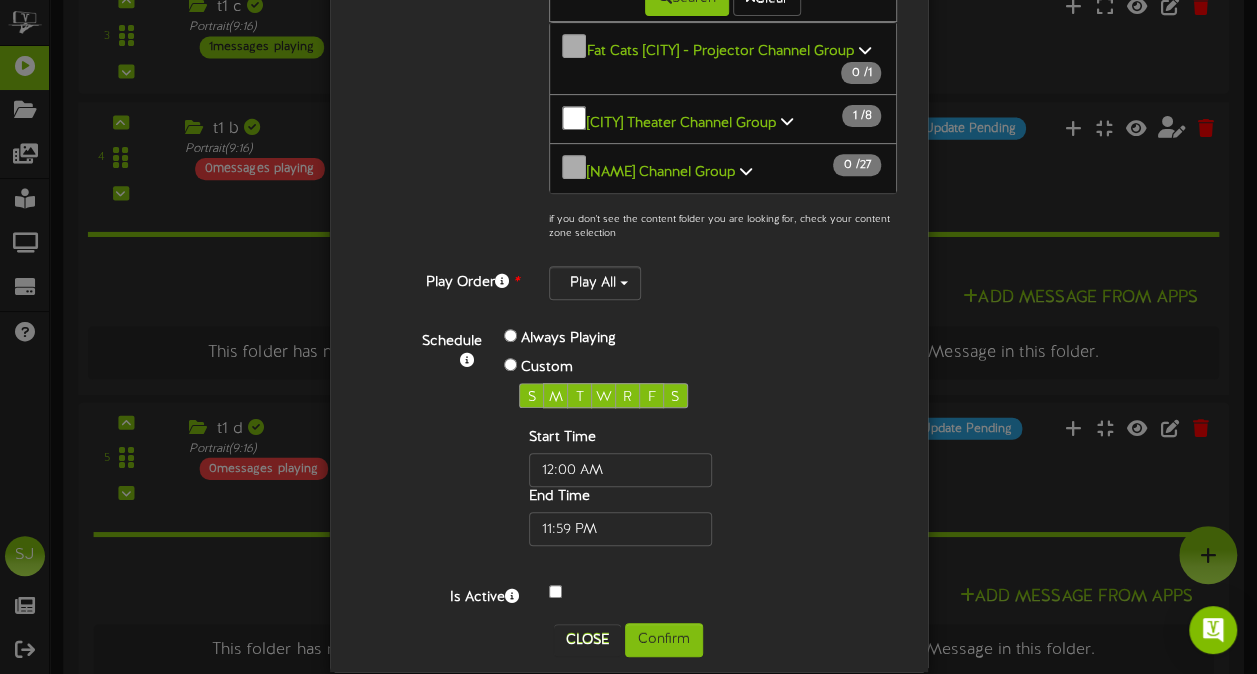 click on "Edit  t1 b ?
Folder Name
*
t1 b
Content Zone
*
Portrait - 9:16
Roles (UserGroups)
*
Mesa Fat Cats
Groups (Channel Groups)
*
1" at bounding box center (629, 179) 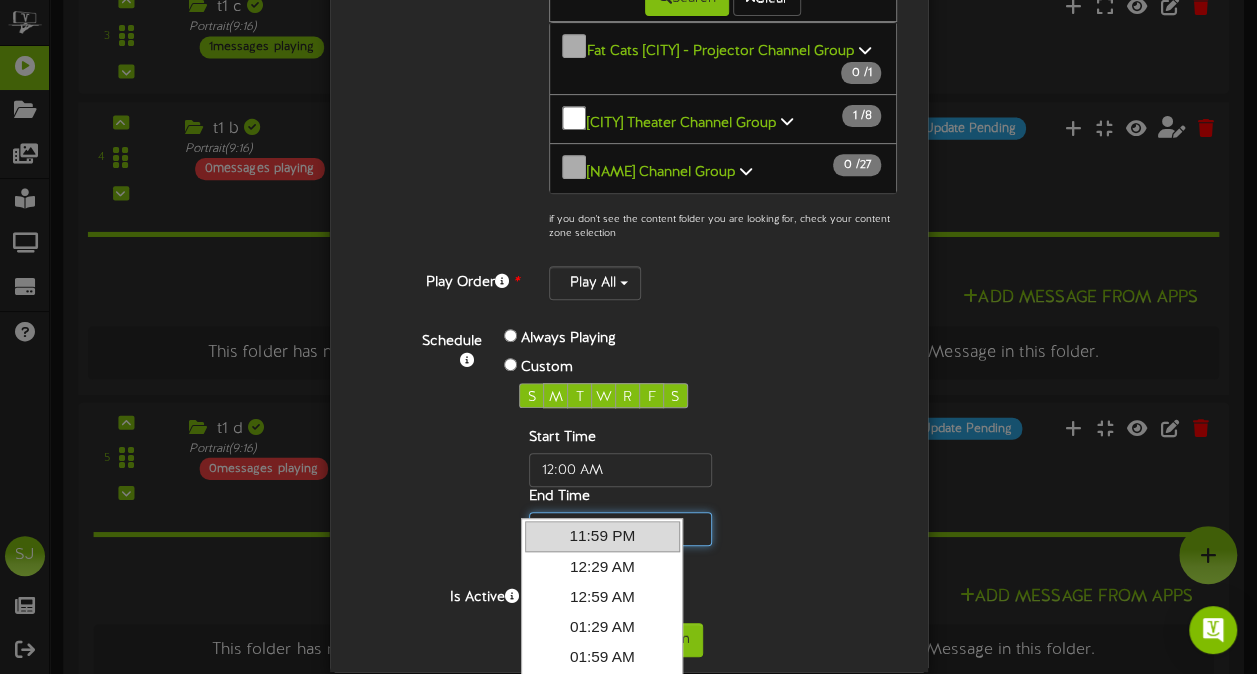 drag, startPoint x: 558, startPoint y: 500, endPoint x: 499, endPoint y: 514, distance: 60.63827 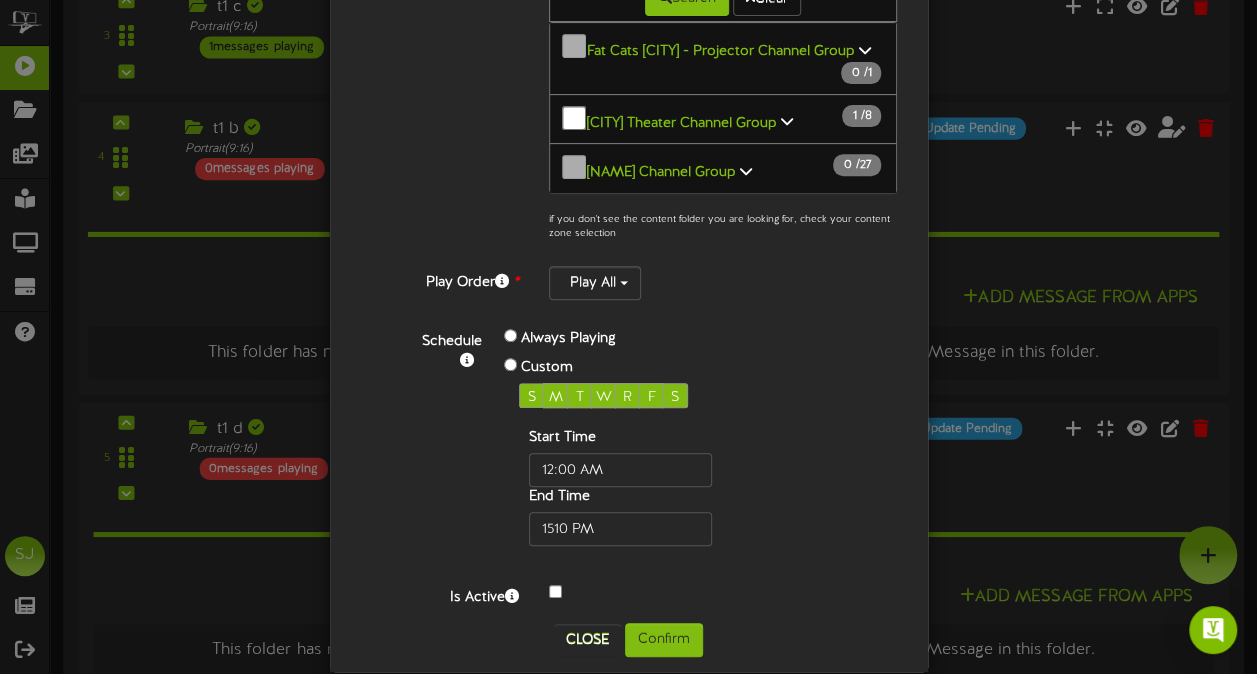 type on "[TIME]" 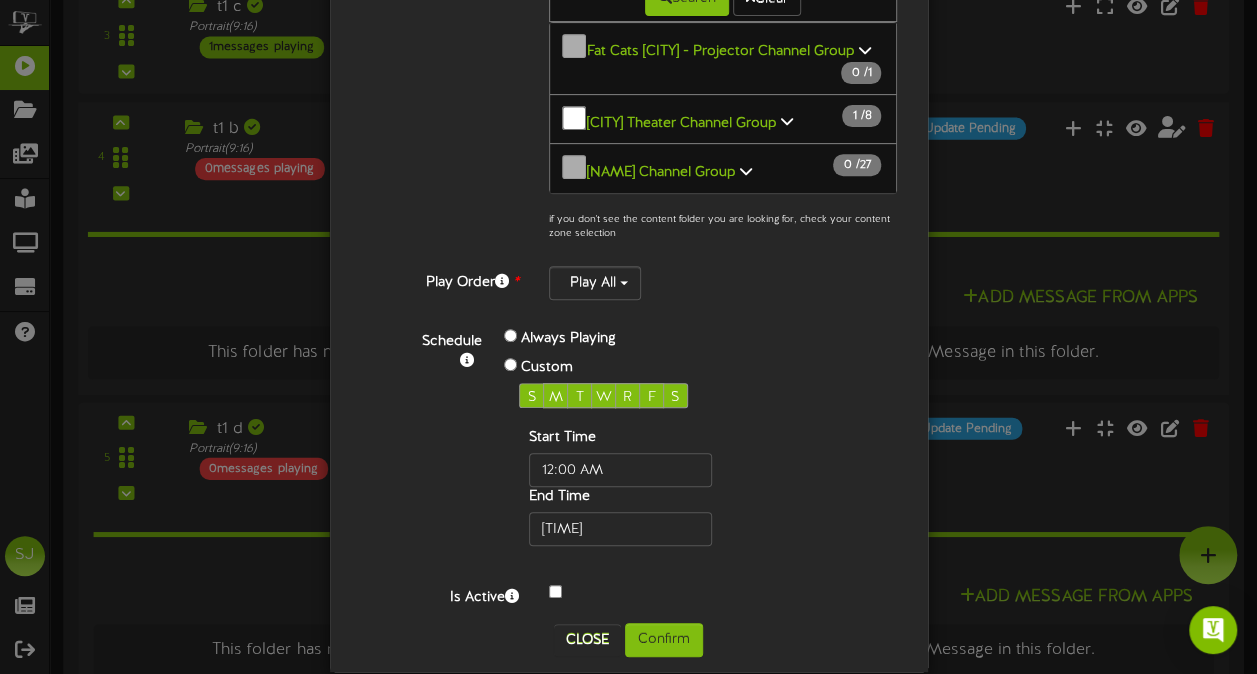 click on "Start Time
End Time" at bounding box center [652, 487] 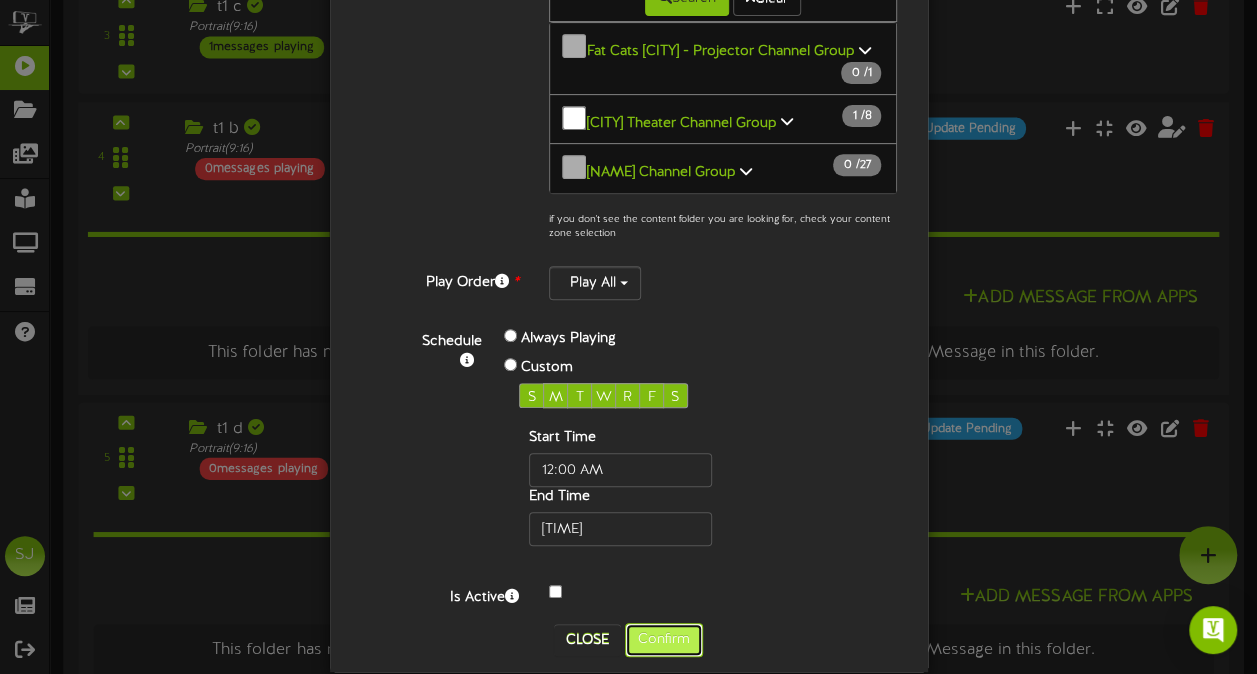 click on "Confirm" at bounding box center [664, 640] 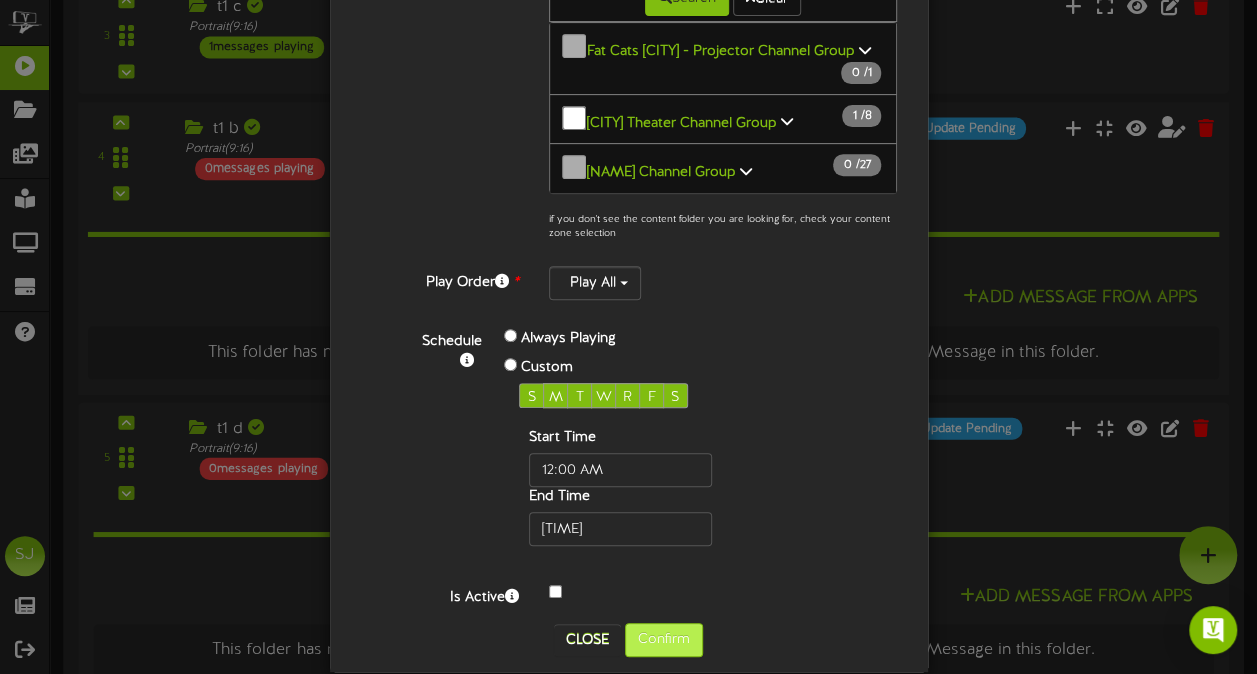scroll, scrollTop: 0, scrollLeft: 0, axis: both 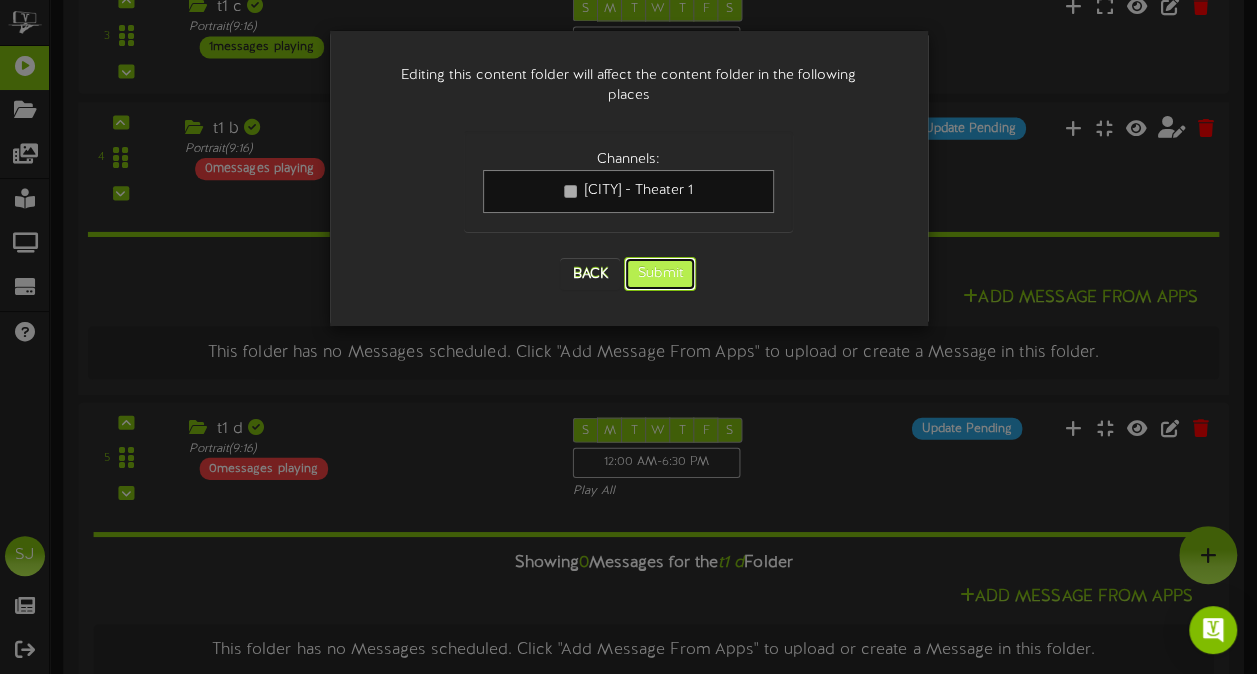 click on "Submit" at bounding box center [660, 274] 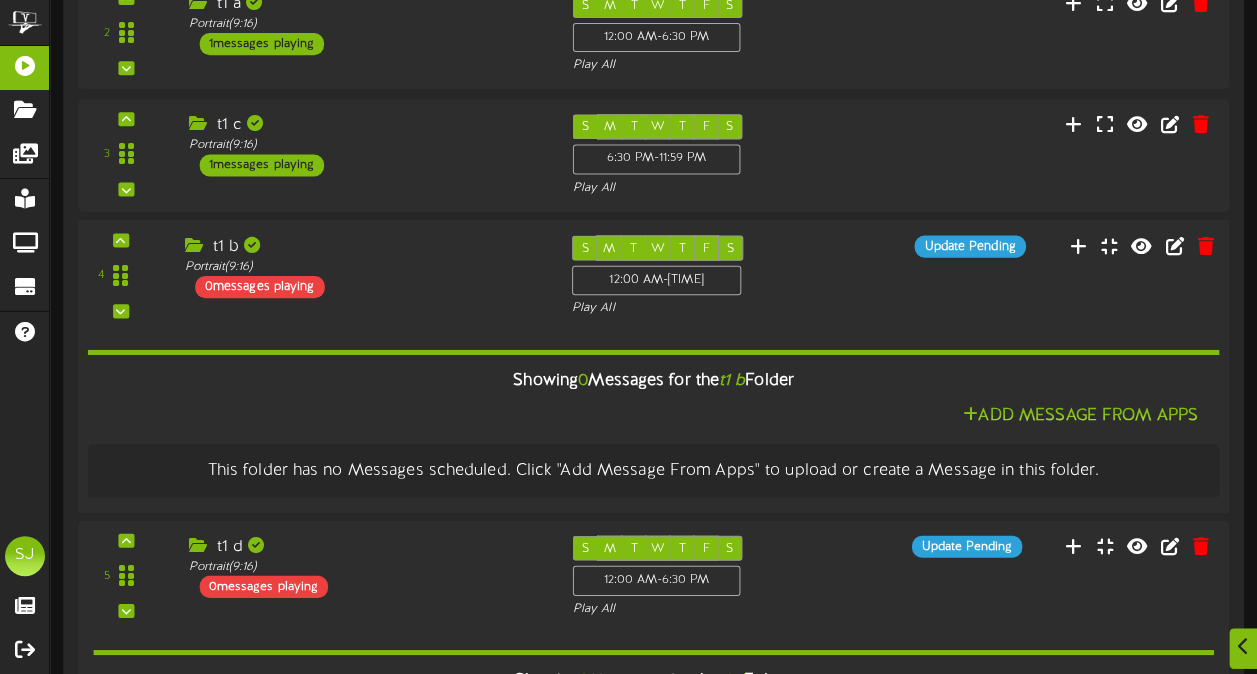 scroll, scrollTop: 537, scrollLeft: 0, axis: vertical 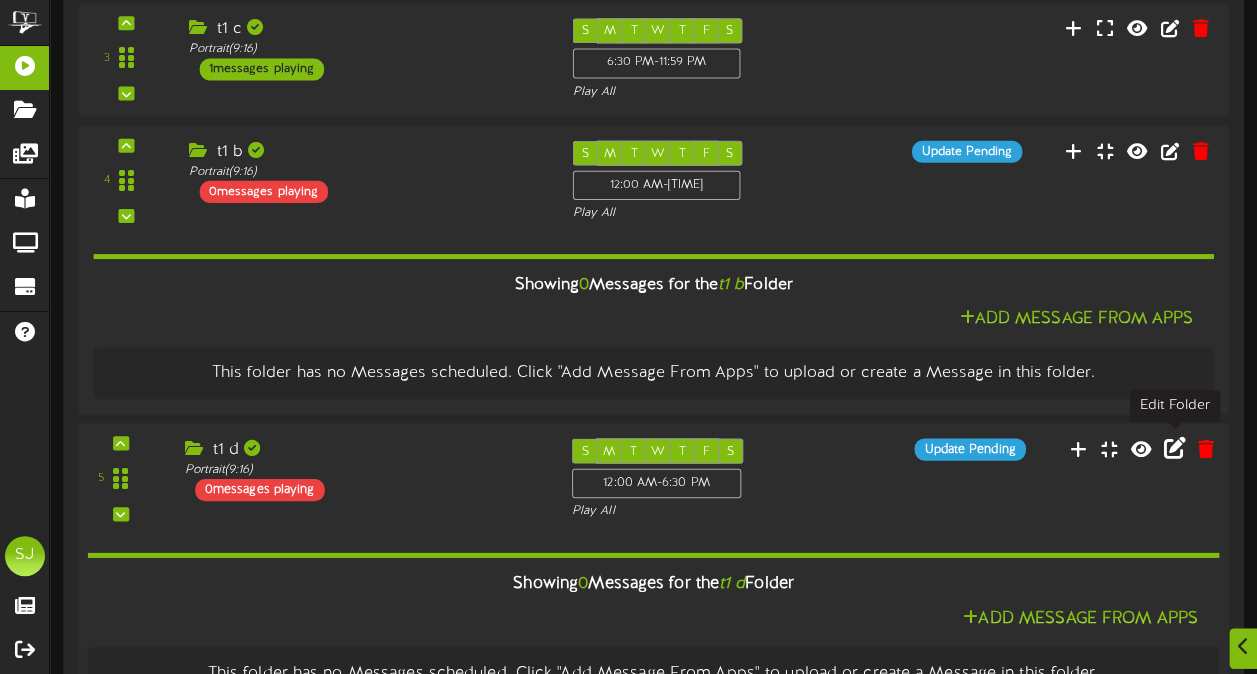 click at bounding box center [1175, 448] 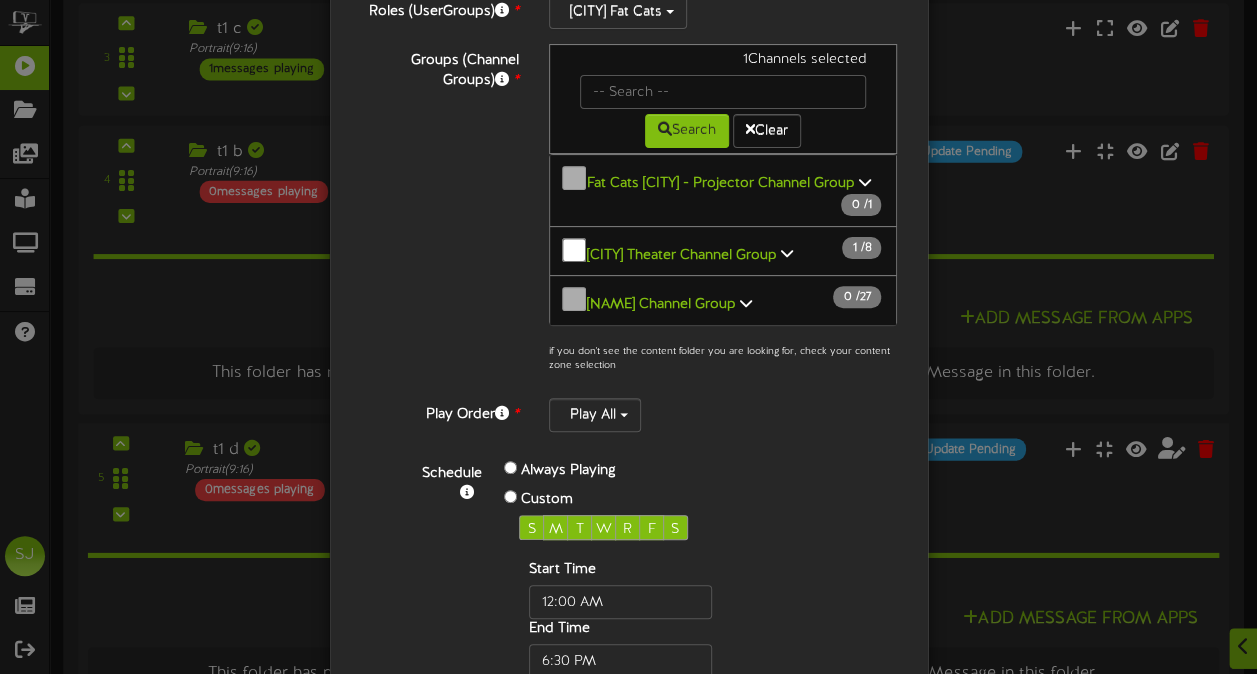 scroll, scrollTop: 300, scrollLeft: 0, axis: vertical 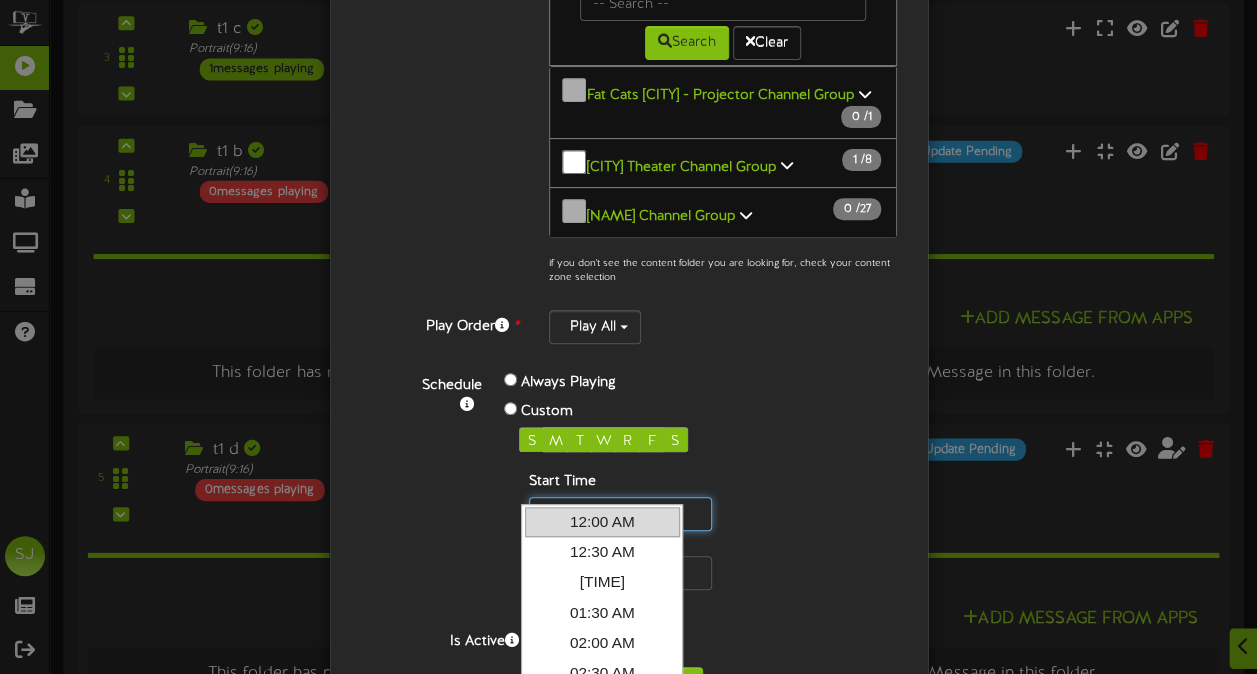 drag, startPoint x: 615, startPoint y: 480, endPoint x: 524, endPoint y: 487, distance: 91.26884 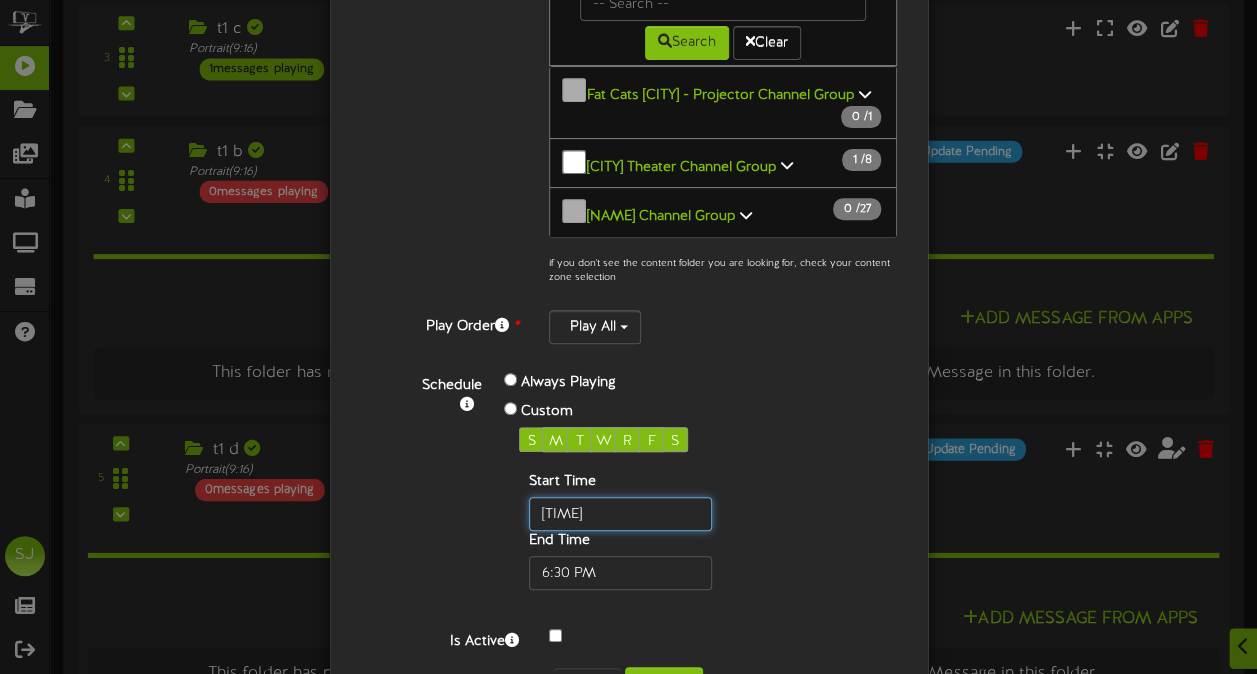 type on "[TIME]" 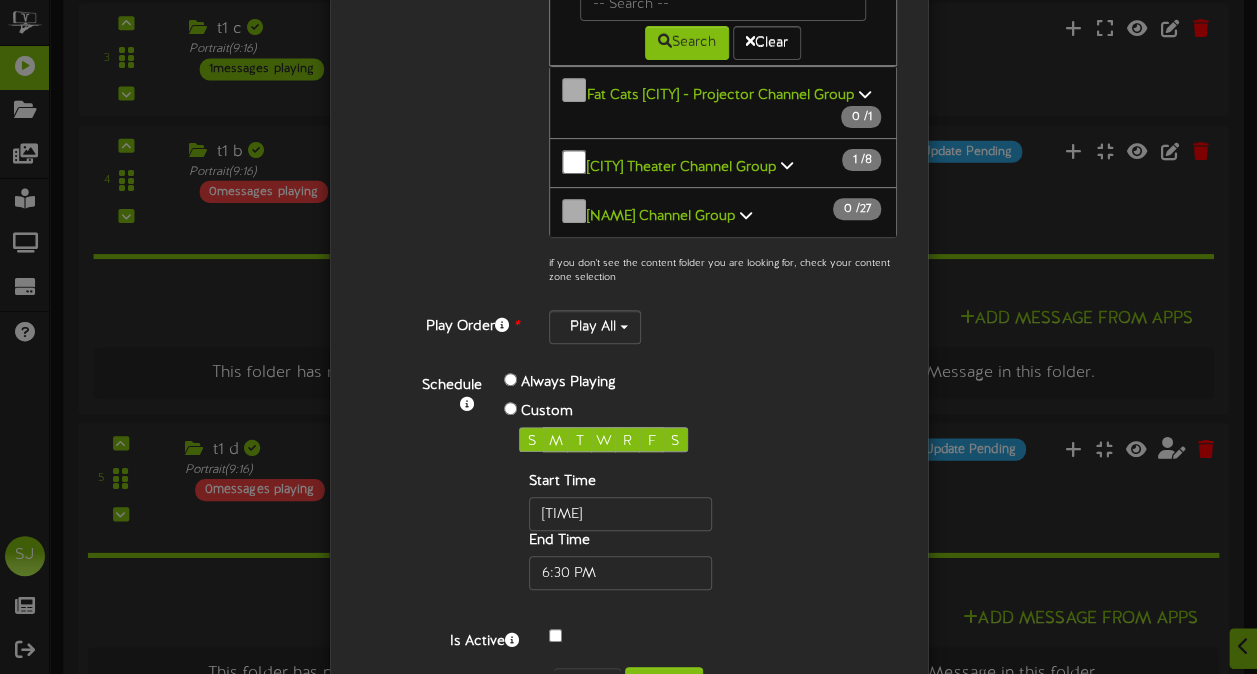 click on "Schedule
Always Playing
Custom
S
M
T
W
R
F
S
Start Time
End Time" at bounding box center (652, 479) 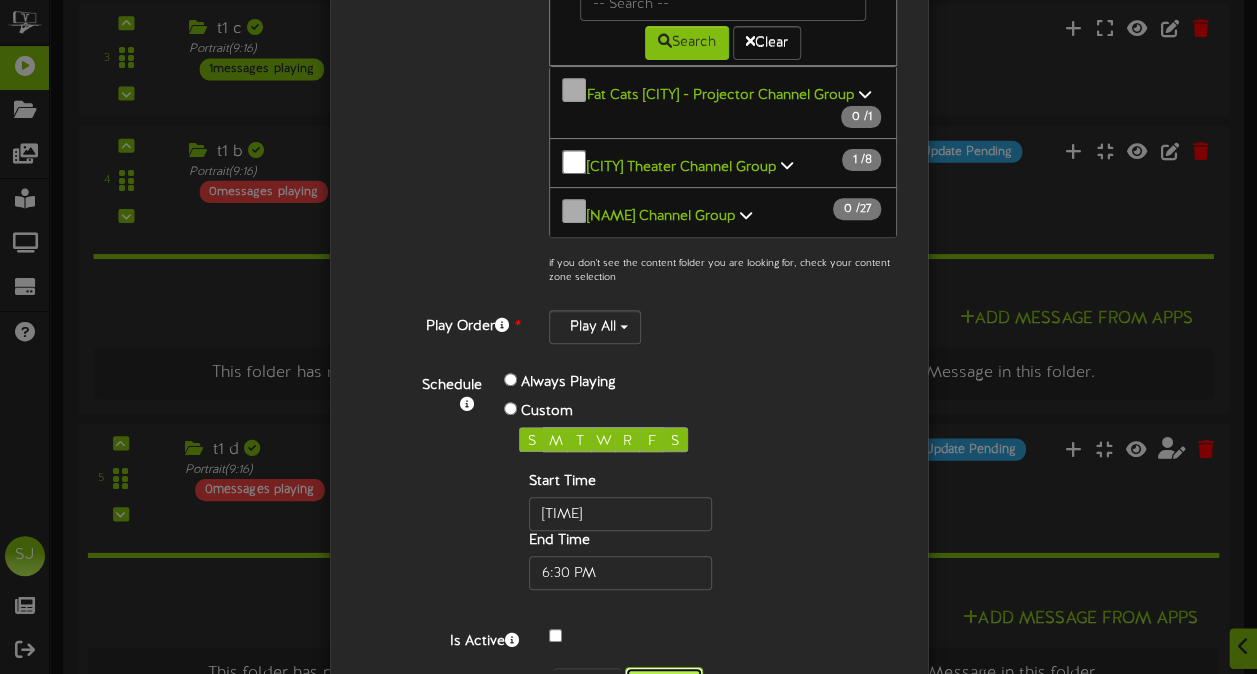 click on "Confirm" at bounding box center (664, 684) 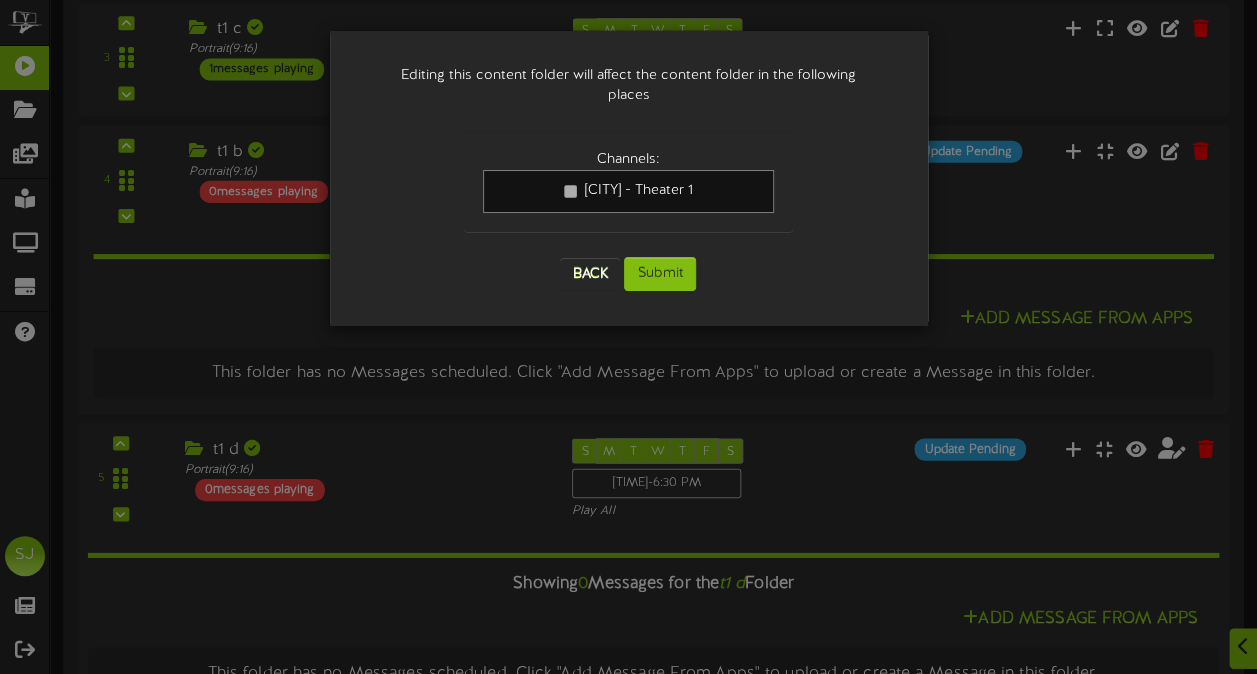 scroll, scrollTop: 0, scrollLeft: 0, axis: both 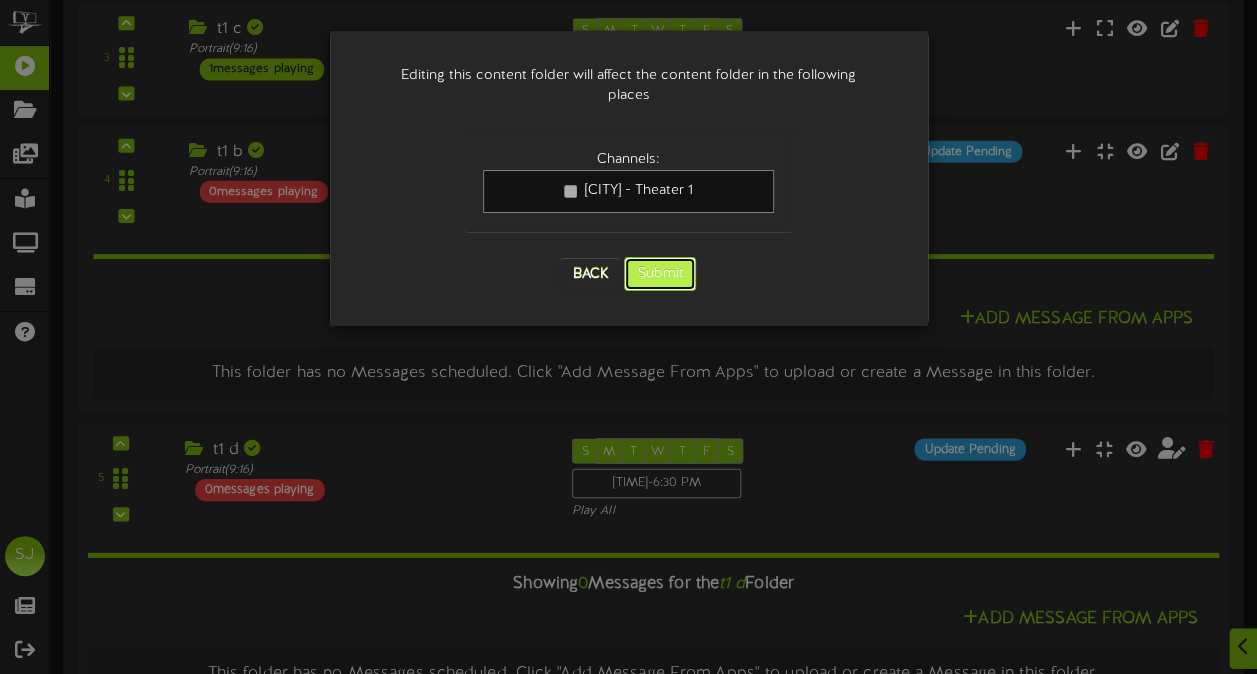 click on "Submit" at bounding box center [660, 274] 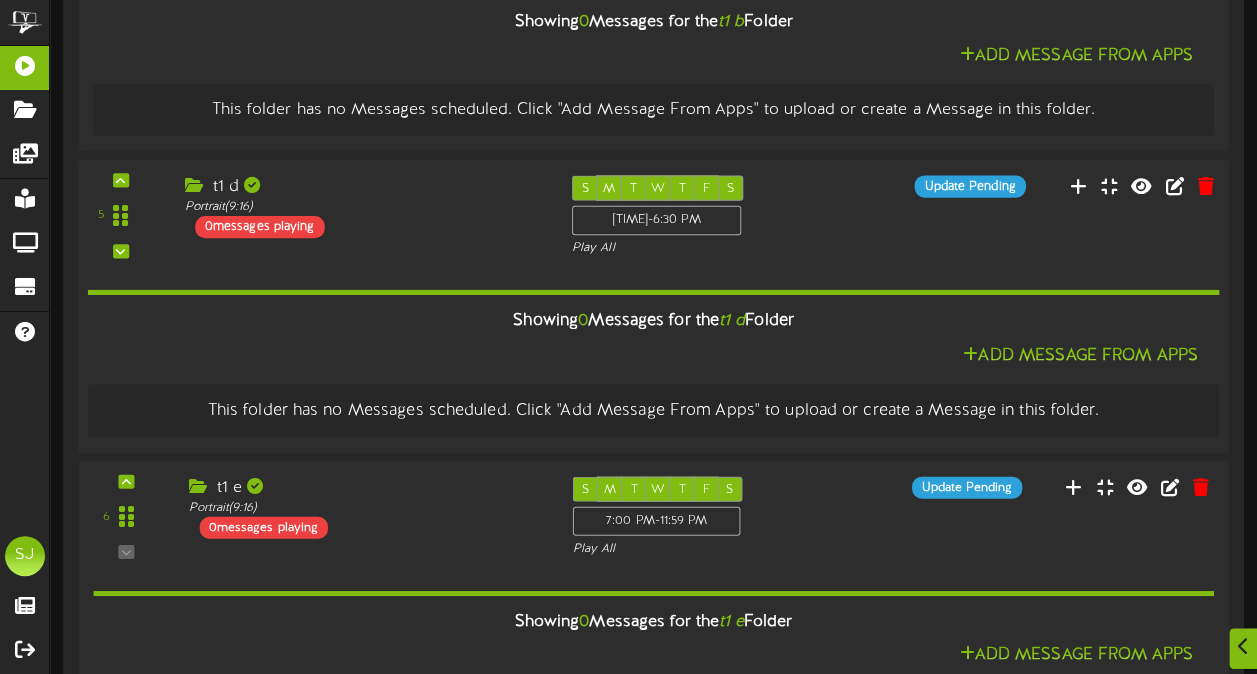 scroll, scrollTop: 900, scrollLeft: 0, axis: vertical 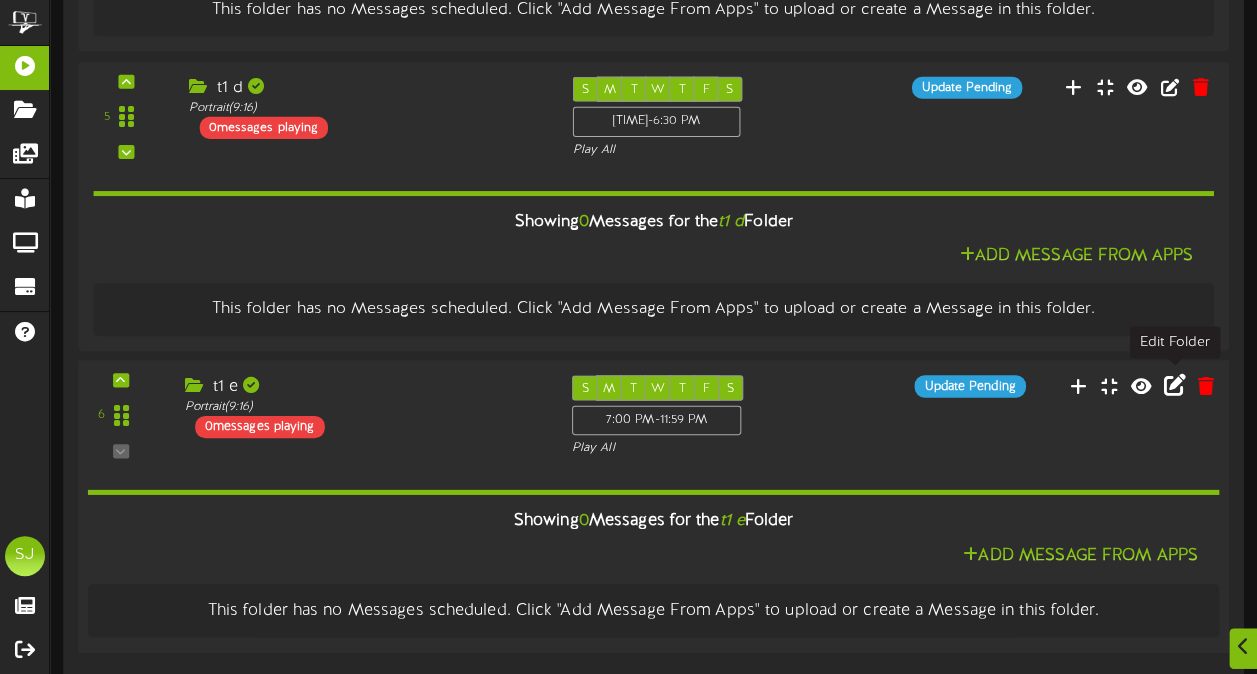 click at bounding box center [1175, 385] 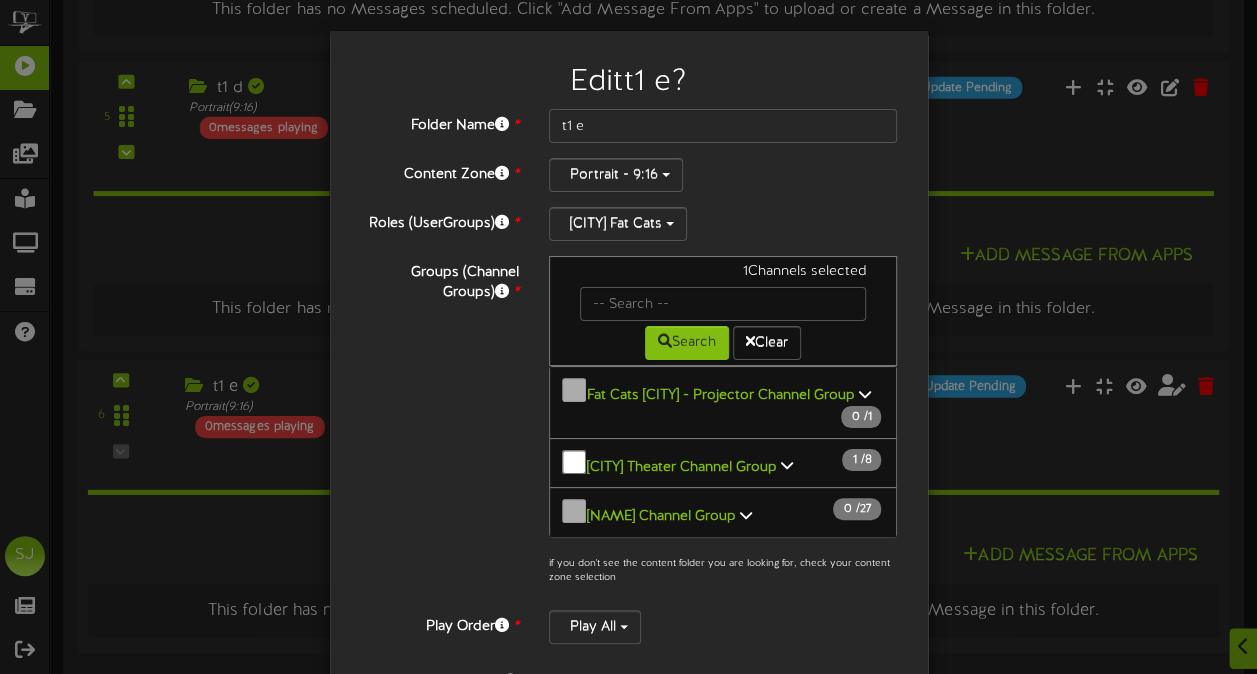 scroll, scrollTop: 344, scrollLeft: 0, axis: vertical 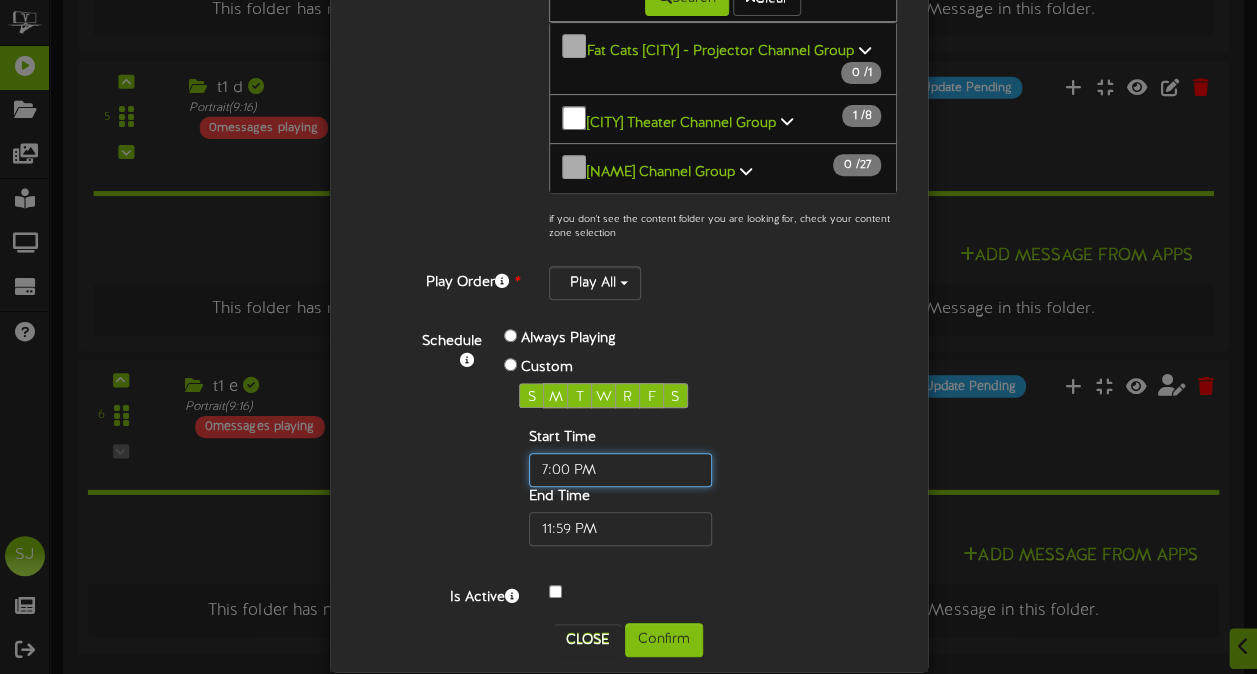 click at bounding box center [620, 470] 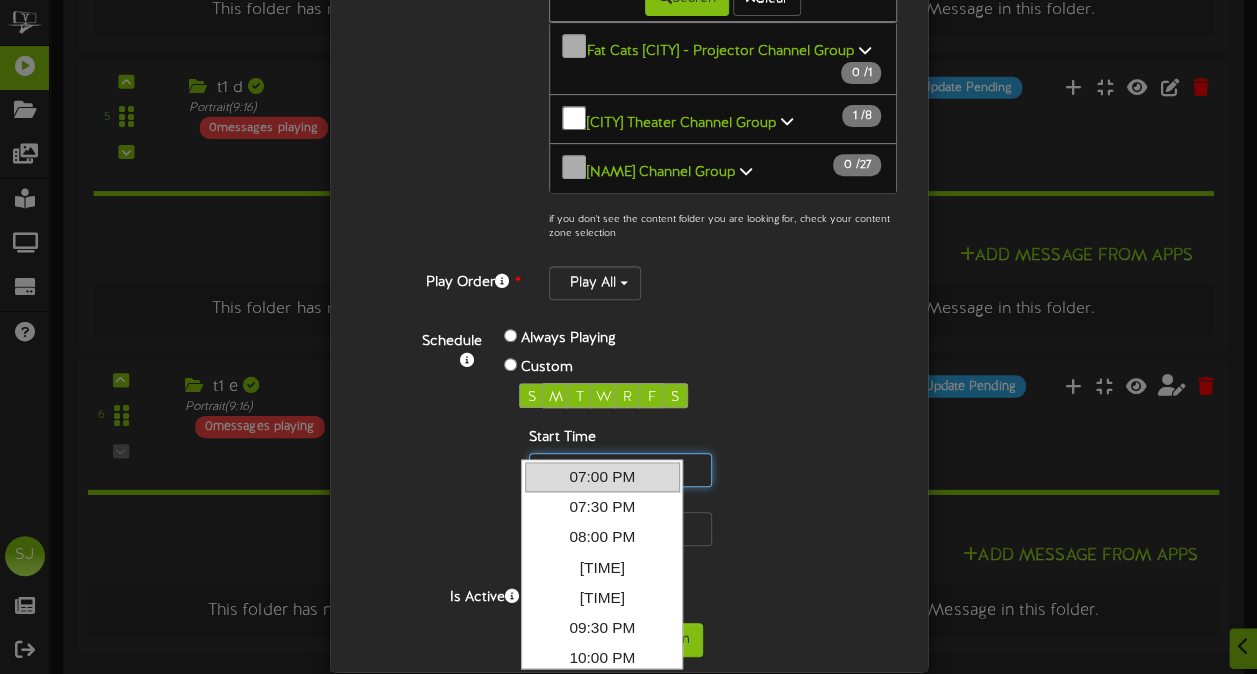 click at bounding box center [620, 470] 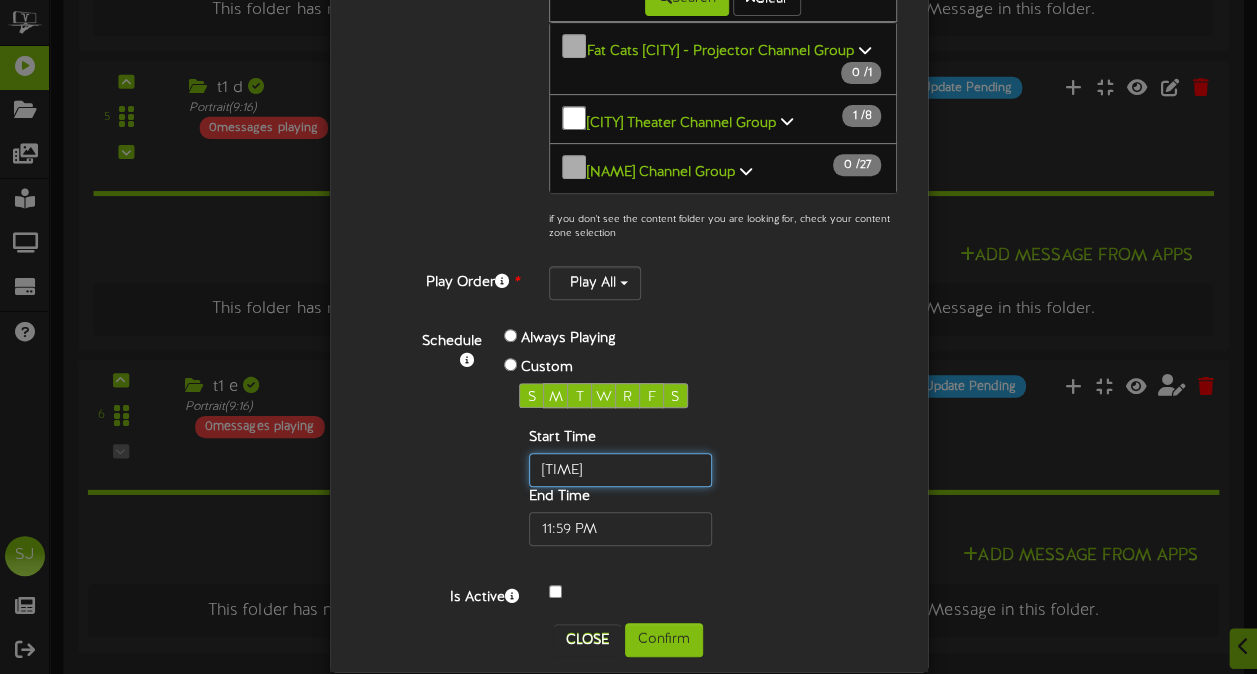type on "[TIME]" 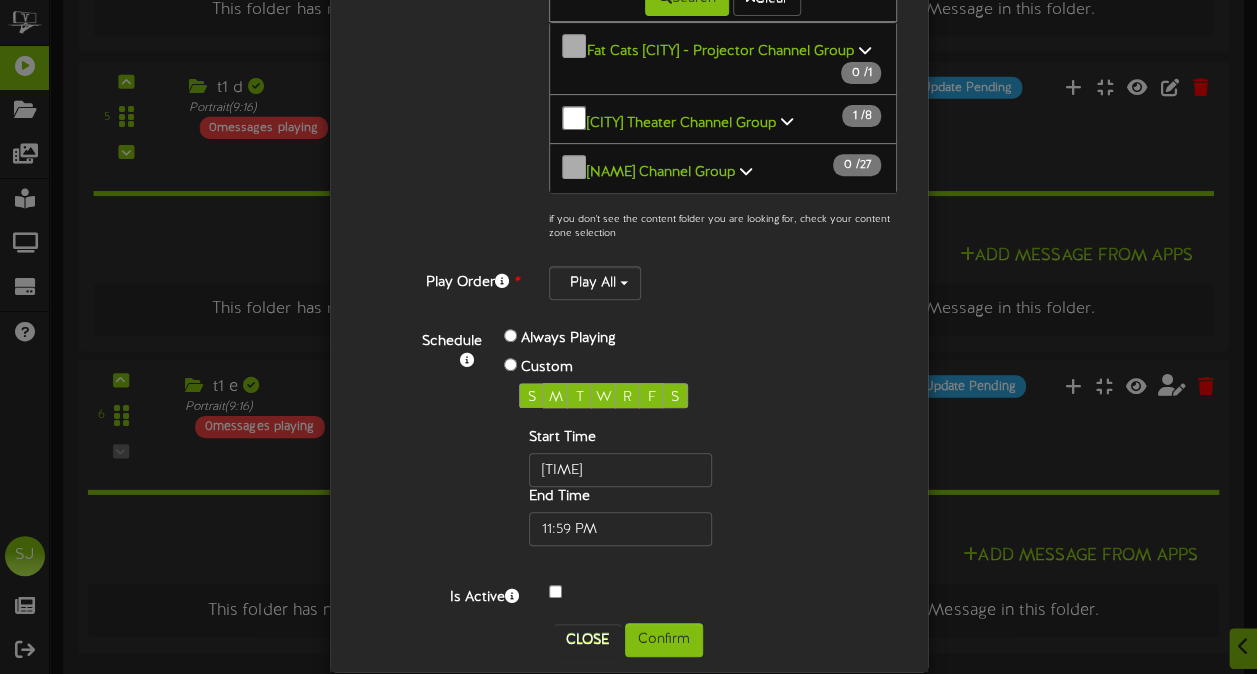 click on "Custom" at bounding box center [637, 368] 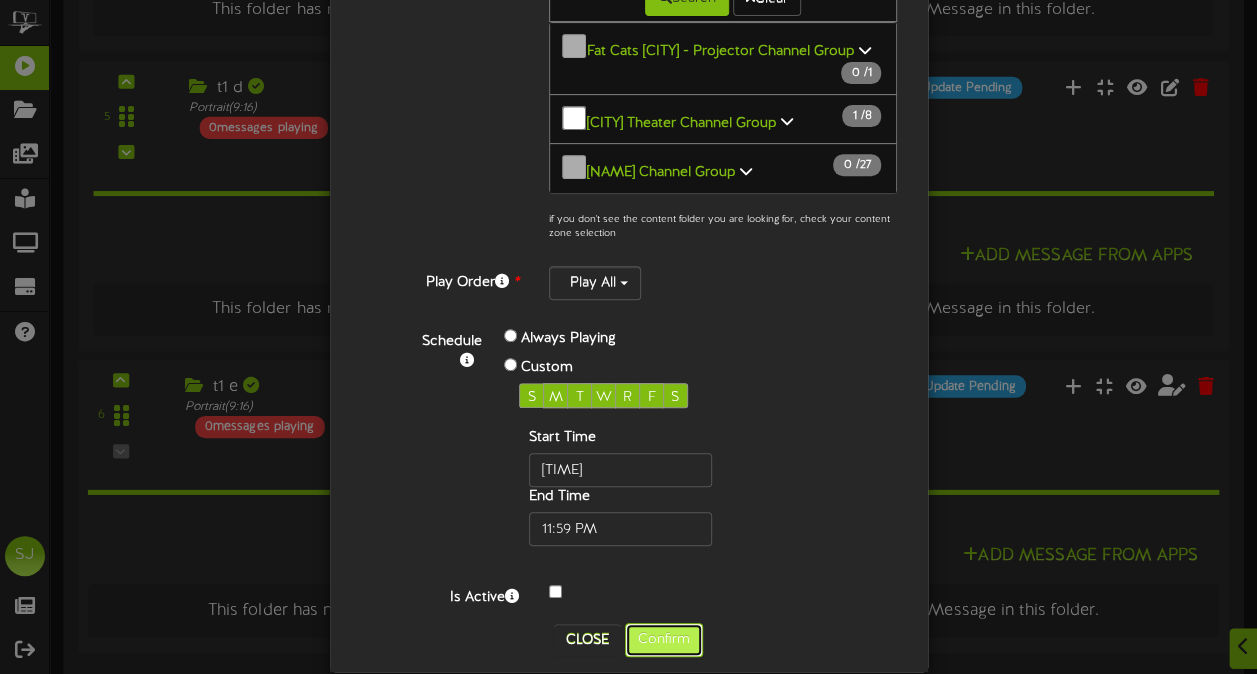 click on "Confirm" at bounding box center [664, 640] 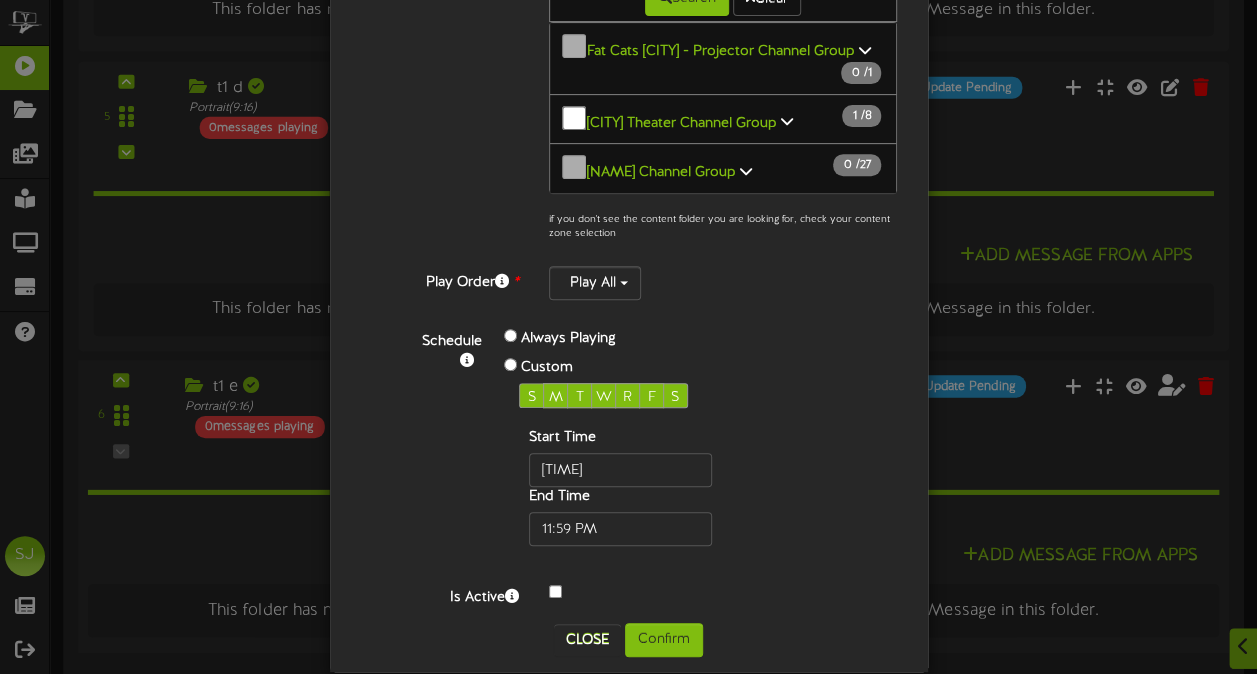 scroll, scrollTop: 0, scrollLeft: 0, axis: both 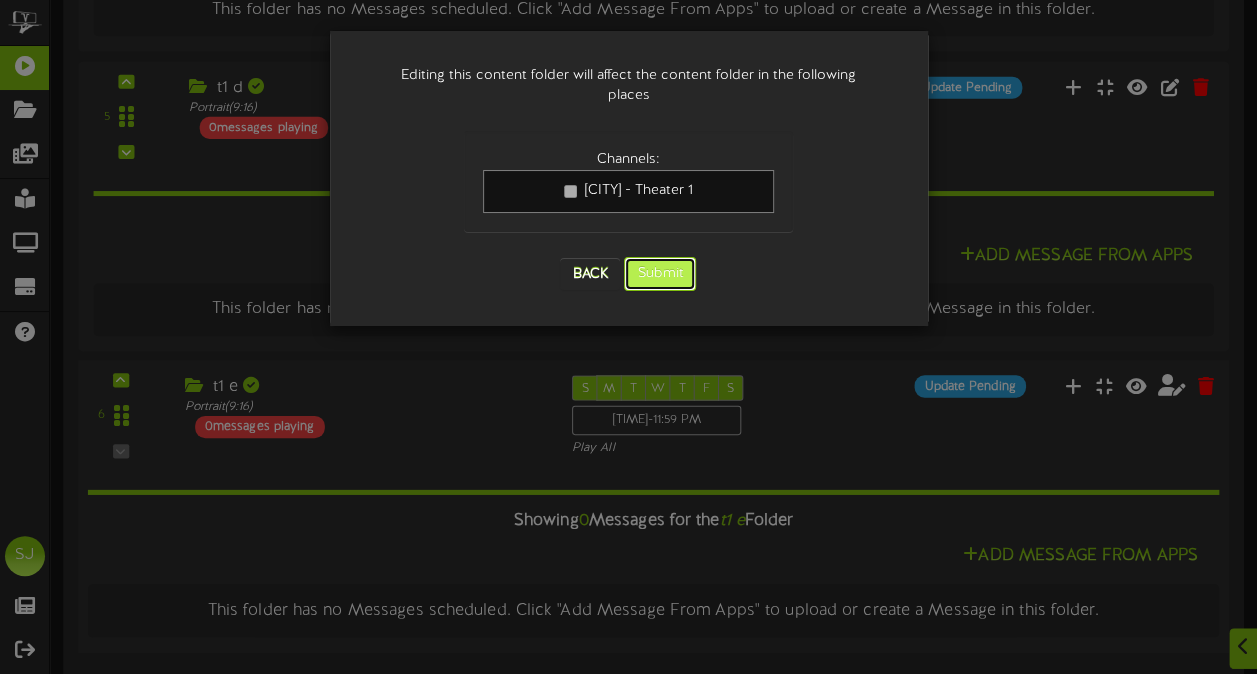 click on "Submit" at bounding box center (660, 274) 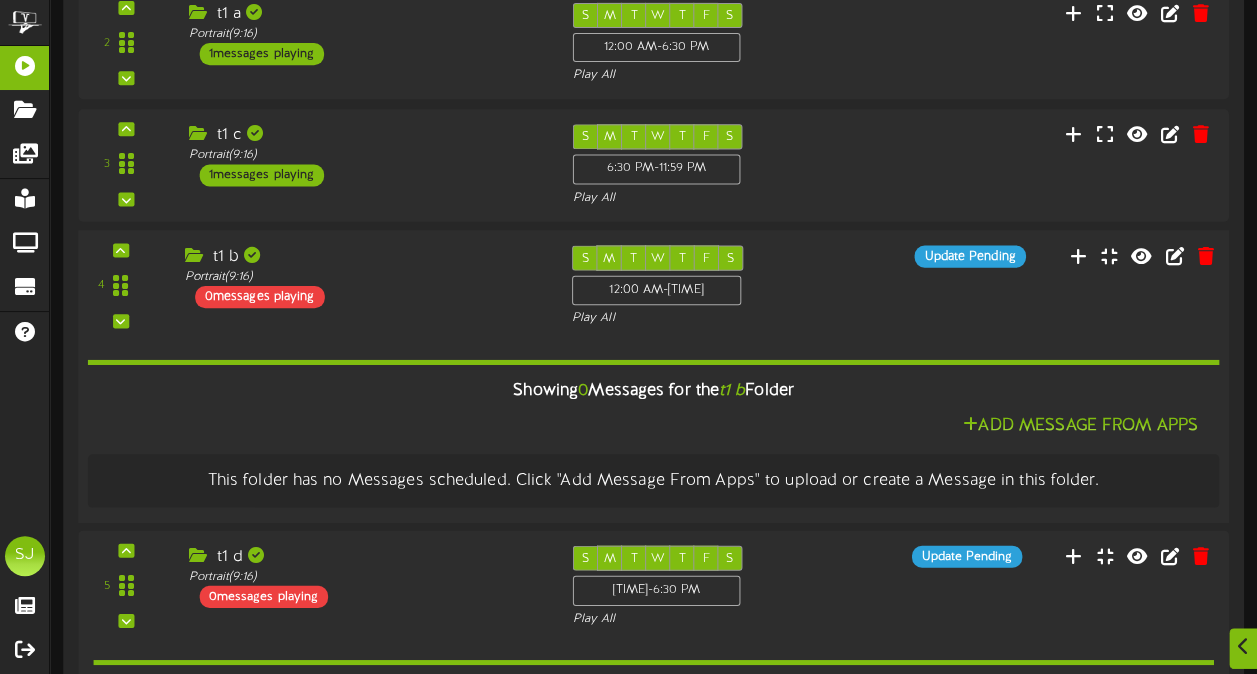 scroll, scrollTop: 450, scrollLeft: 0, axis: vertical 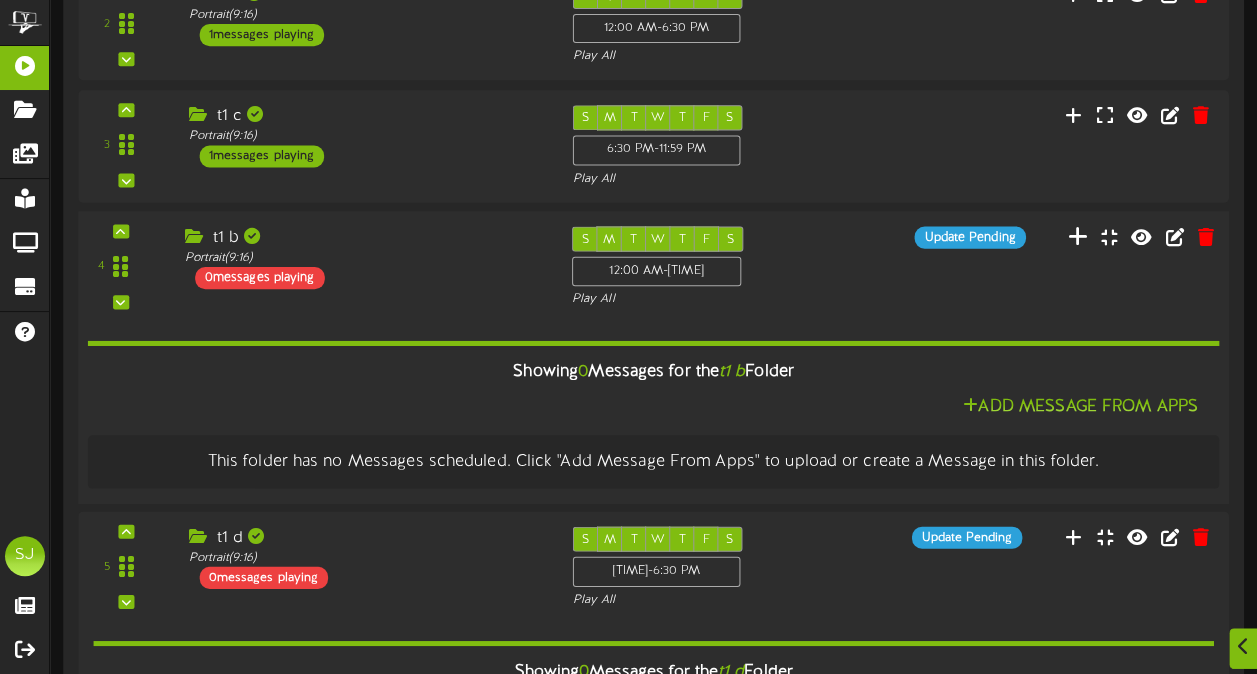 click at bounding box center [1078, 238] 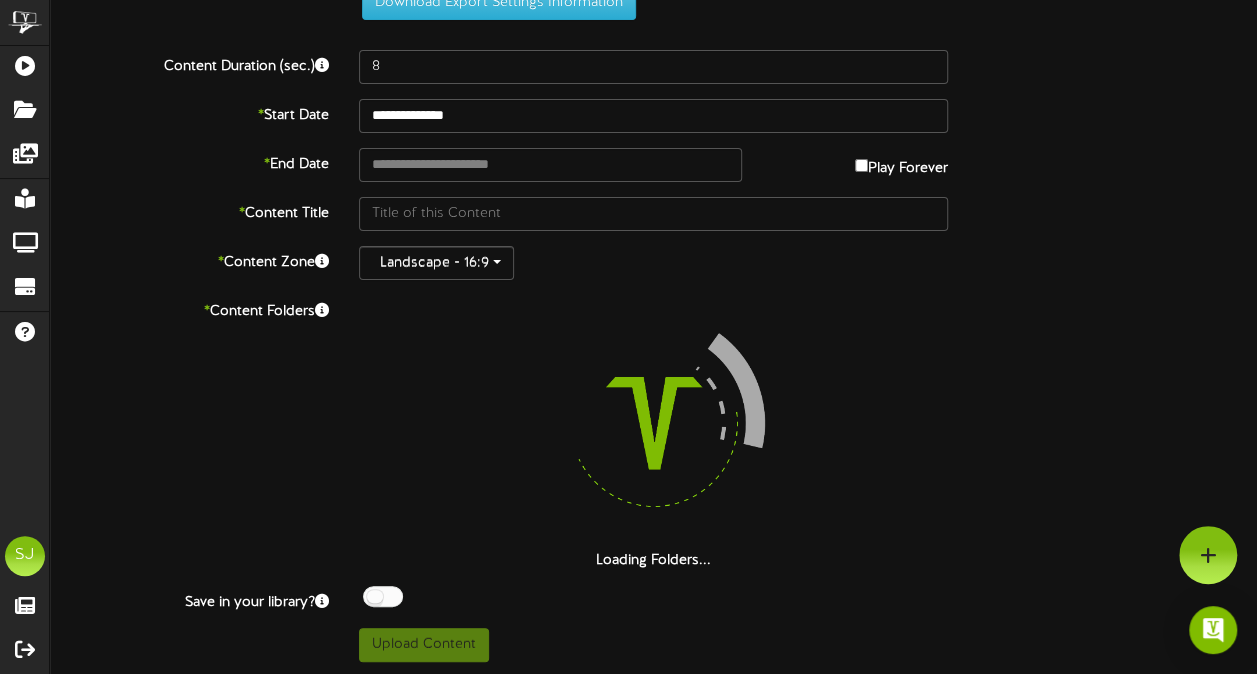 scroll, scrollTop: 0, scrollLeft: 0, axis: both 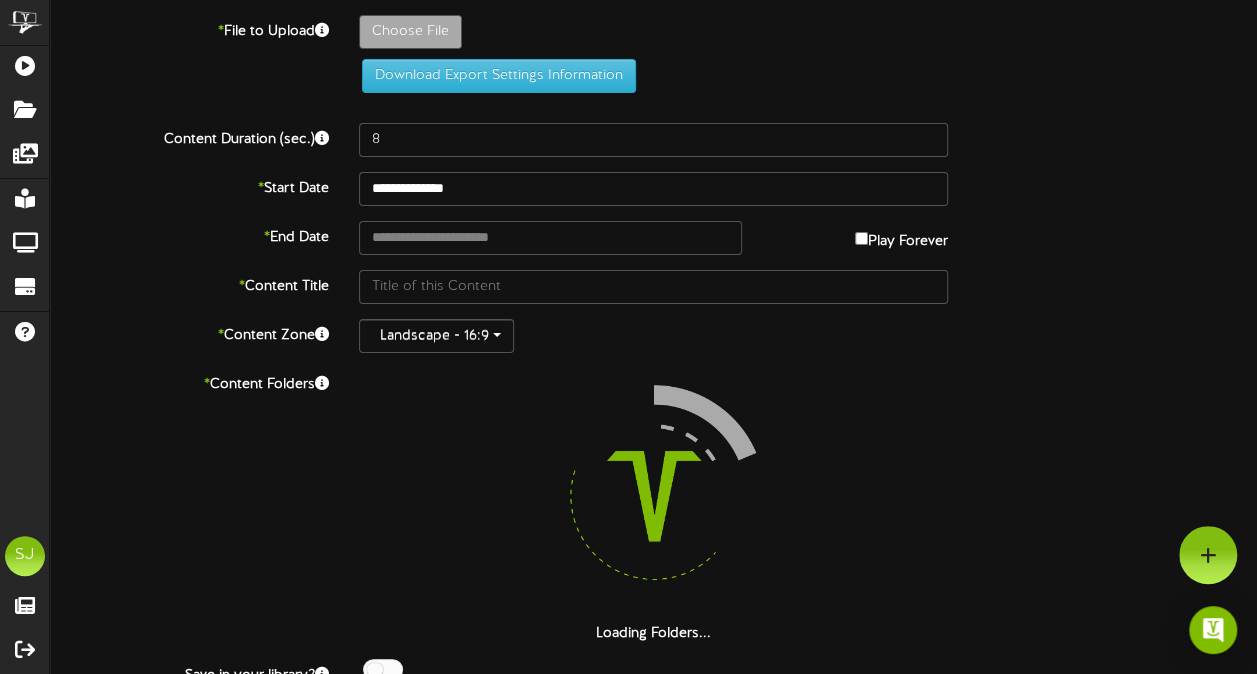 click on "**********" at bounding box center [653, 375] 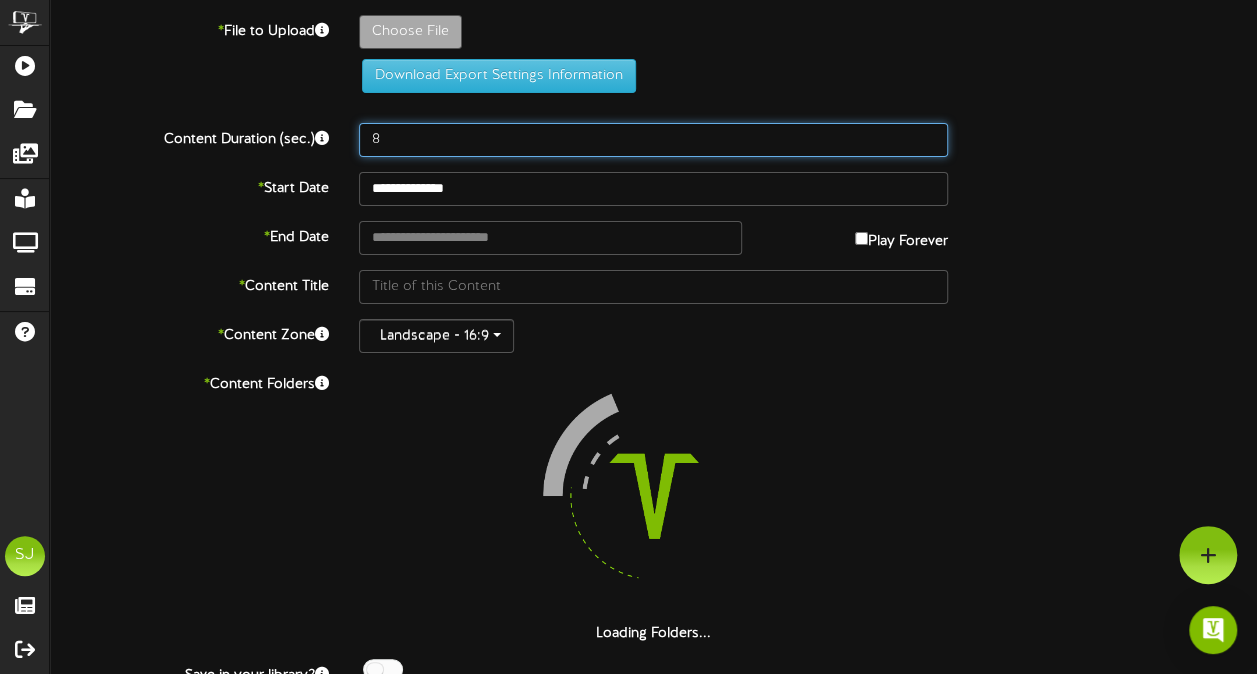 click on "8" at bounding box center [653, 140] 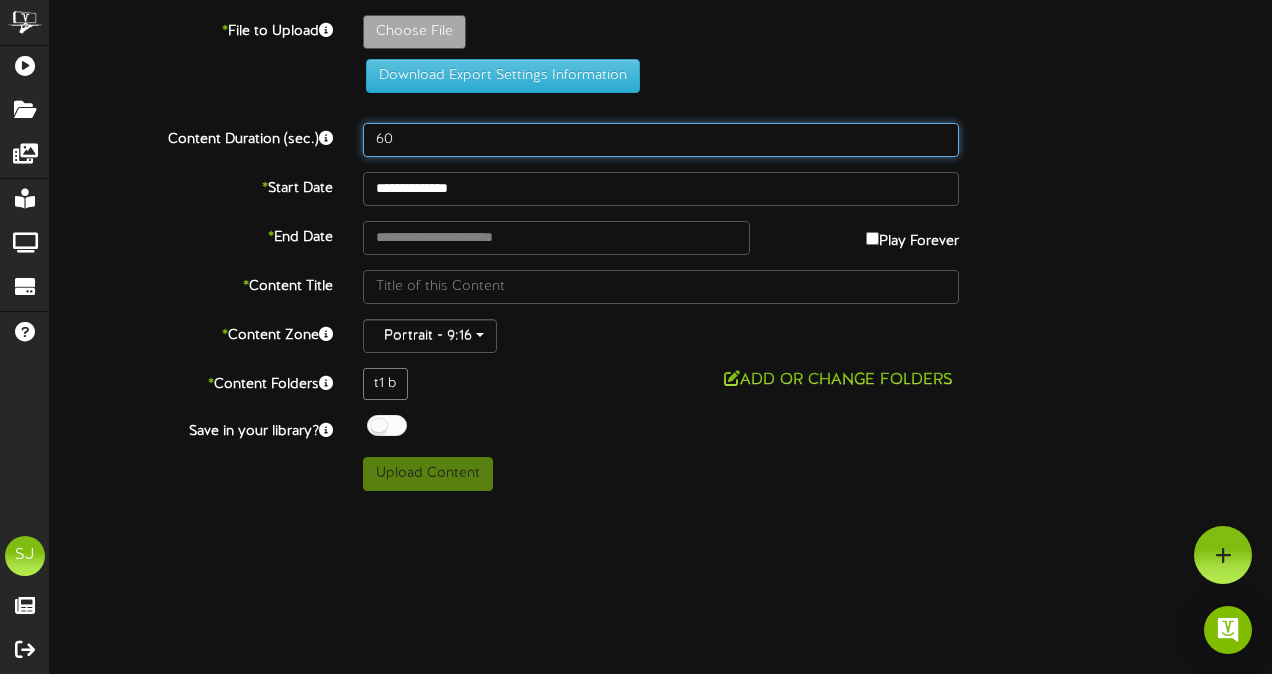 type on "60" 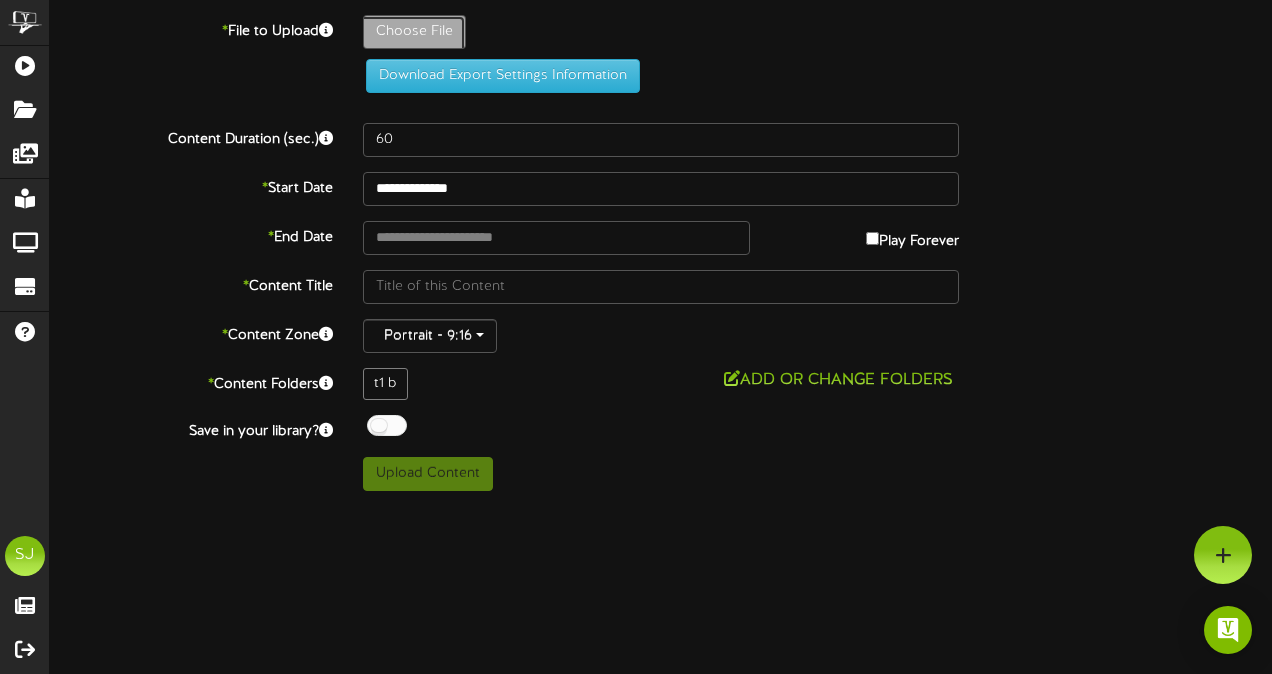 click on "Choose File" at bounding box center [-623, 87] 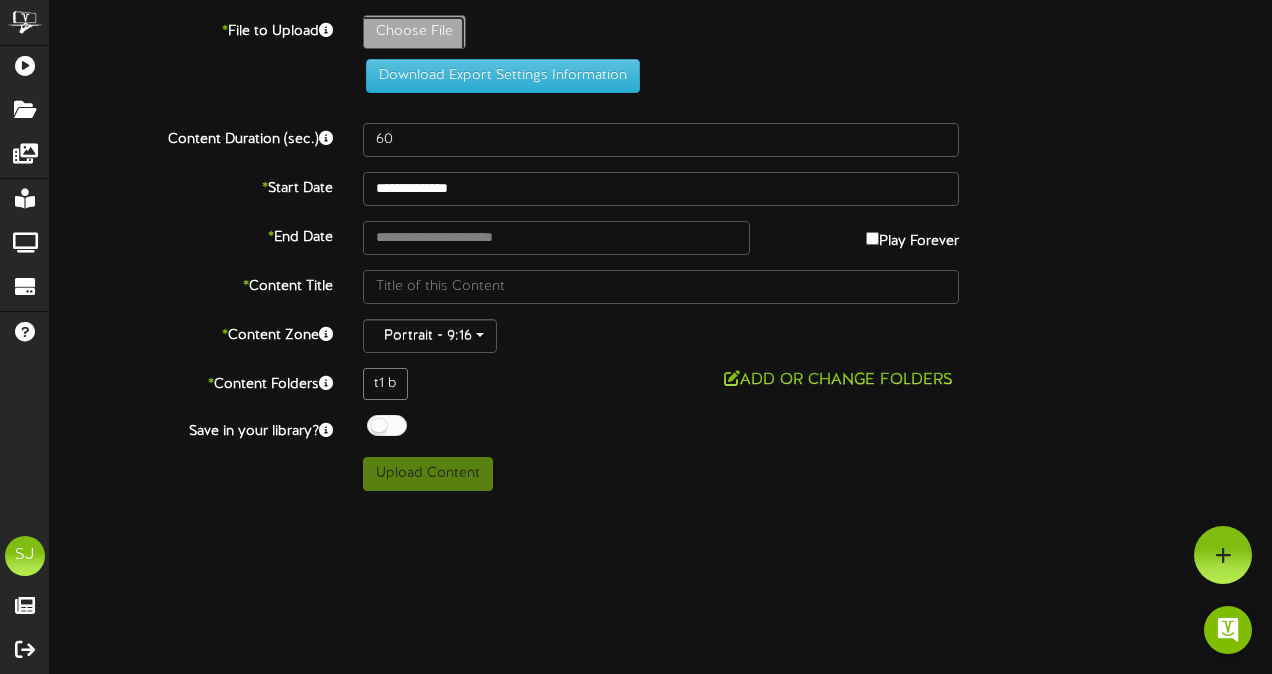 type on "**********" 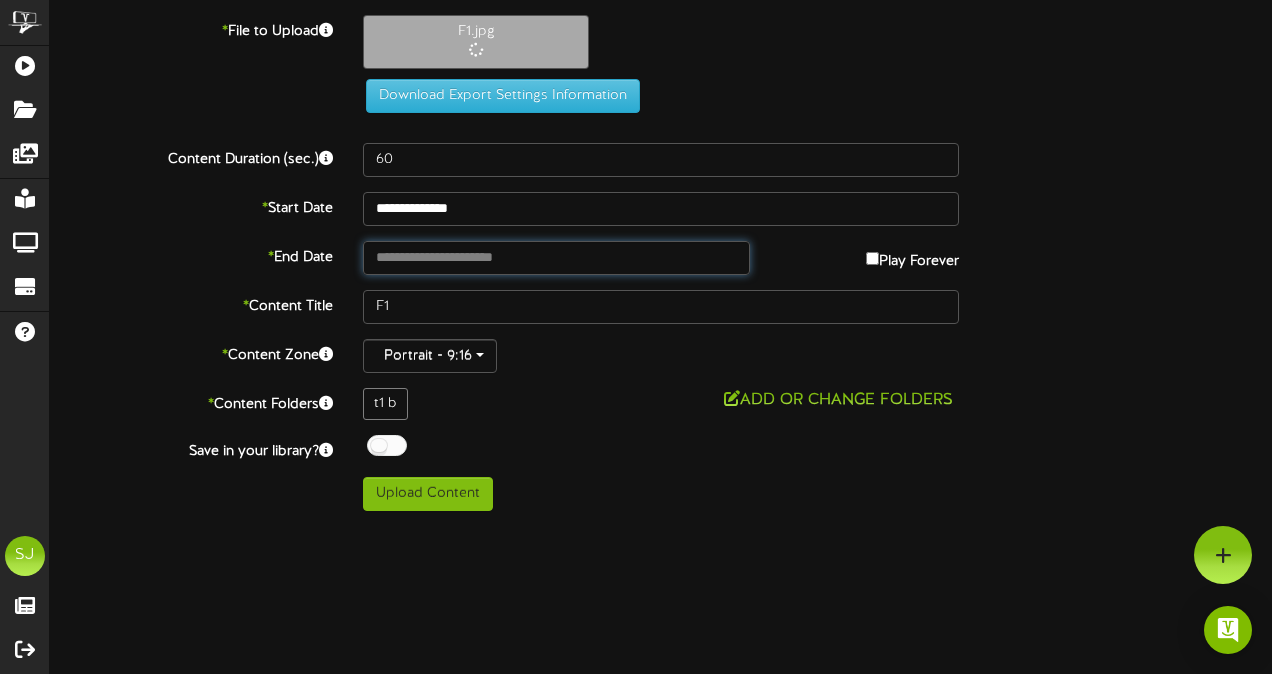 click on "ChannelValet
Playlists
Folders
Messages
My Library
Groups
Devices
Help
SJ
Shay   Johnson
Feature Tracking
Logout" at bounding box center [636, 263] 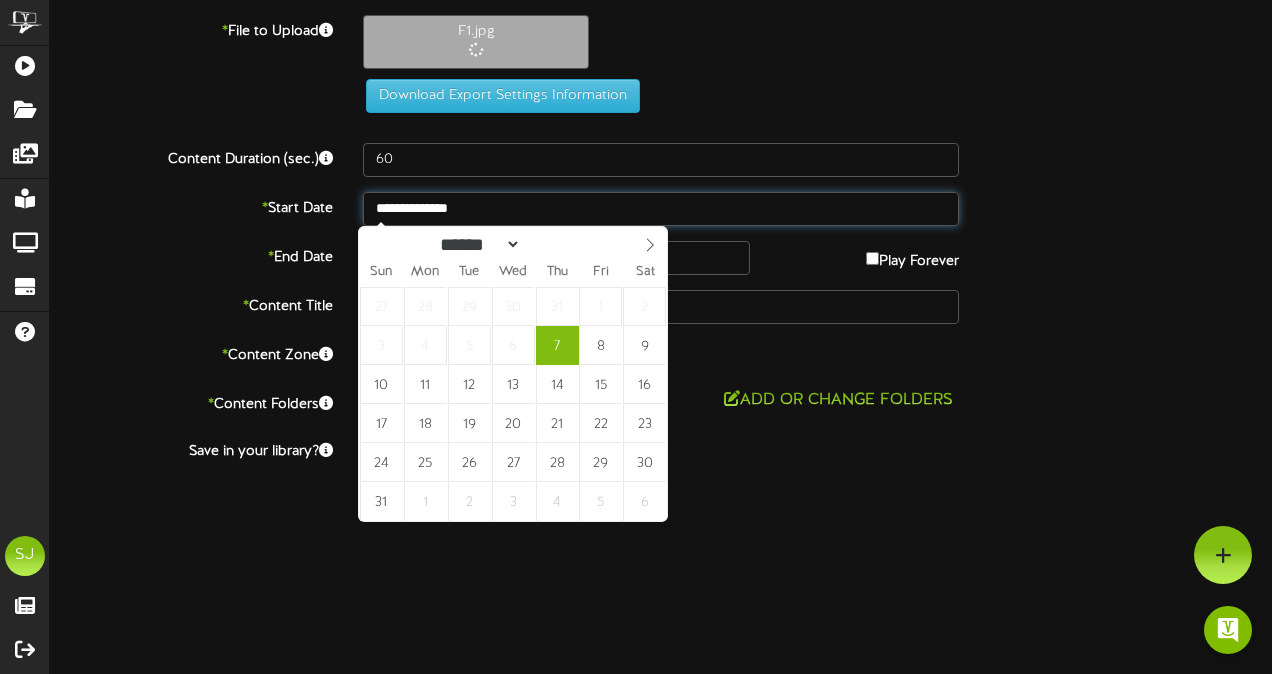 click on "**********" at bounding box center (661, 209) 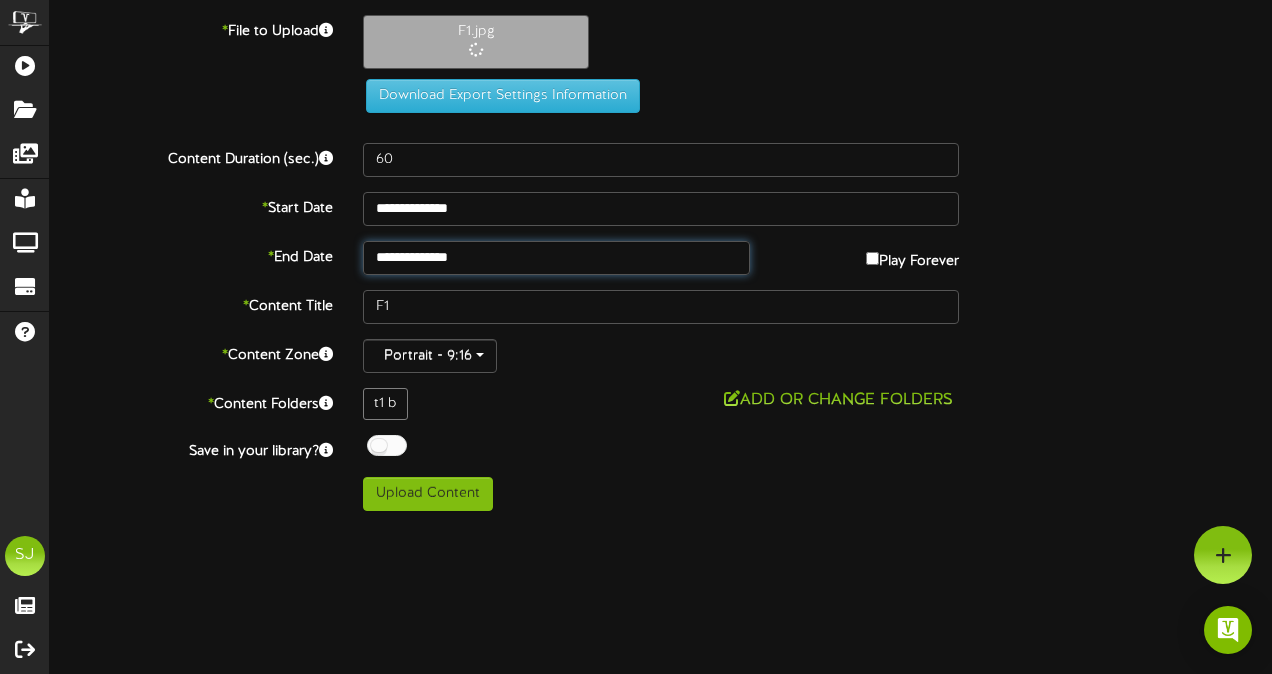 click on "**********" at bounding box center (556, 258) 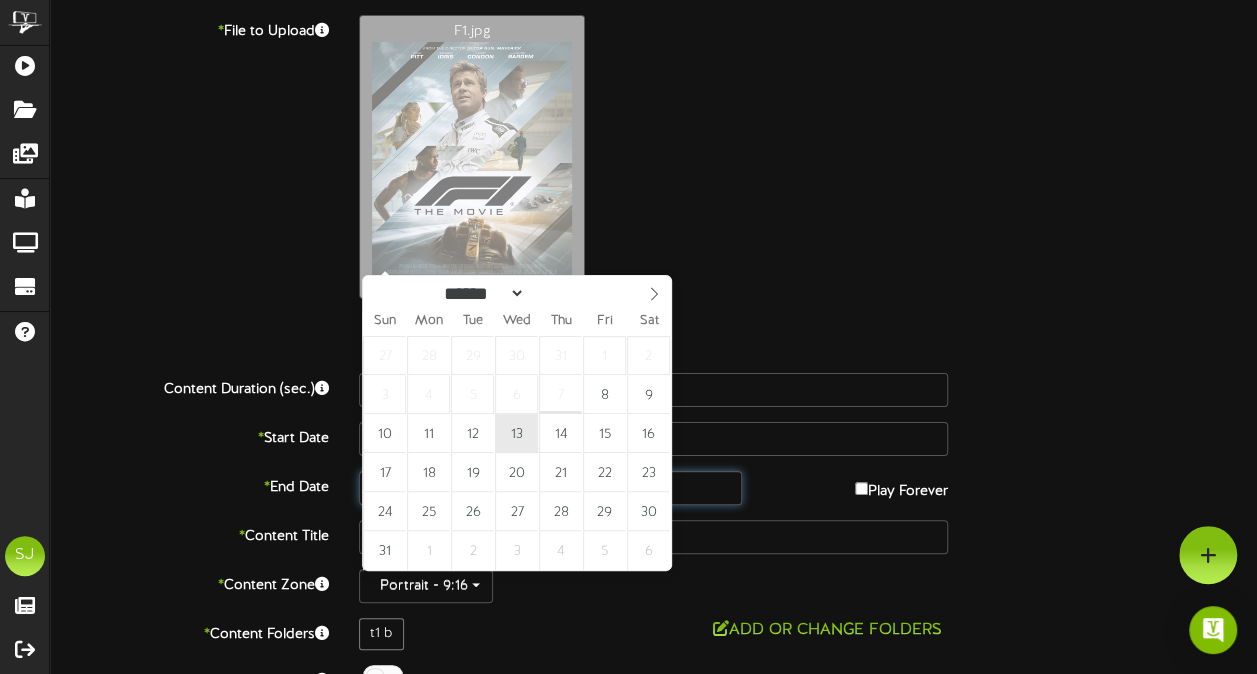 type on "**********" 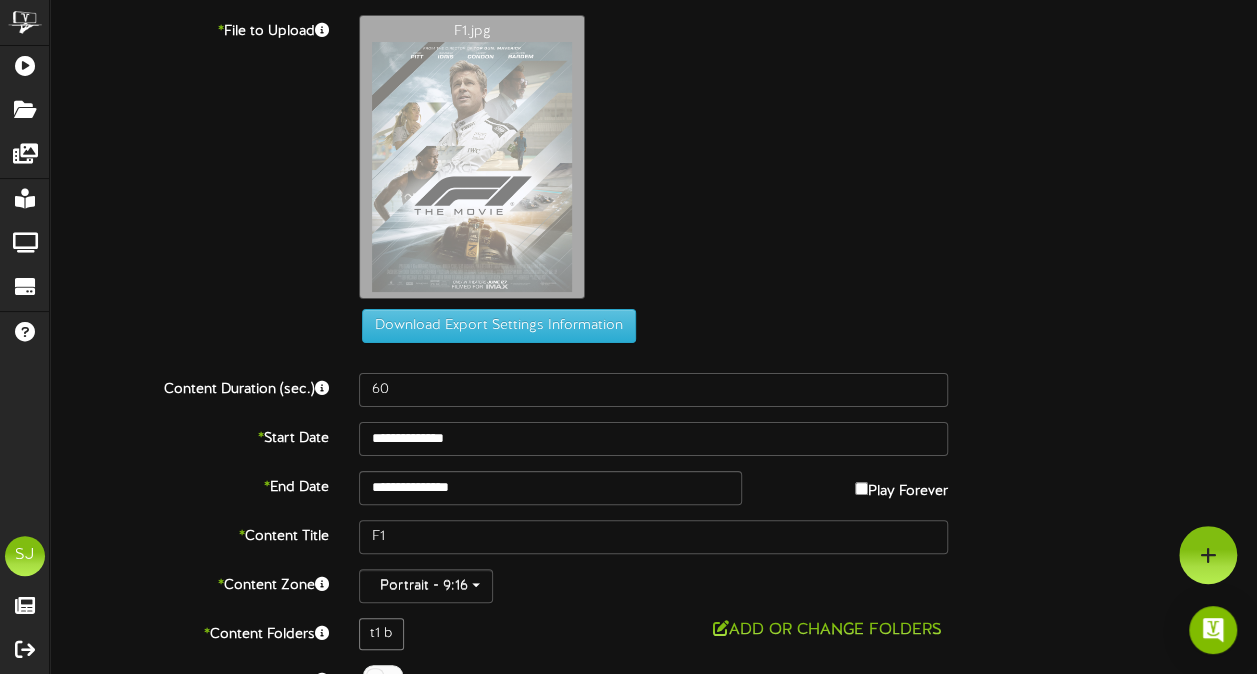 click on "F1.jpg" at bounding box center (808, 162) 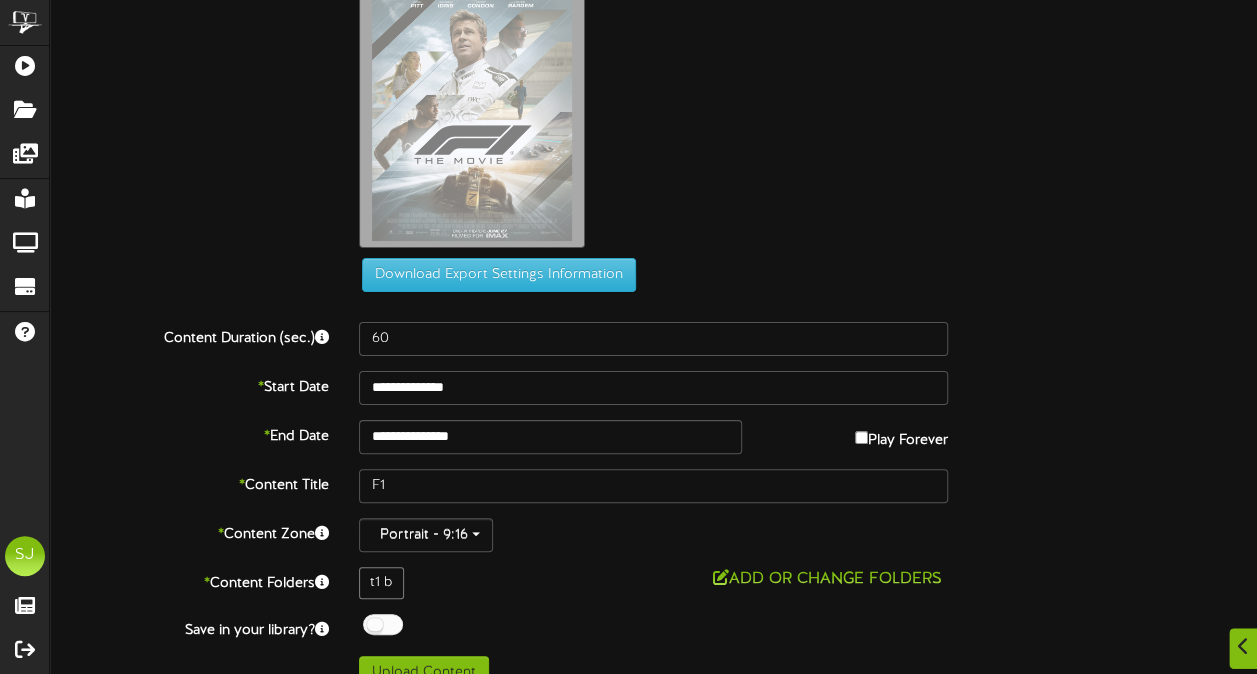 scroll, scrollTop: 78, scrollLeft: 0, axis: vertical 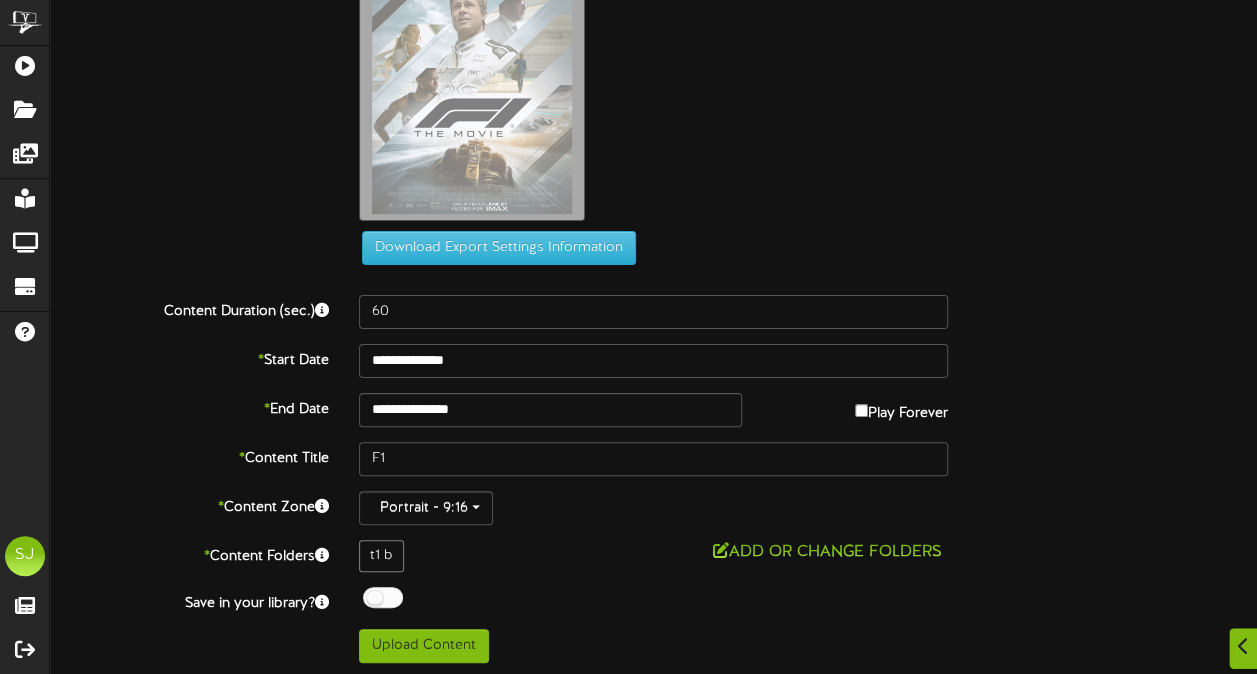 click at bounding box center (383, 597) 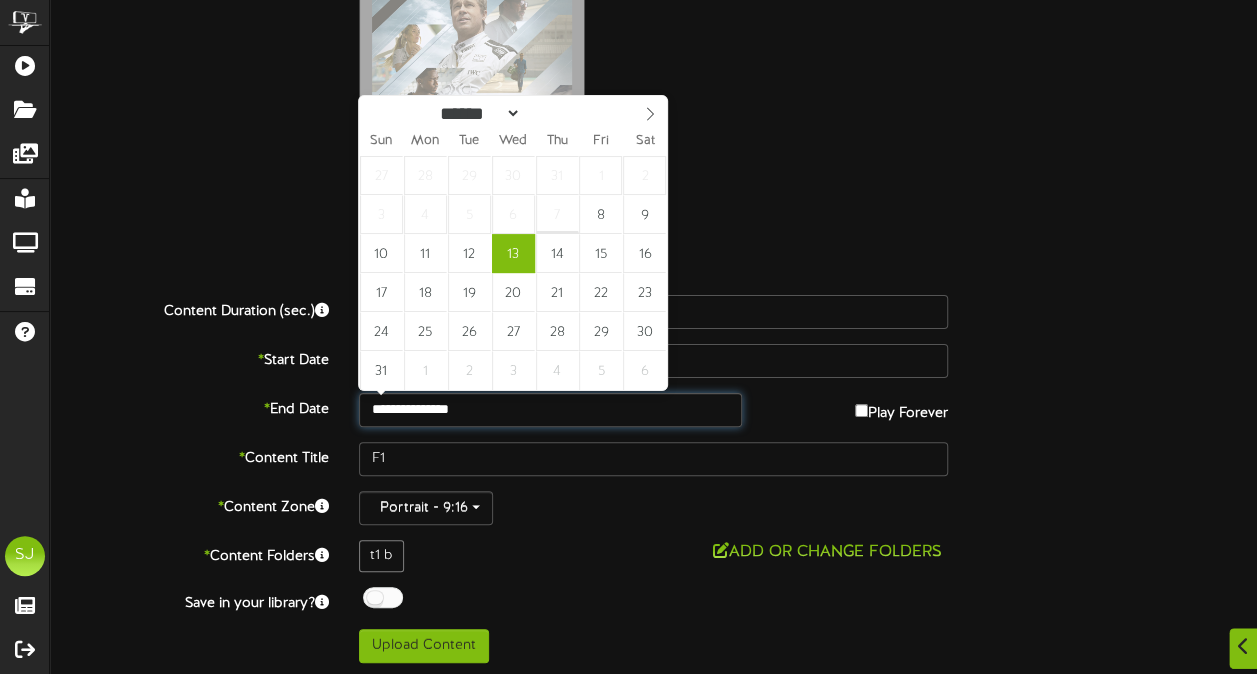 click on "**********" at bounding box center [550, 410] 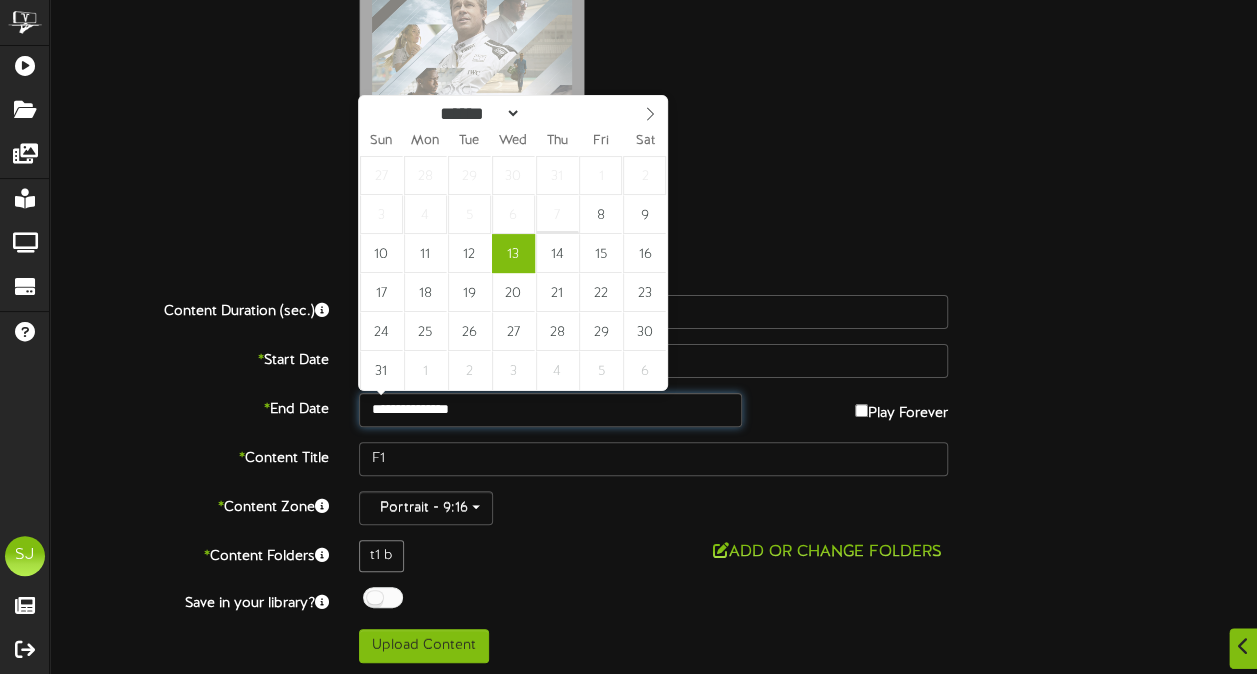 click on "**********" at bounding box center [550, 410] 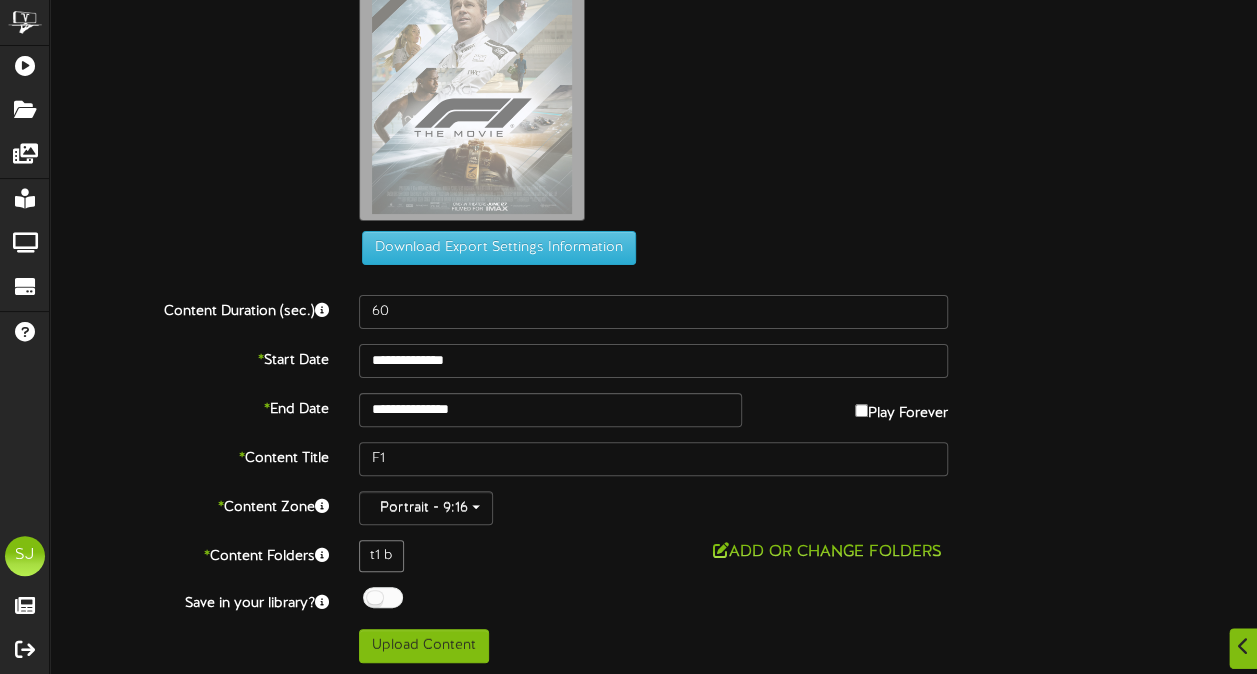 click on "Download Export Settings Information" at bounding box center (653, 101) 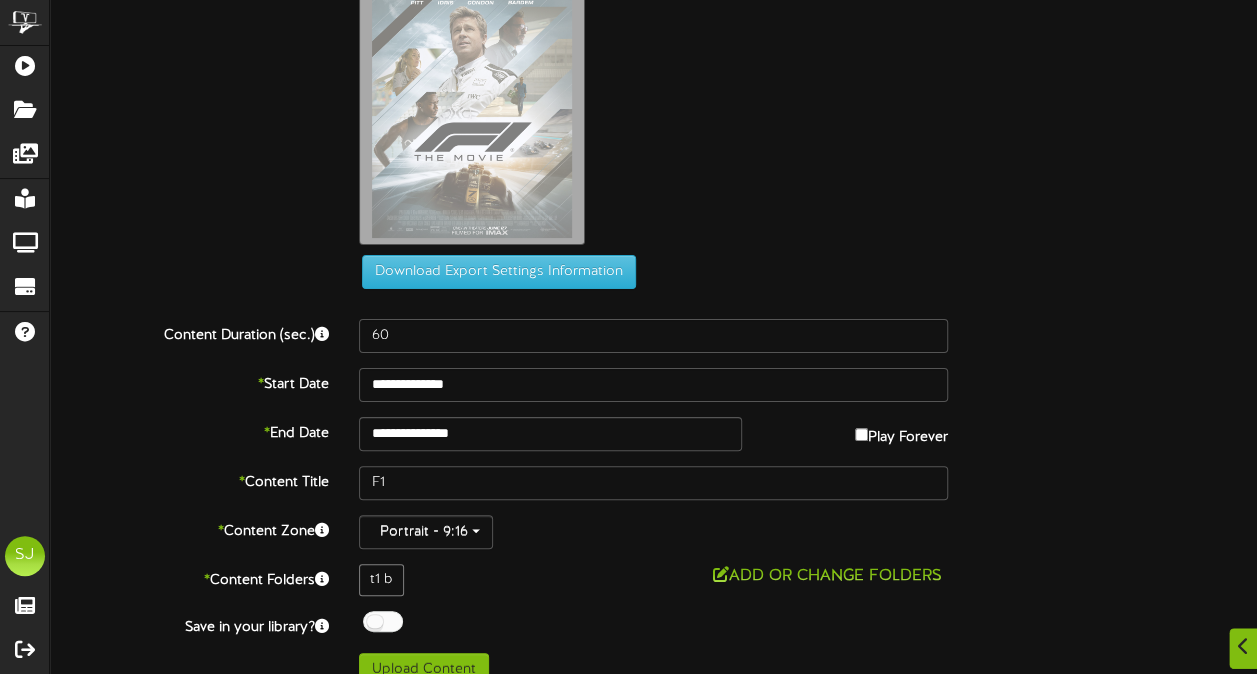 scroll, scrollTop: 78, scrollLeft: 0, axis: vertical 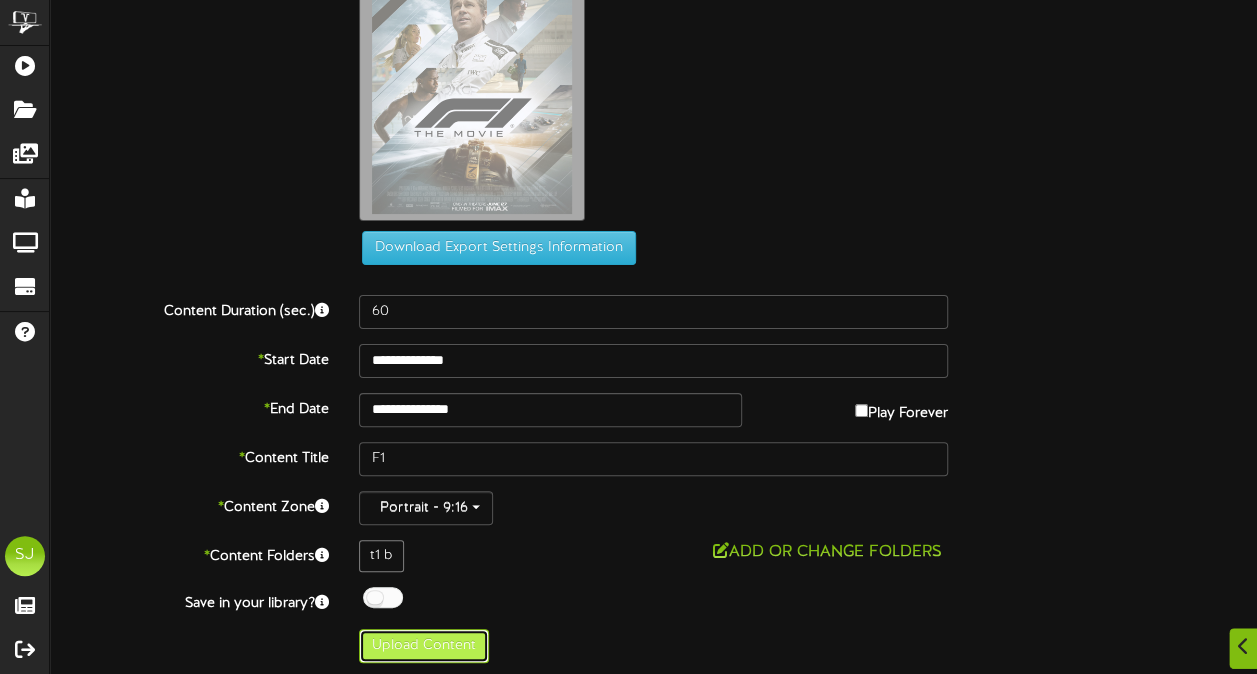 click on "Upload Content" at bounding box center [424, 646] 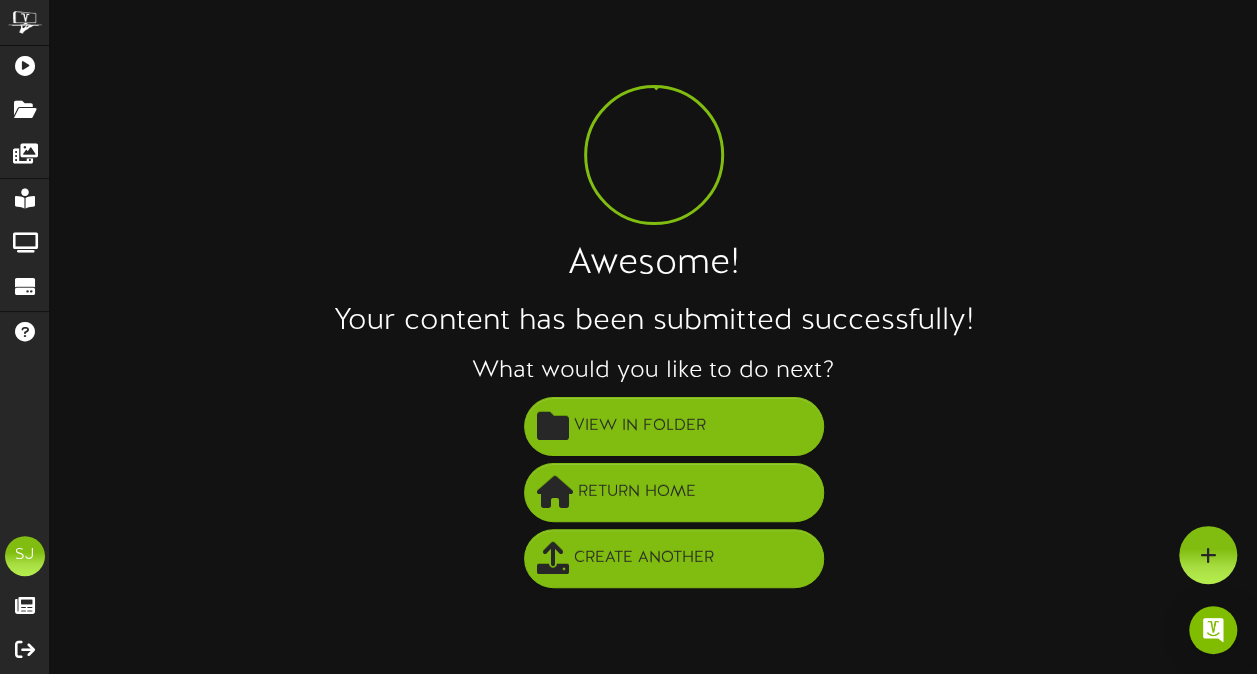 scroll, scrollTop: 0, scrollLeft: 0, axis: both 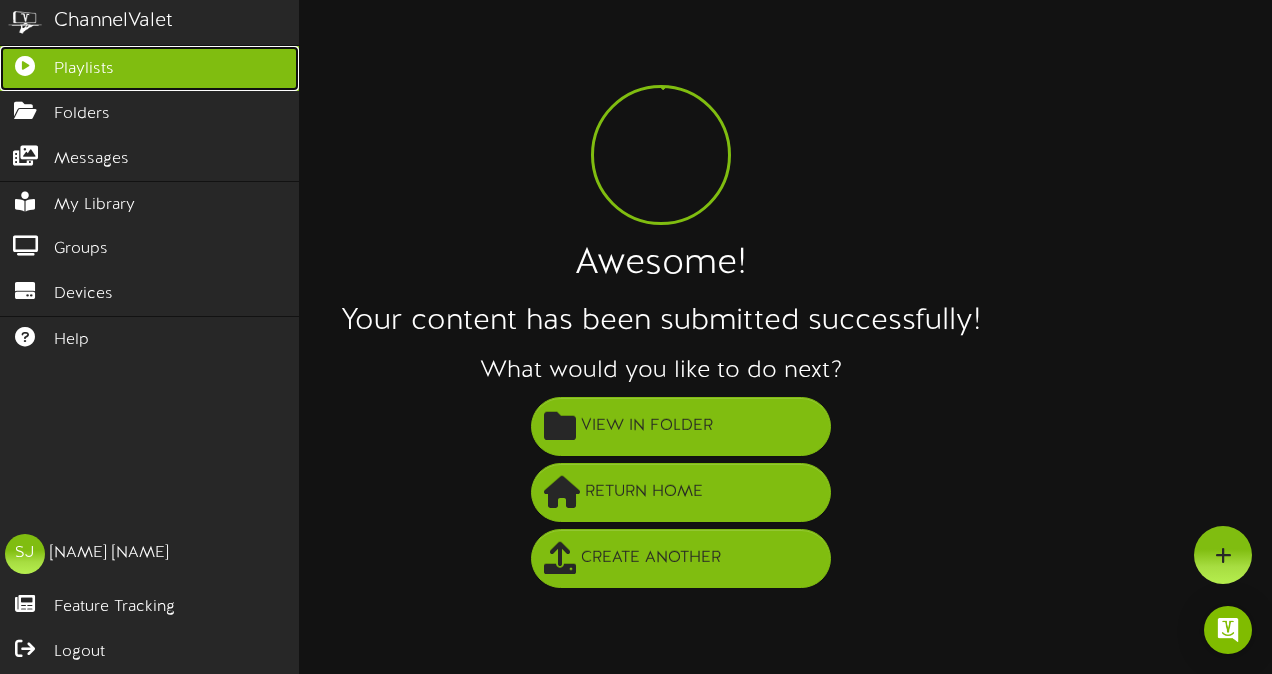 click at bounding box center (25, 63) 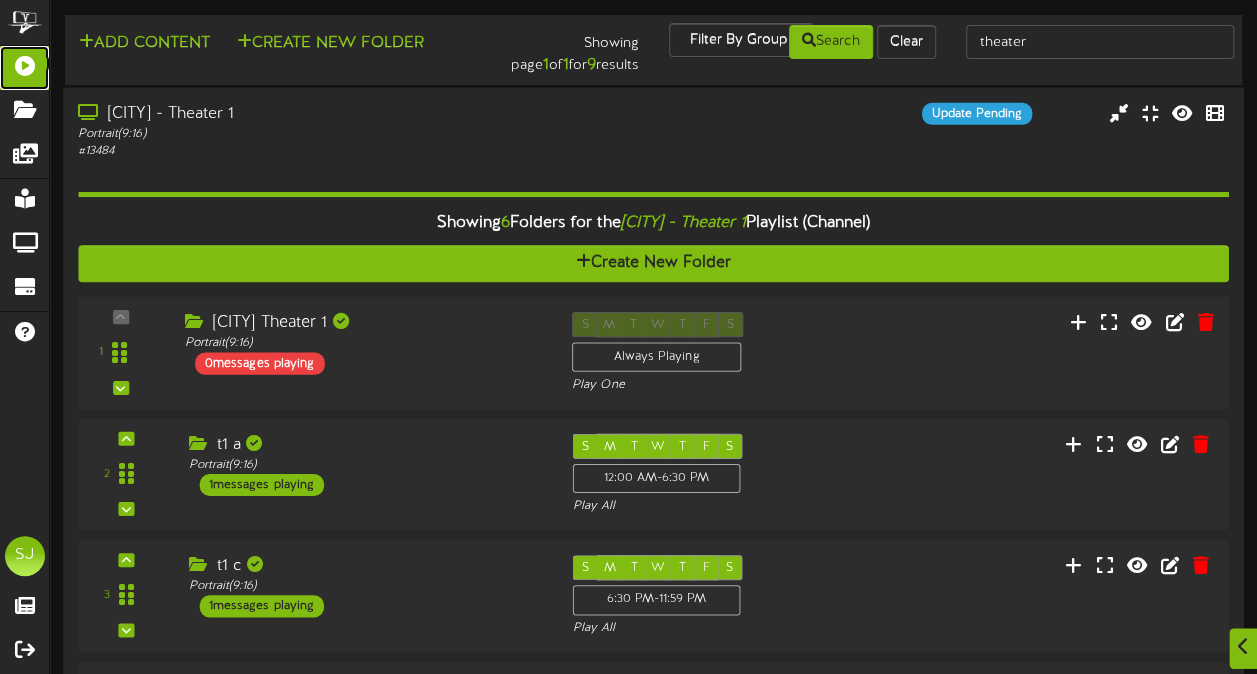 scroll, scrollTop: 496, scrollLeft: 0, axis: vertical 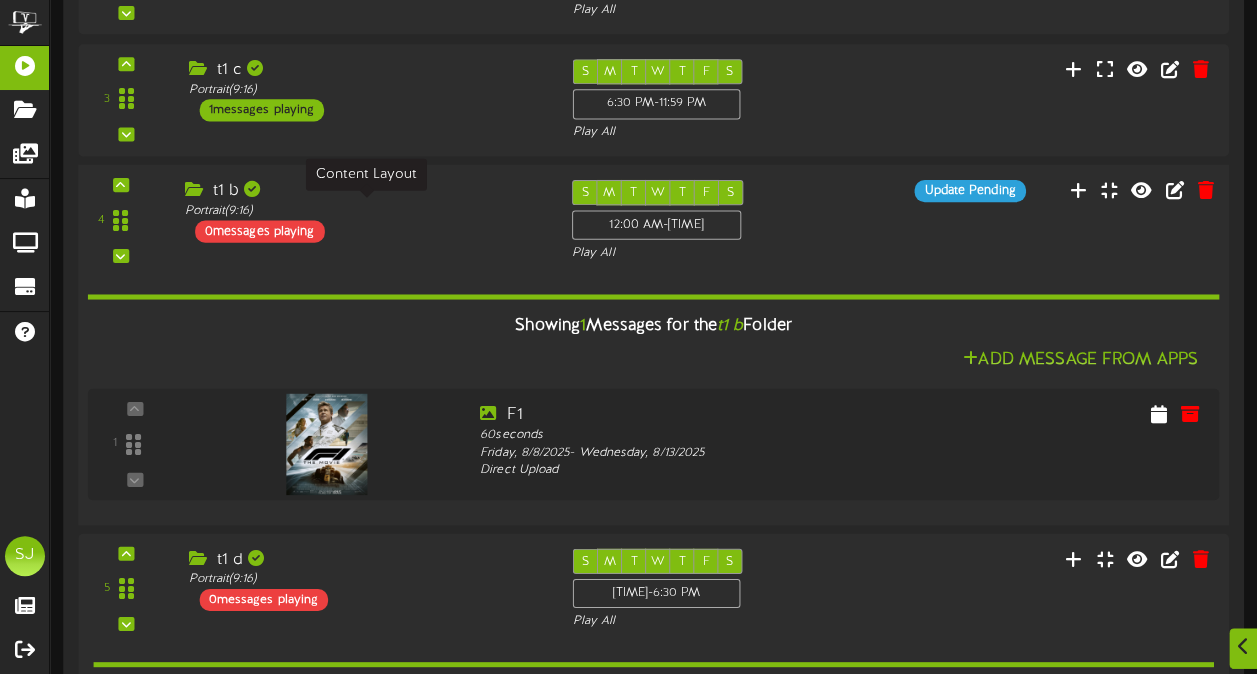 click on "t1 b
Portrait  ( 9:16 )
0  messages playing" at bounding box center [362, 210] 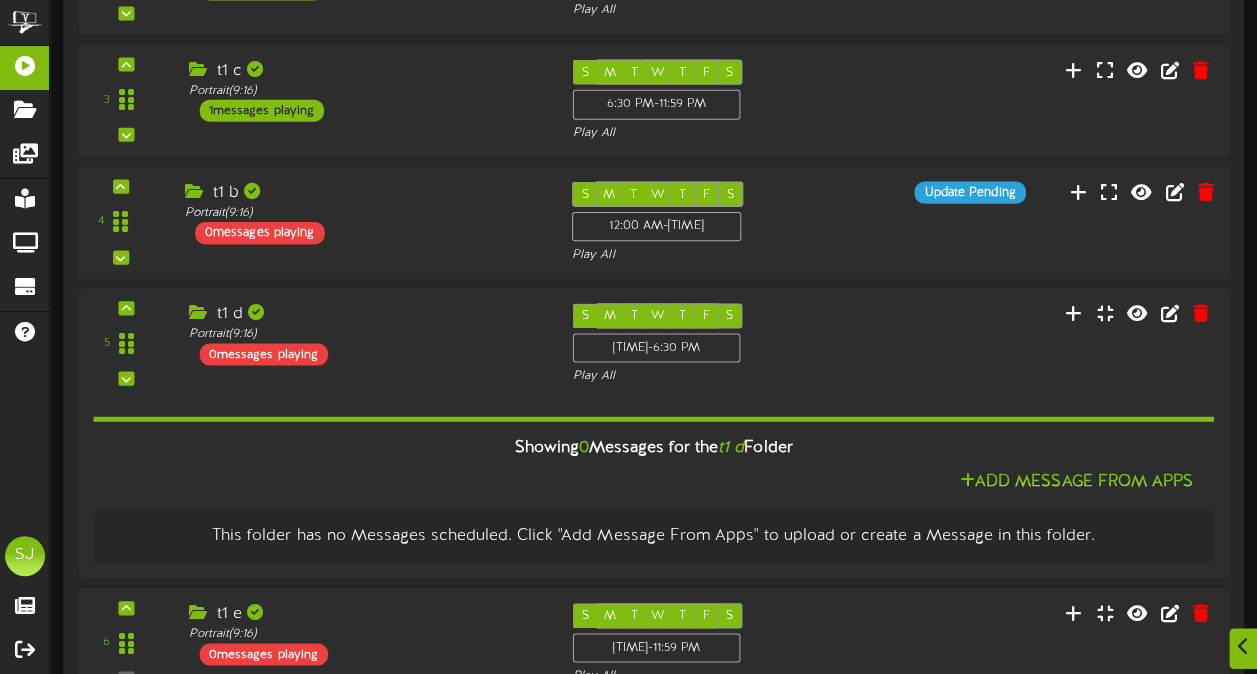 scroll, scrollTop: 596, scrollLeft: 0, axis: vertical 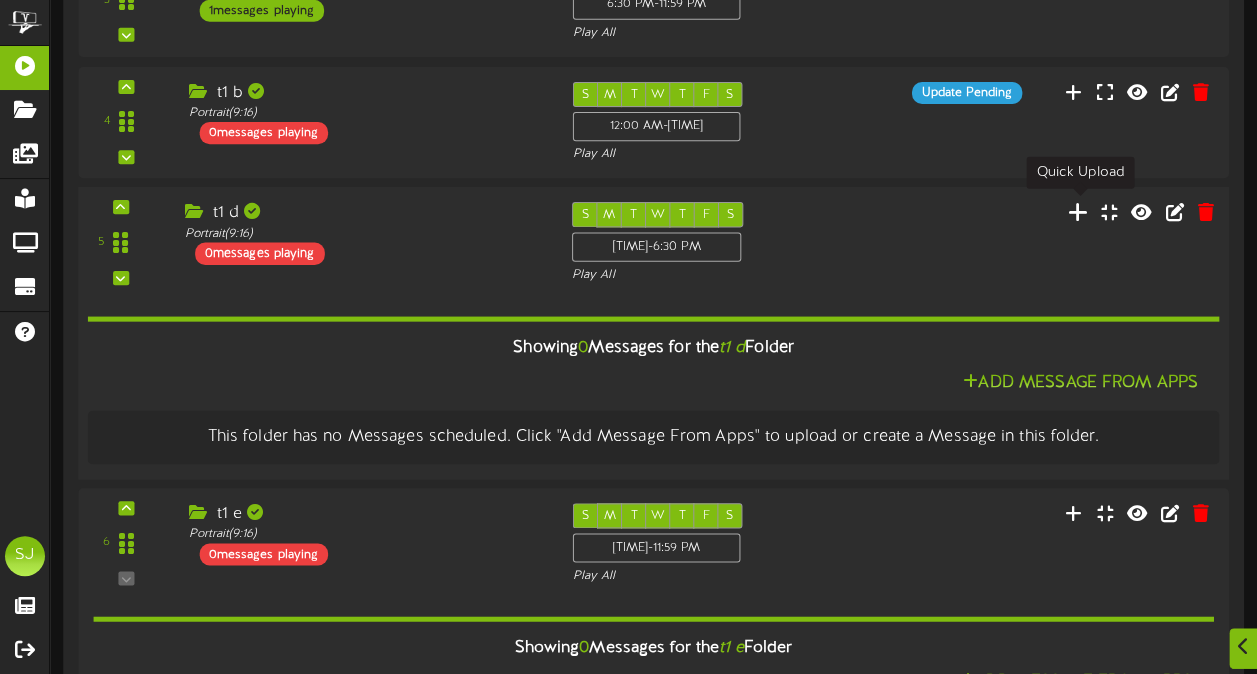 click at bounding box center [1078, 211] 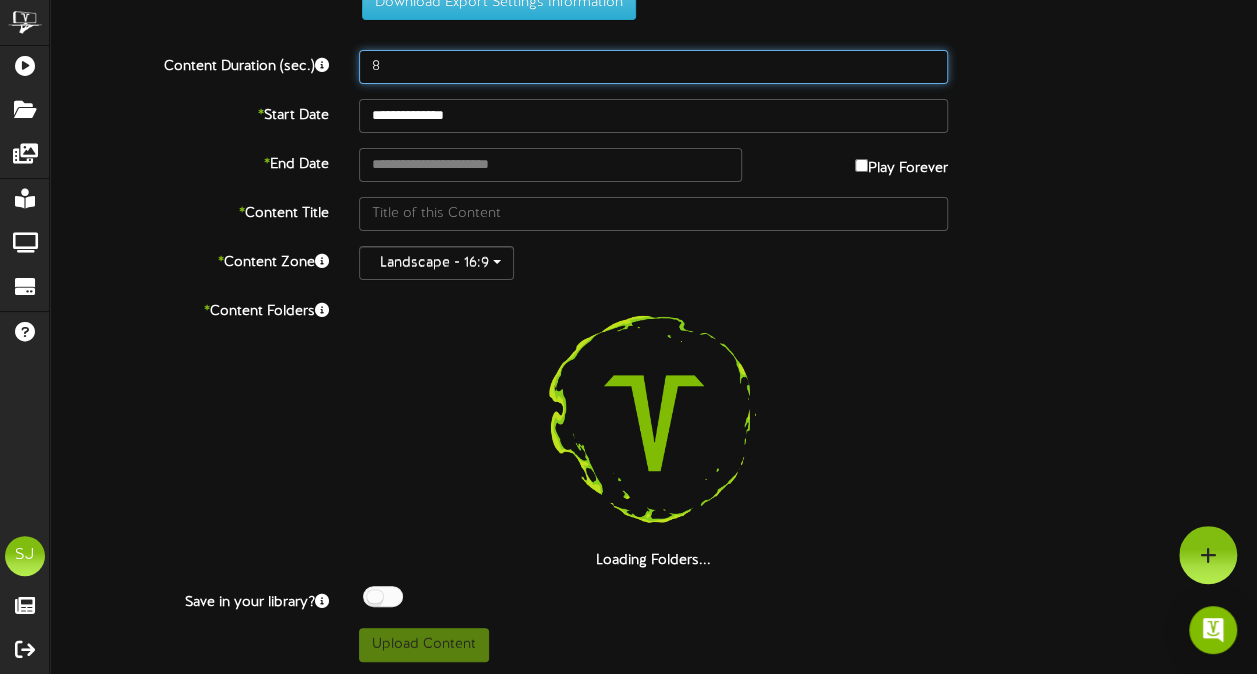 click on "8" at bounding box center [653, 67] 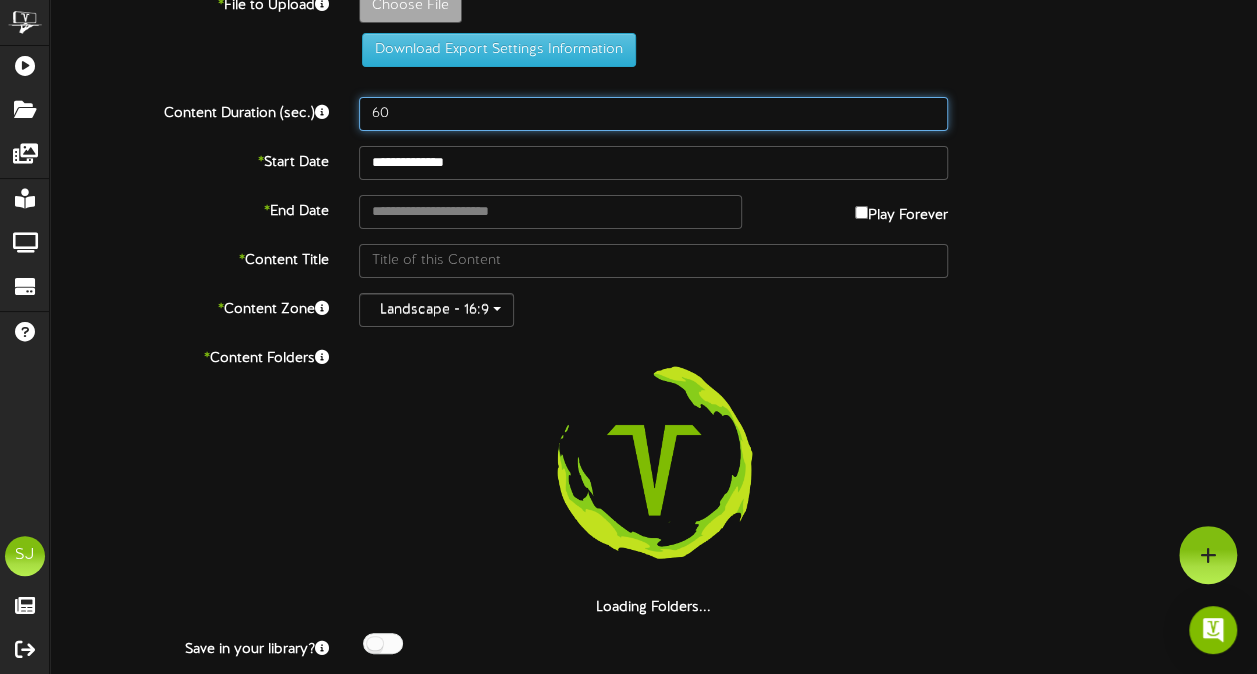 scroll, scrollTop: 0, scrollLeft: 0, axis: both 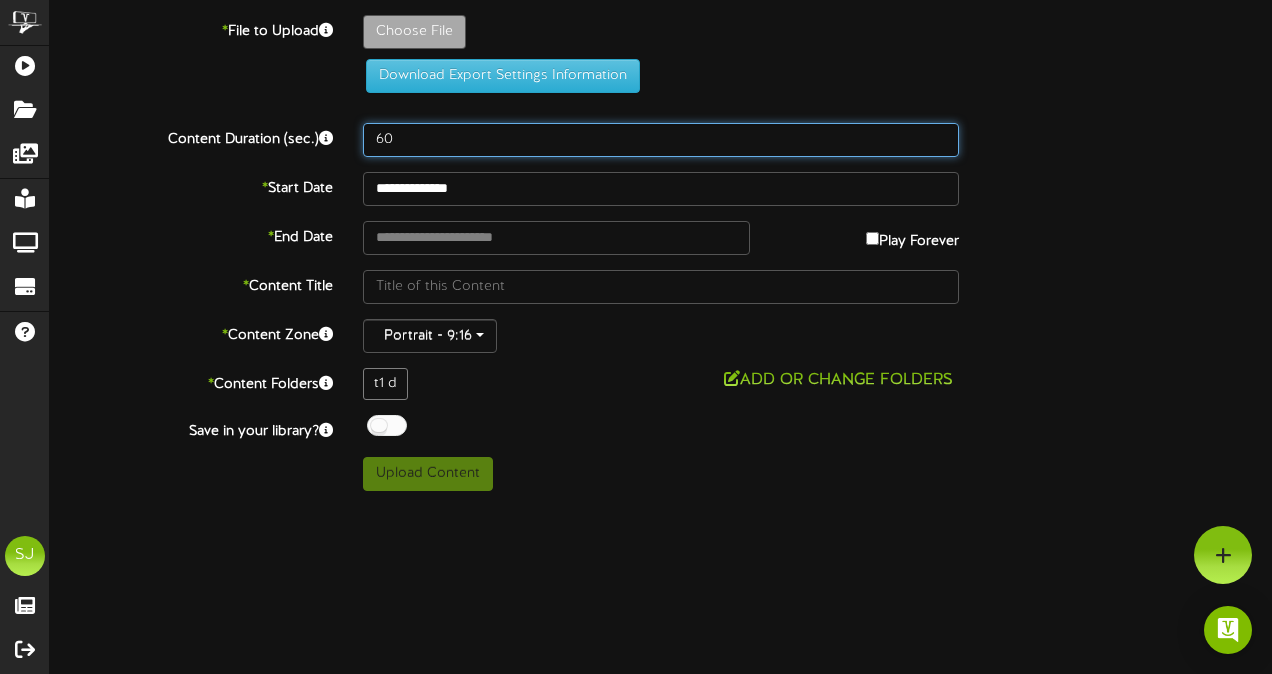 type on "60" 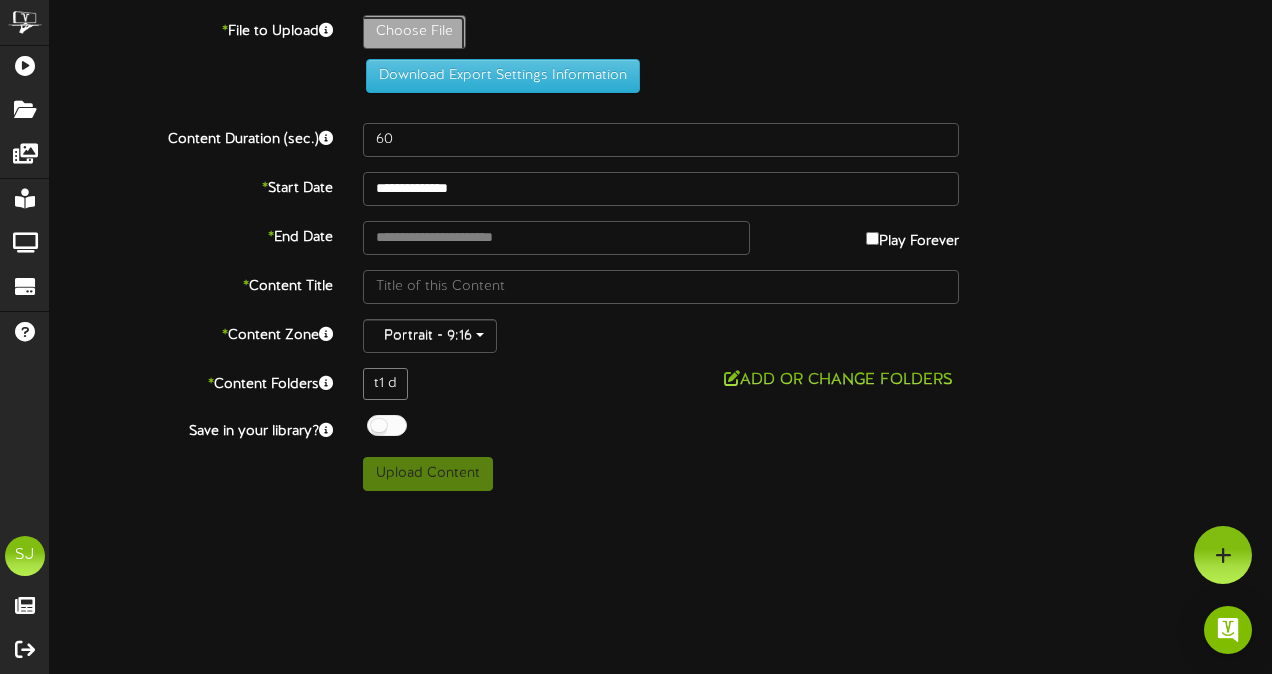click on "Choose File" at bounding box center [-623, 87] 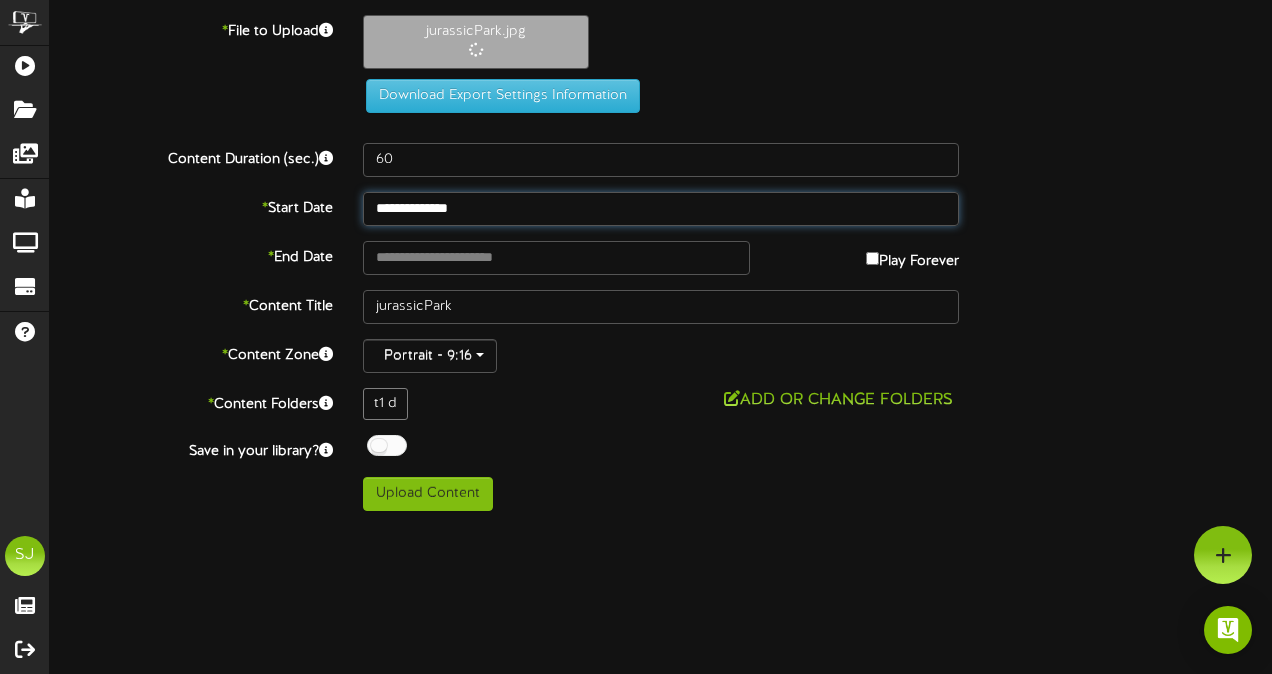 click on "**********" at bounding box center [661, 209] 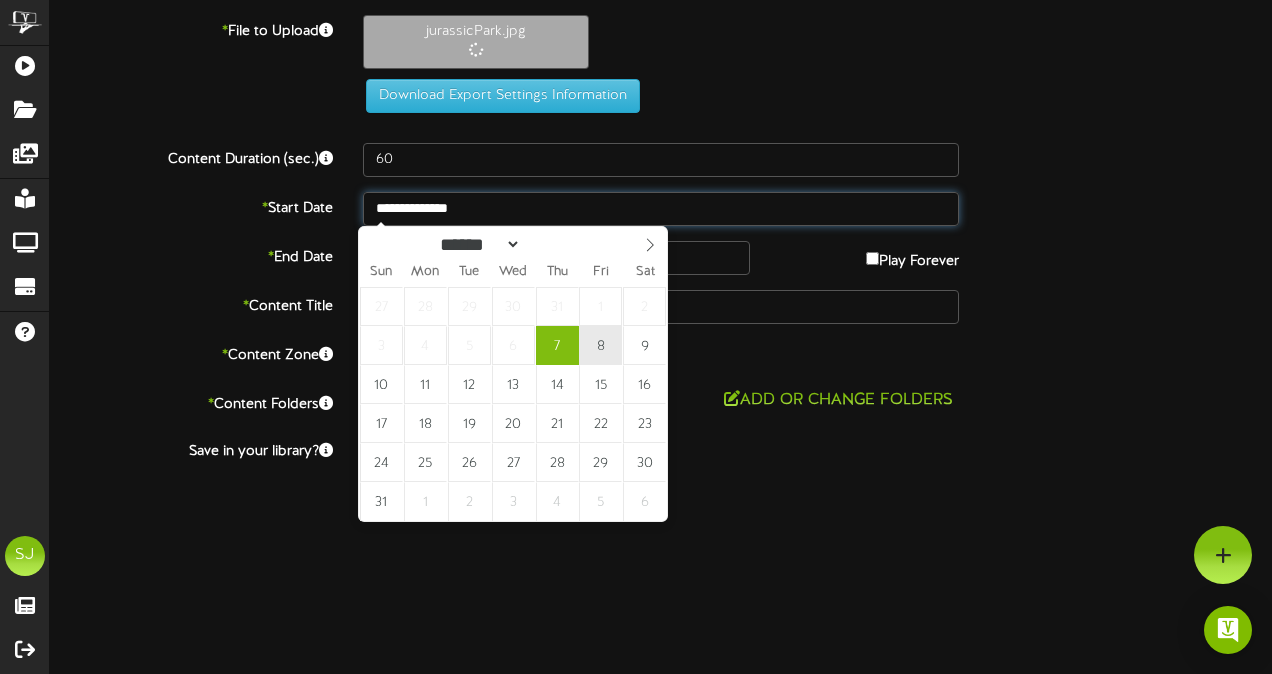 type on "**********" 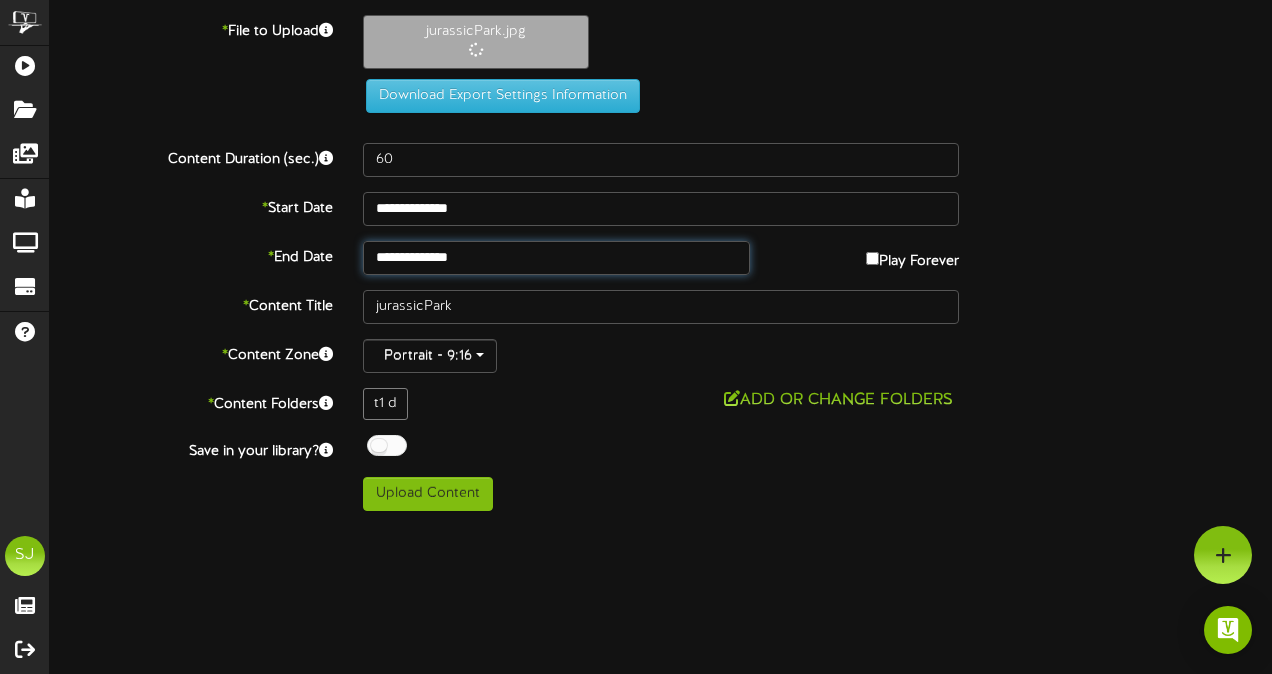 click on "**********" at bounding box center (556, 258) 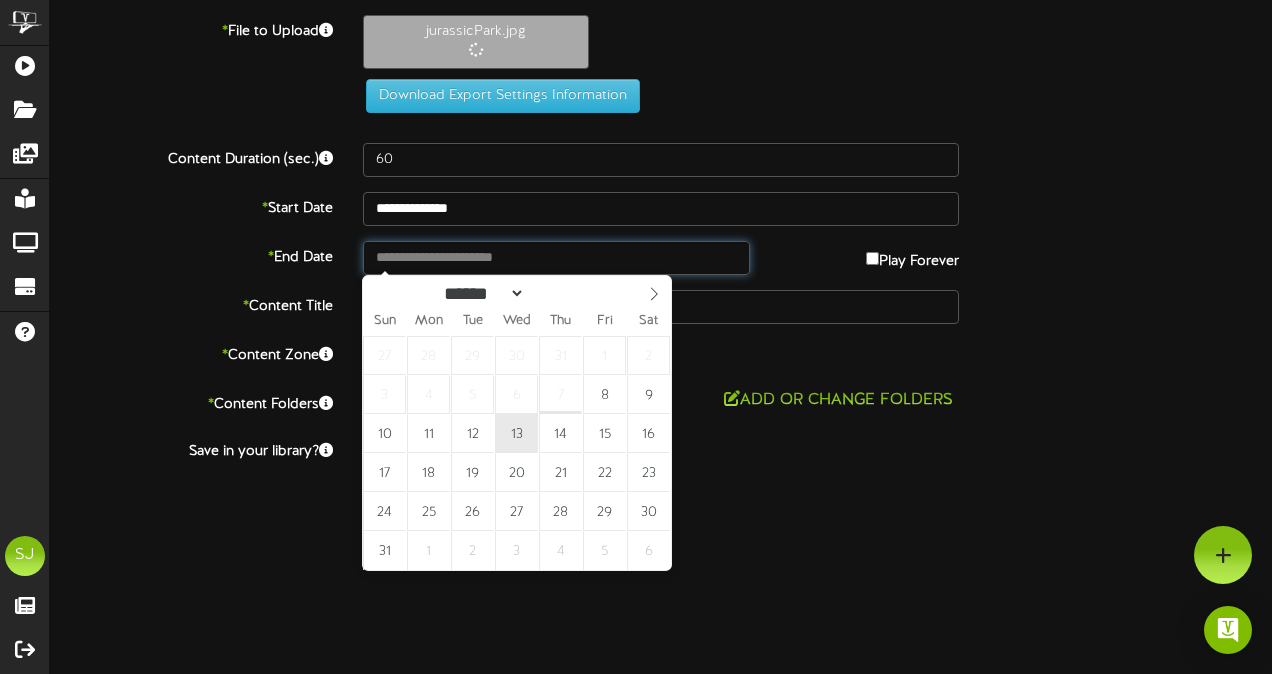 type on "**********" 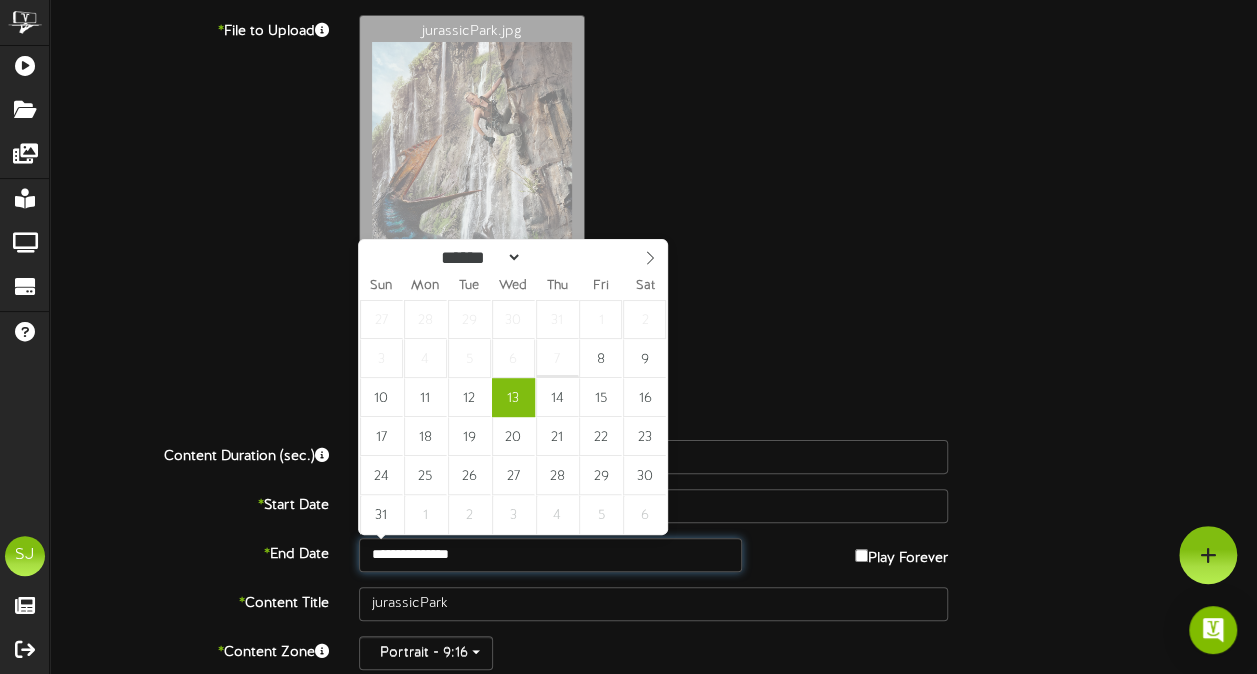 click on "**********" at bounding box center (550, 555) 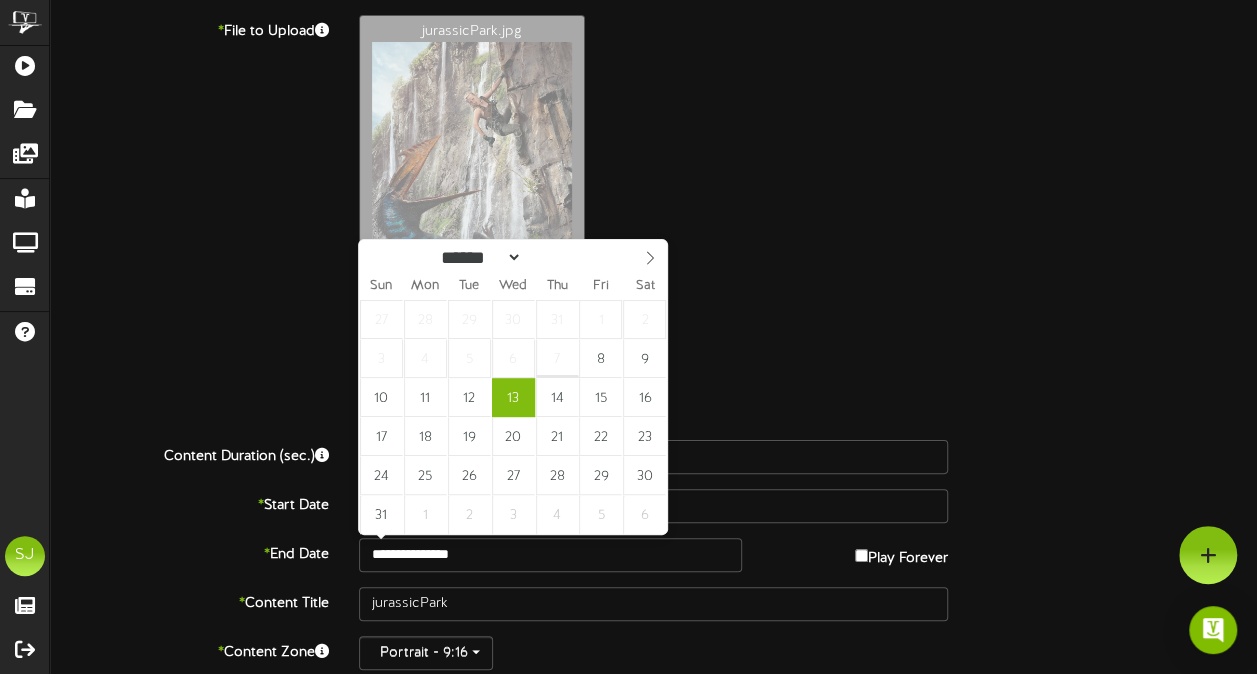 click on "jurassicPark.jpg" at bounding box center [808, 195] 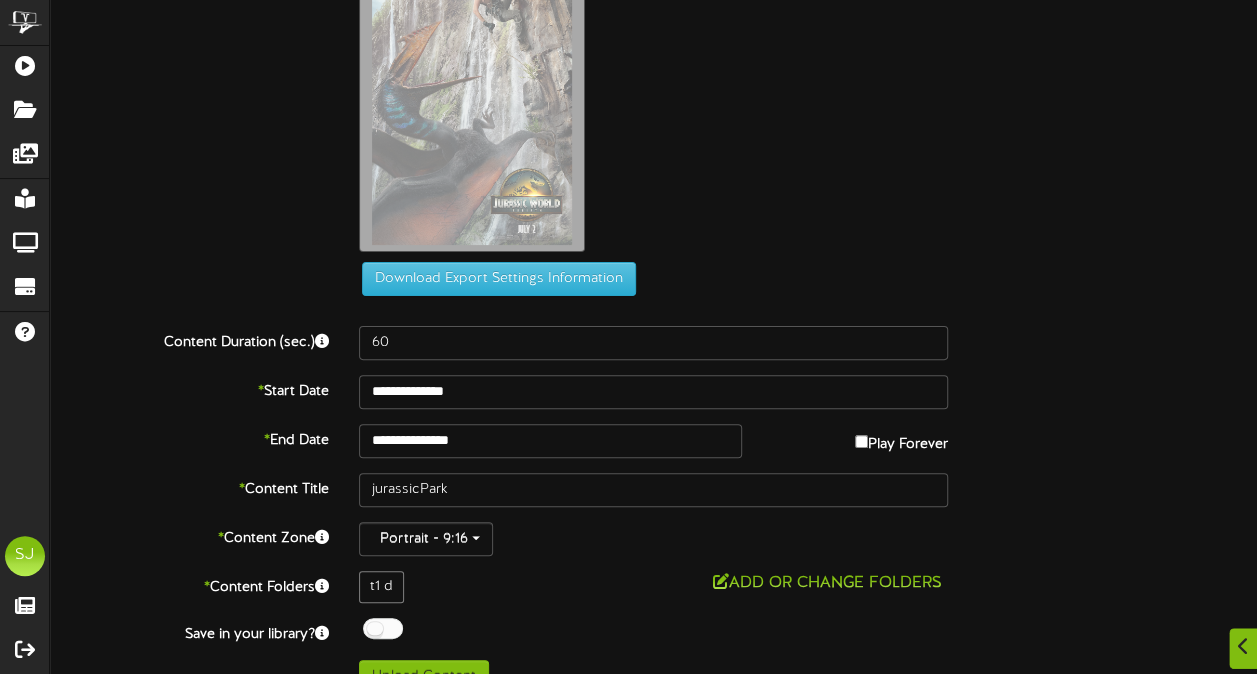 scroll, scrollTop: 145, scrollLeft: 0, axis: vertical 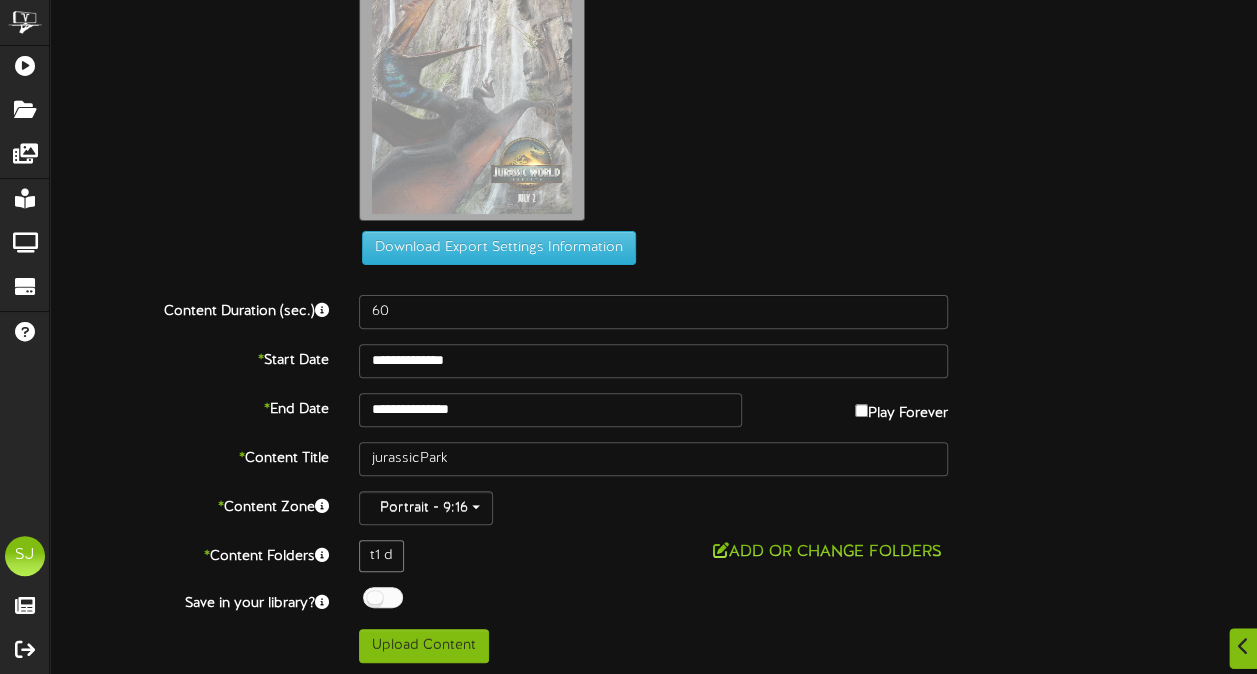 click on "Save in your library?
Off
On" at bounding box center [653, 600] 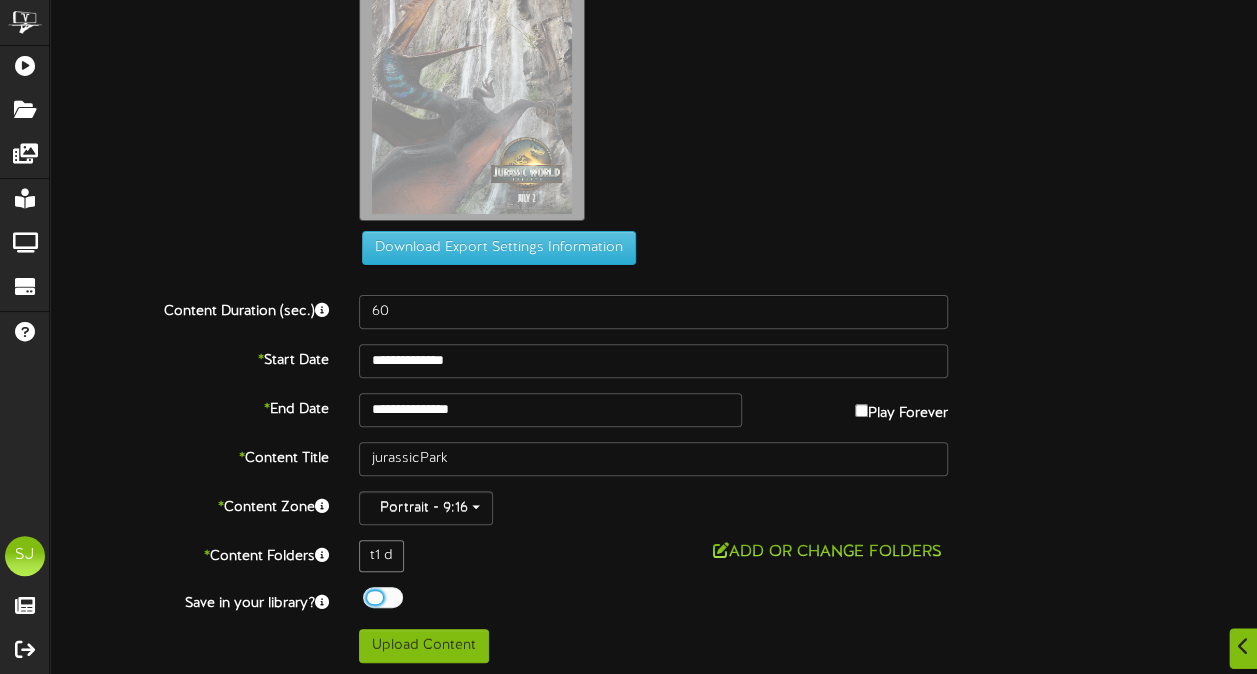 click at bounding box center (383, 597) 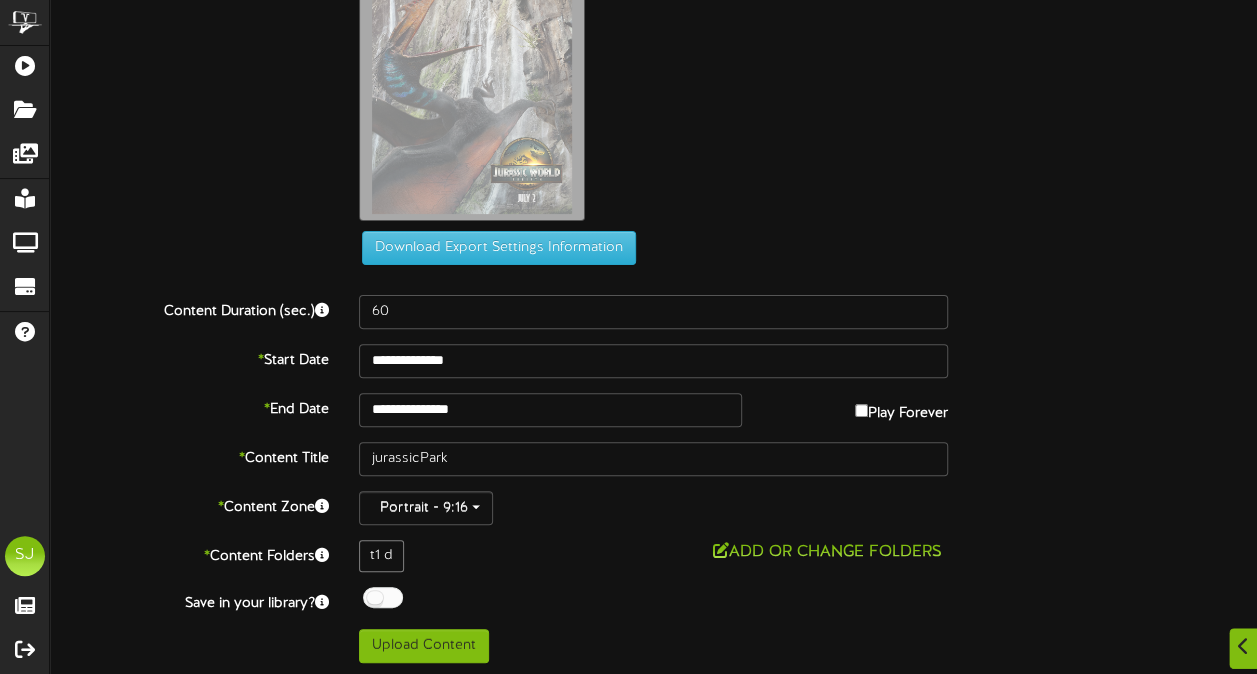 click on "Off
On" at bounding box center [653, 600] 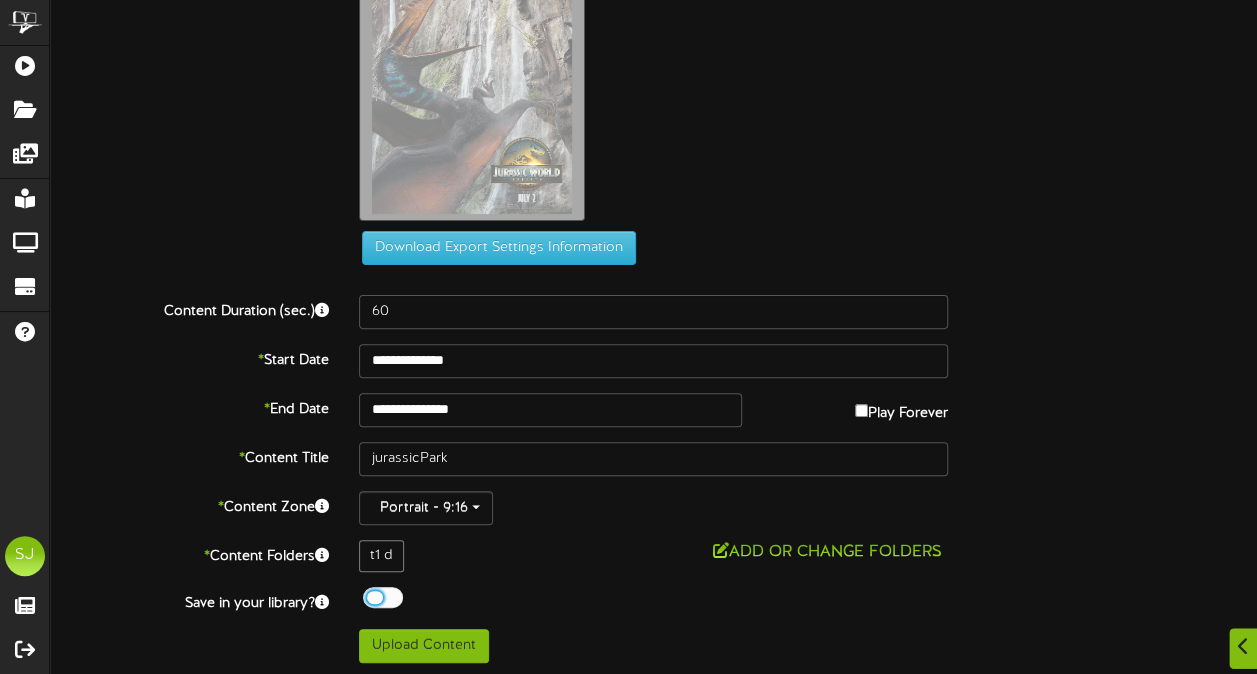 click at bounding box center (383, 597) 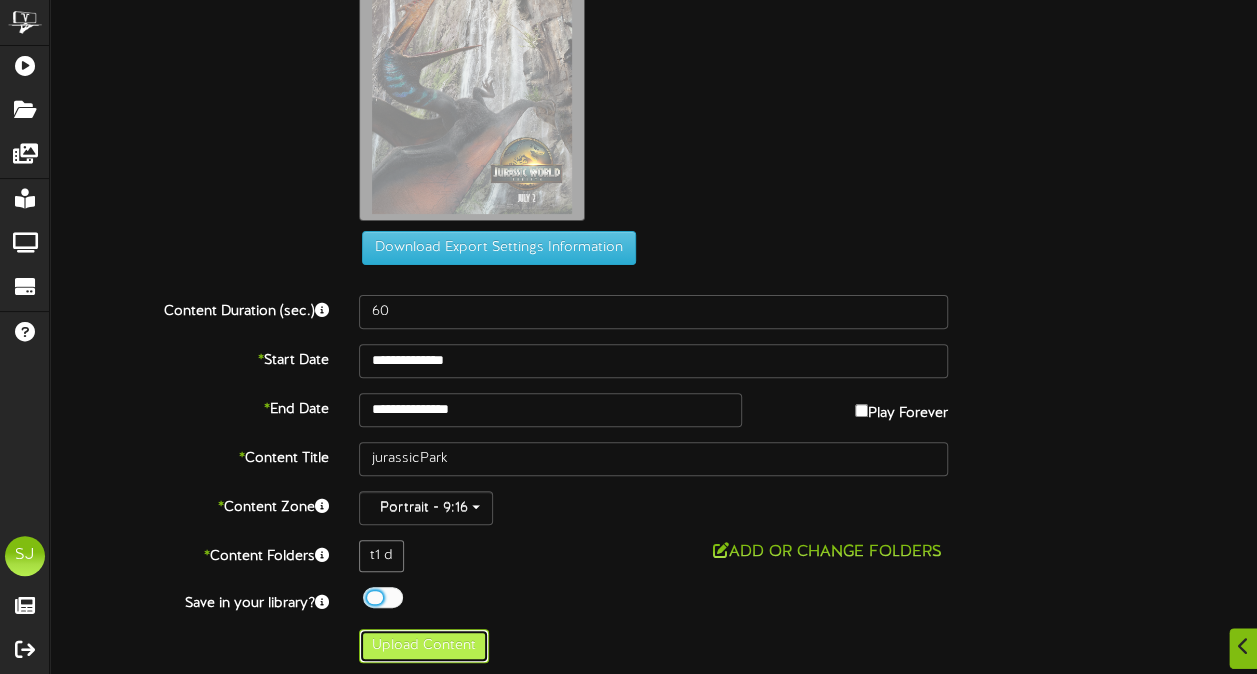 click on "Upload Content" at bounding box center [424, 646] 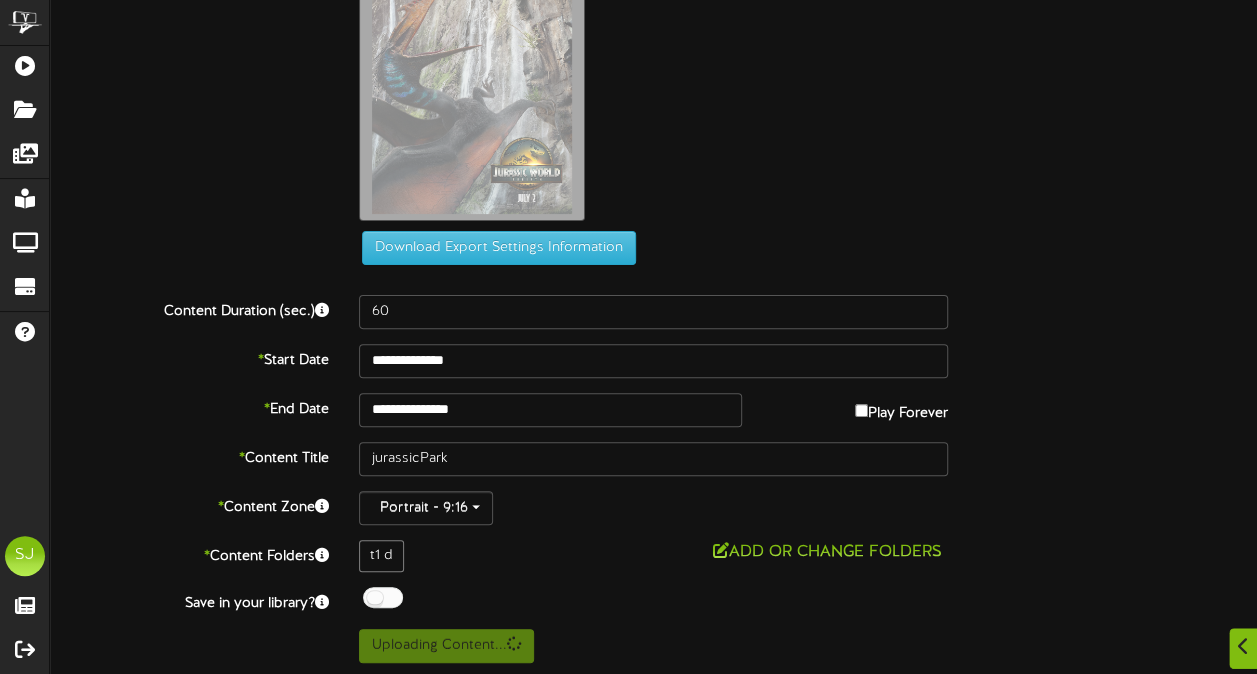 scroll, scrollTop: 0, scrollLeft: 0, axis: both 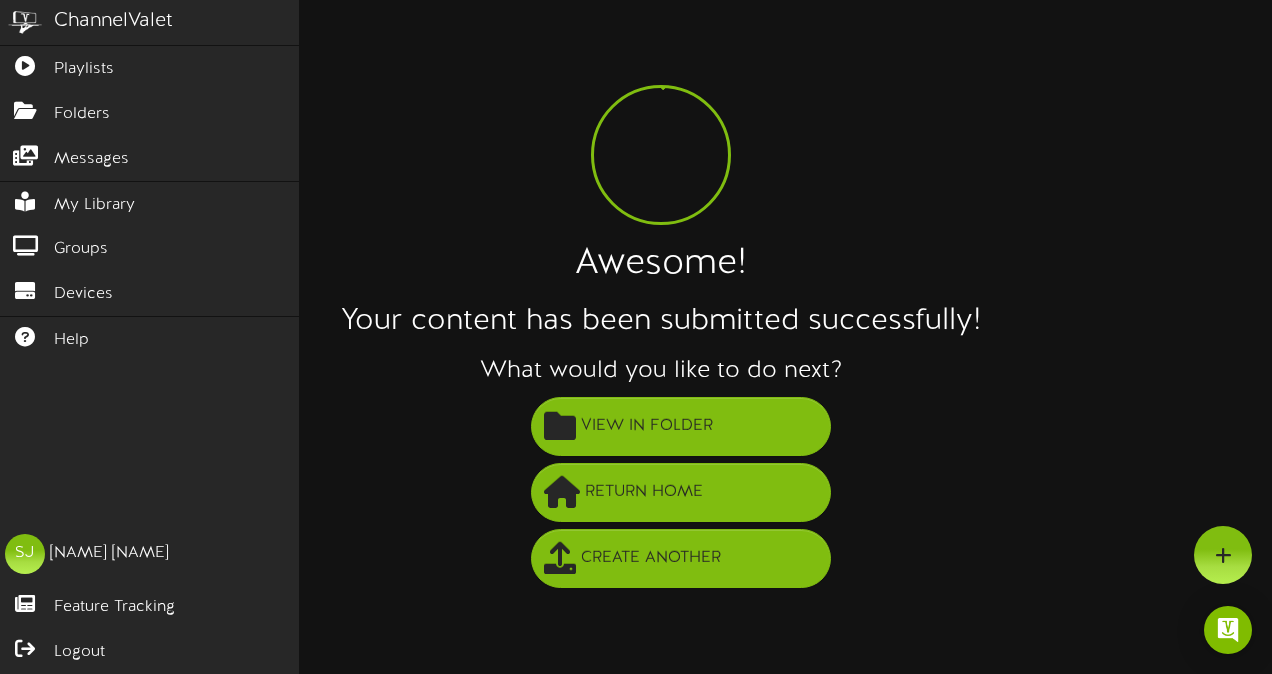 click on "ChannelValet" at bounding box center (149, 22) 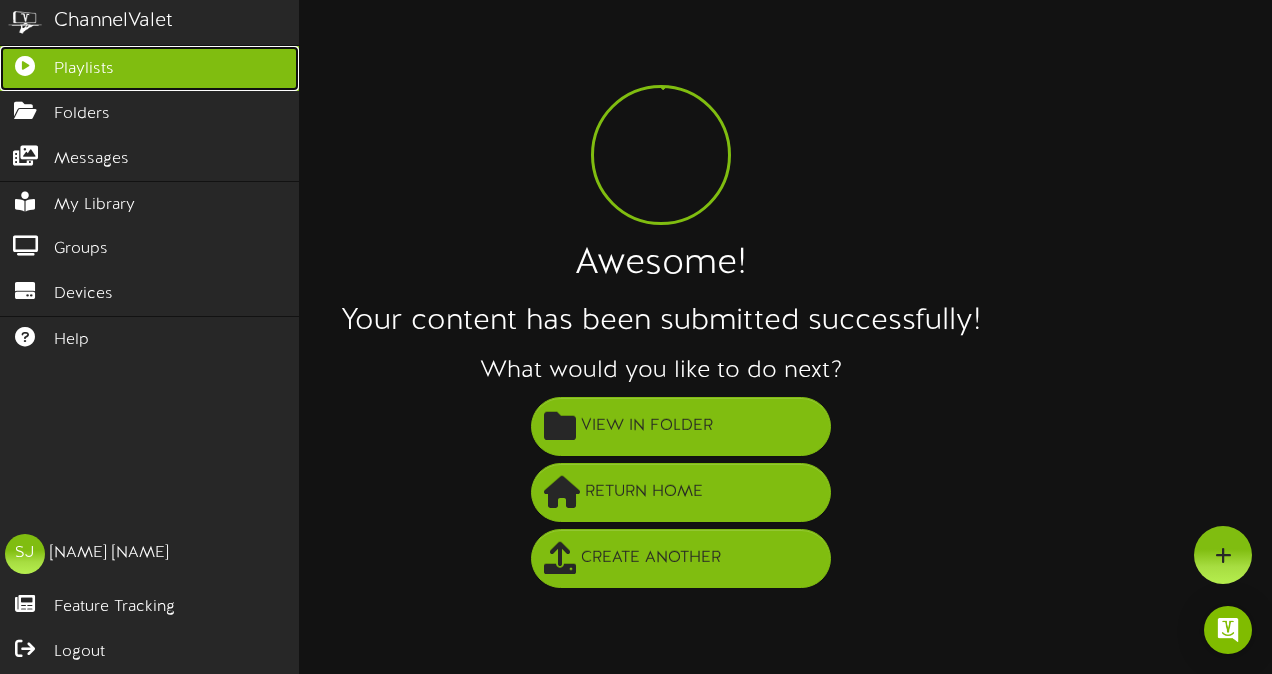click on "Playlists" at bounding box center (84, 69) 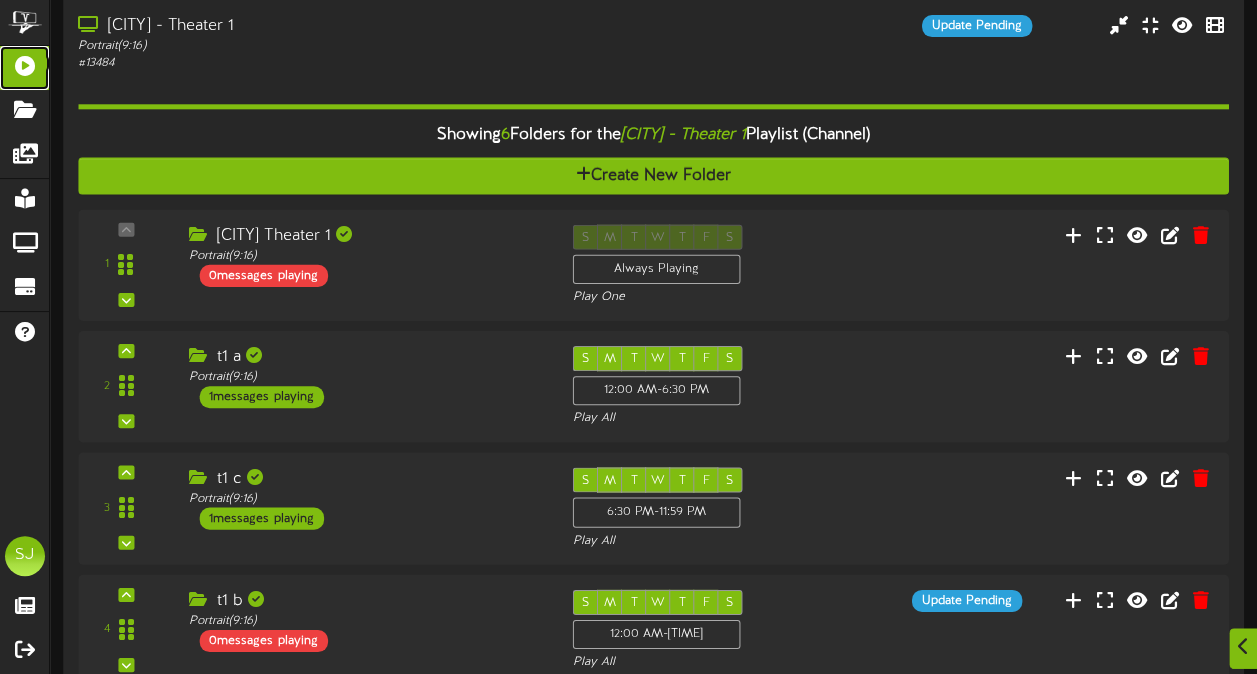 scroll, scrollTop: 600, scrollLeft: 0, axis: vertical 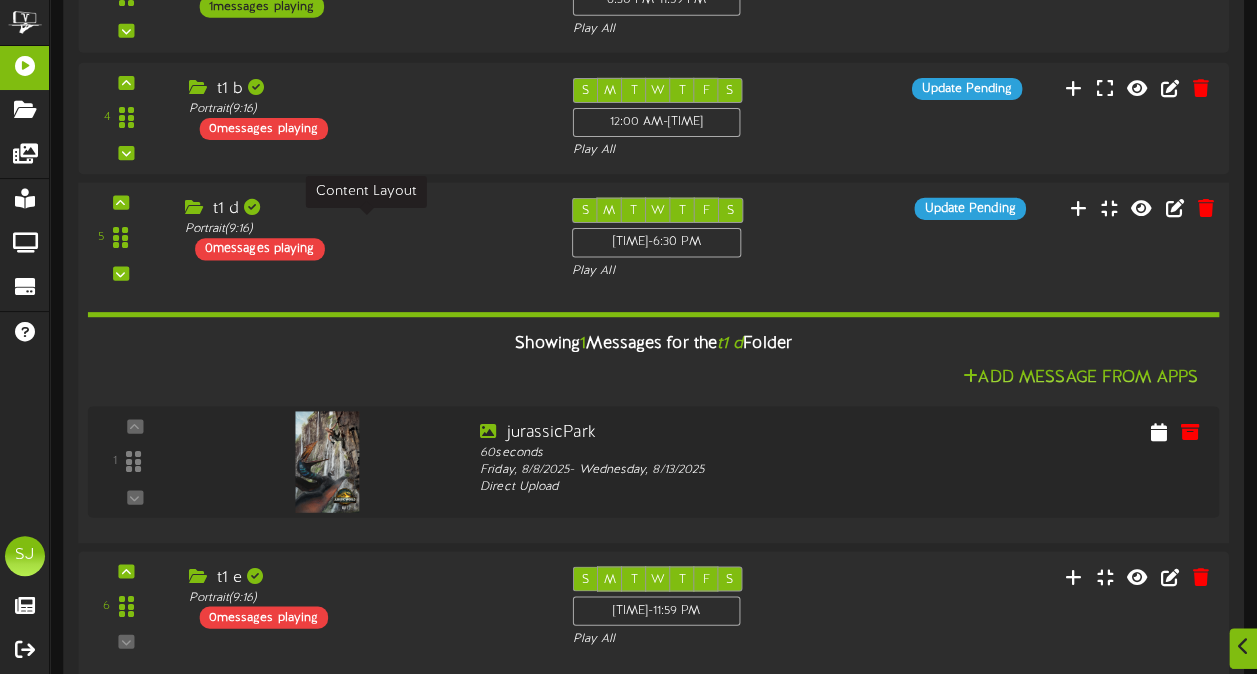 click on "Portrait  ( 9:16 )" at bounding box center [363, 228] 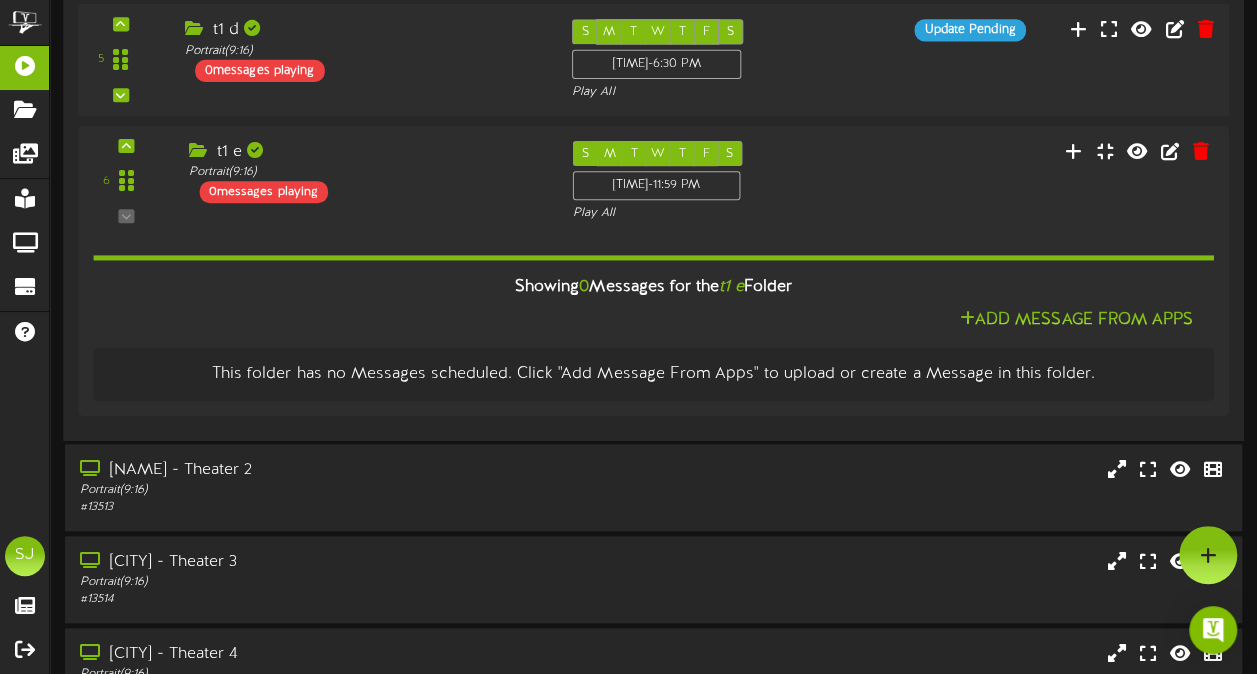 scroll, scrollTop: 776, scrollLeft: 0, axis: vertical 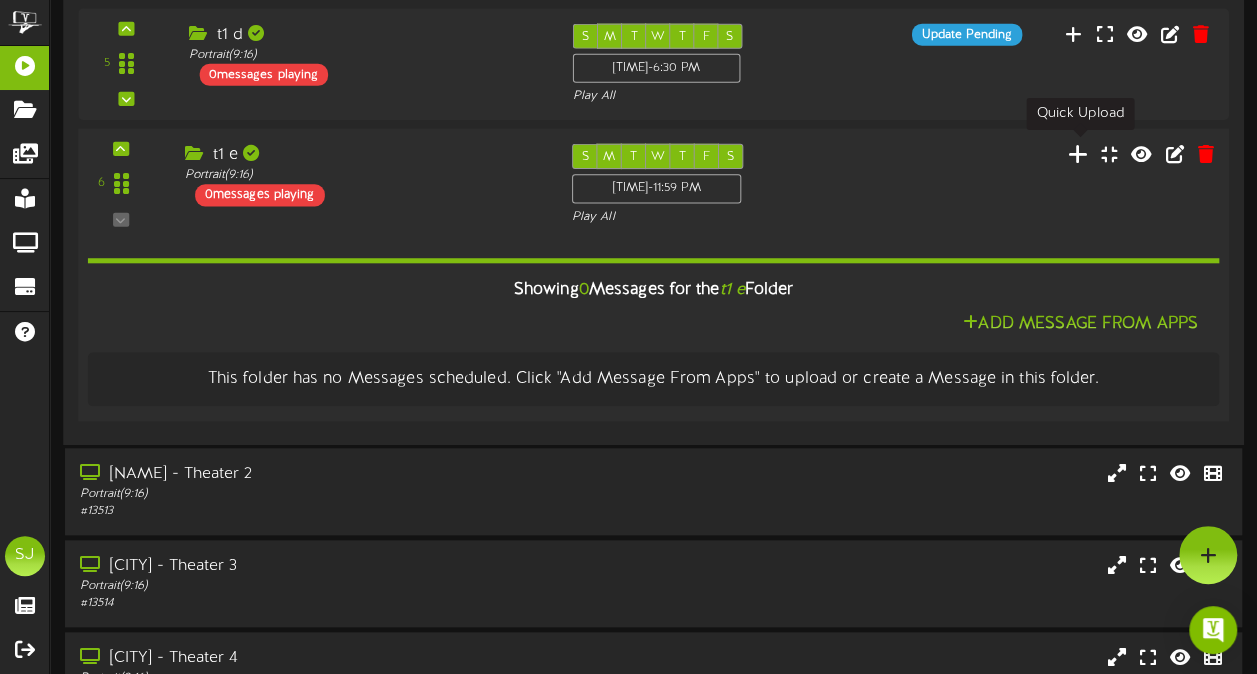 click at bounding box center (1078, 153) 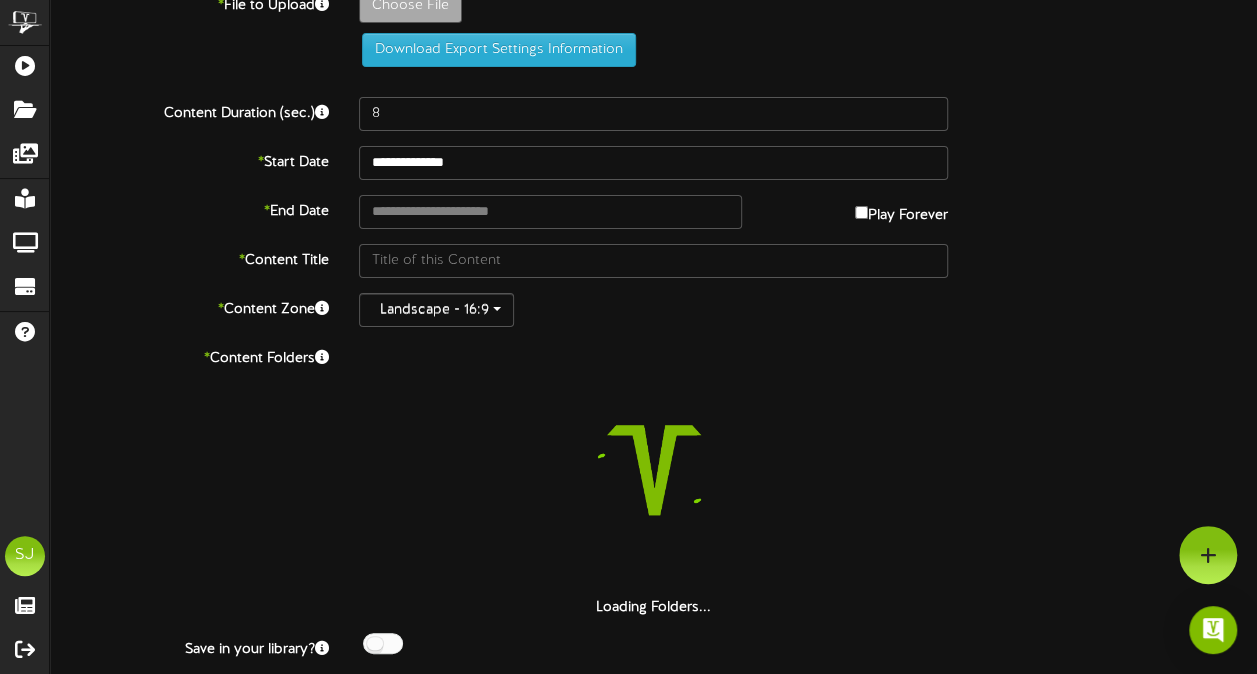 scroll, scrollTop: 0, scrollLeft: 0, axis: both 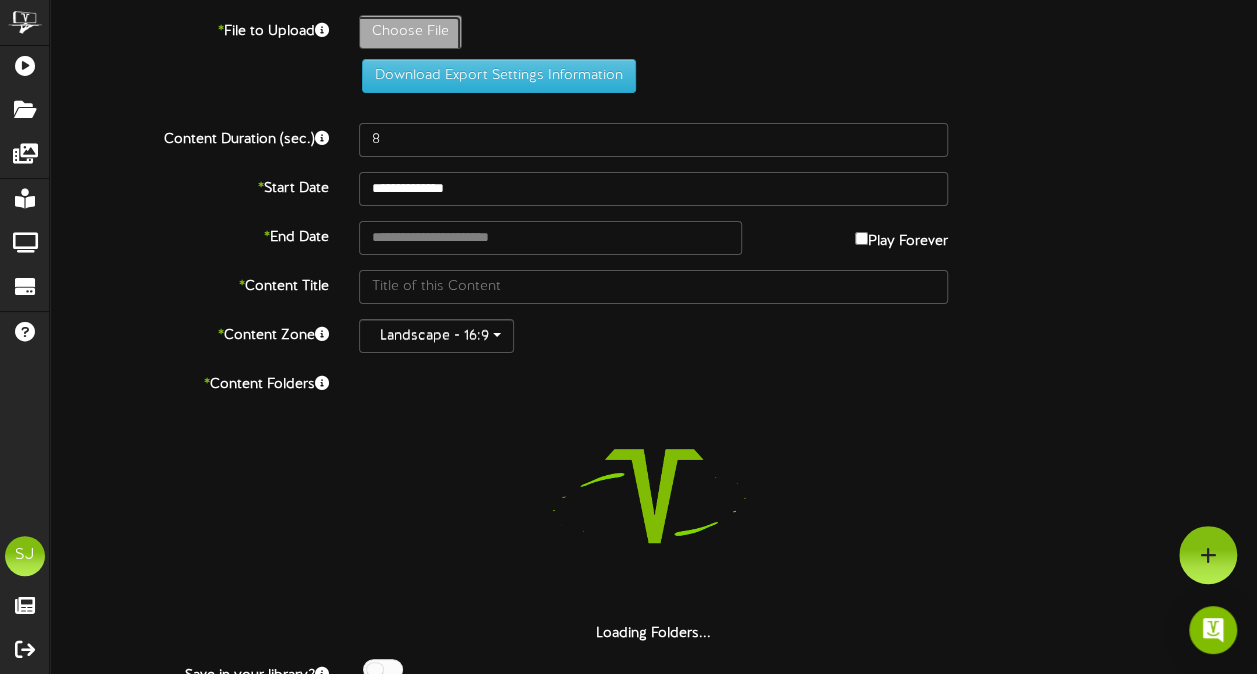 click on "Choose File" at bounding box center [-627, 87] 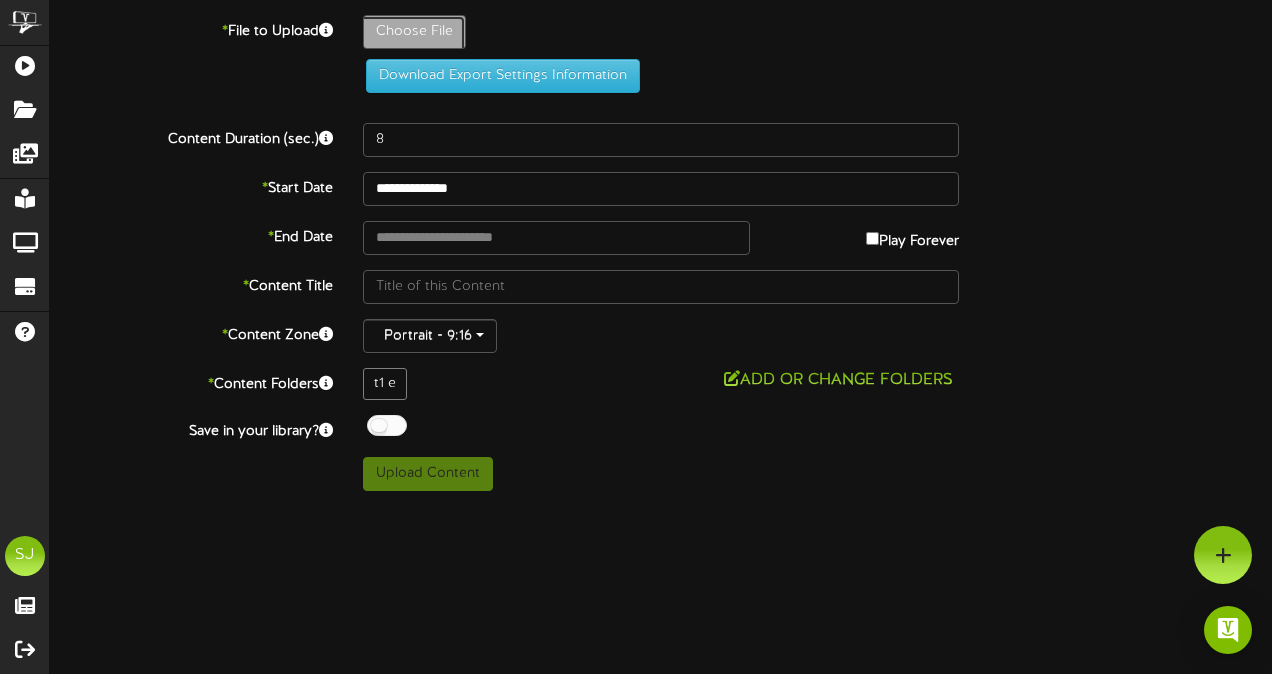type on "**********" 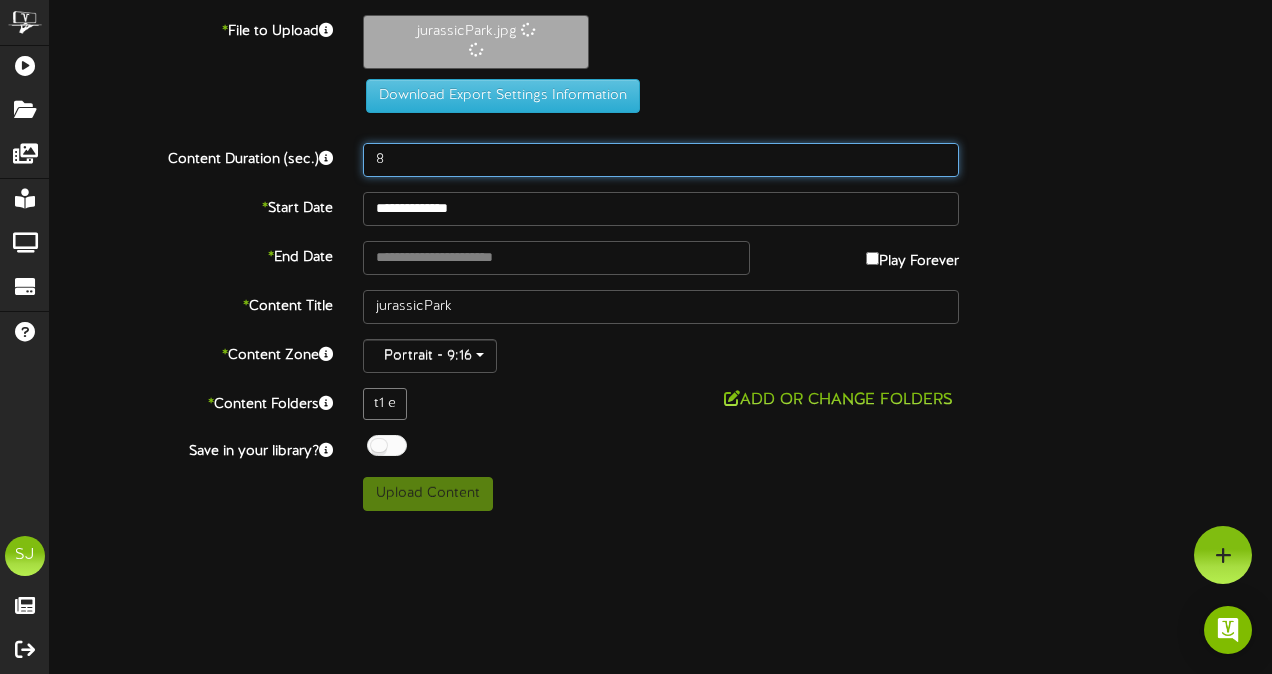 click on "8" at bounding box center (661, 160) 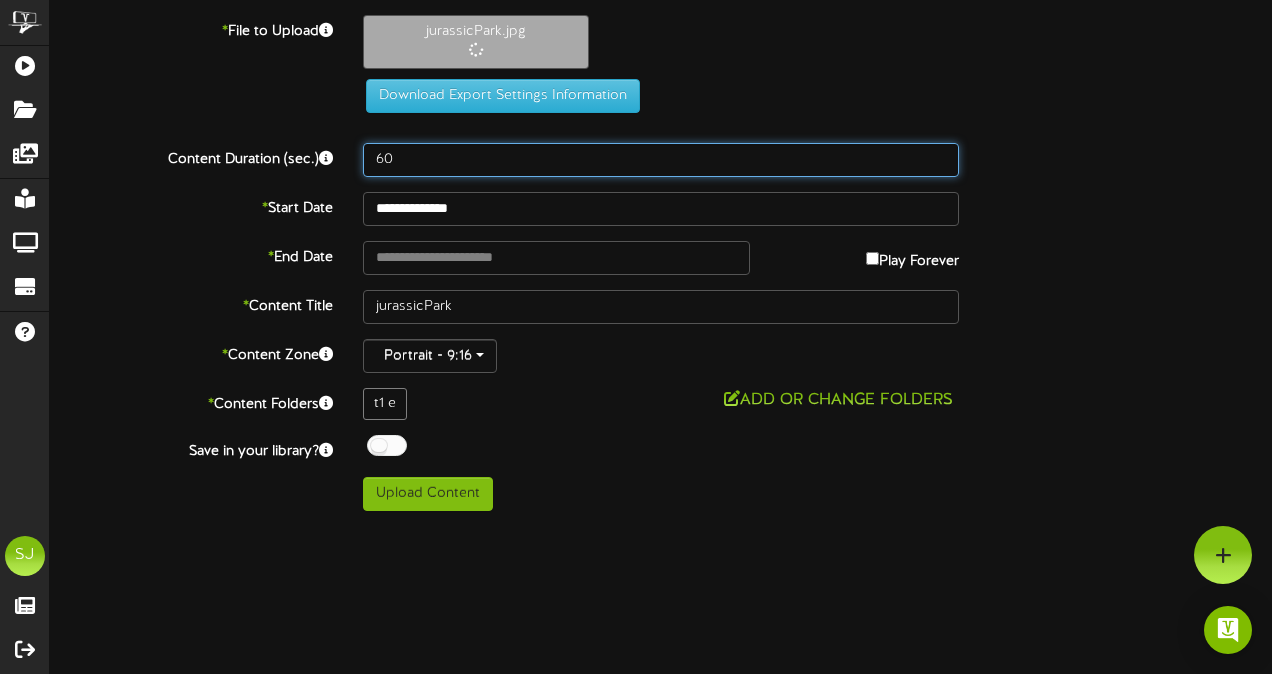 type on "60" 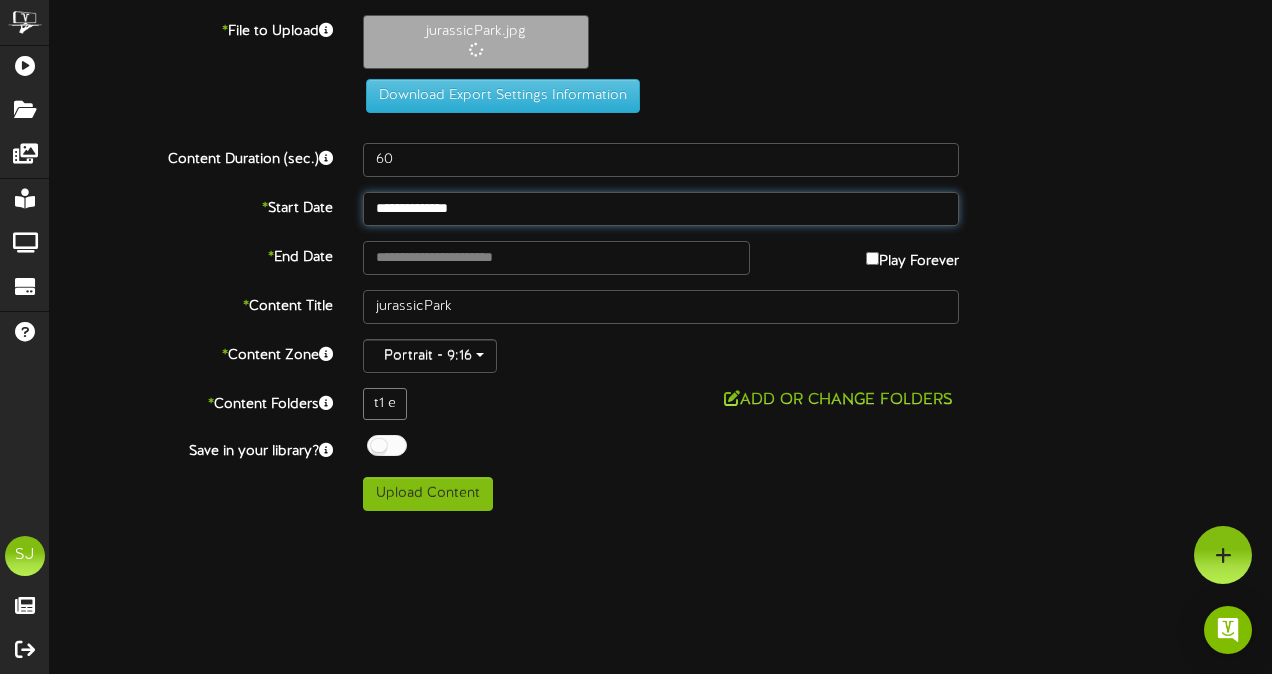 click on "**********" at bounding box center [661, 209] 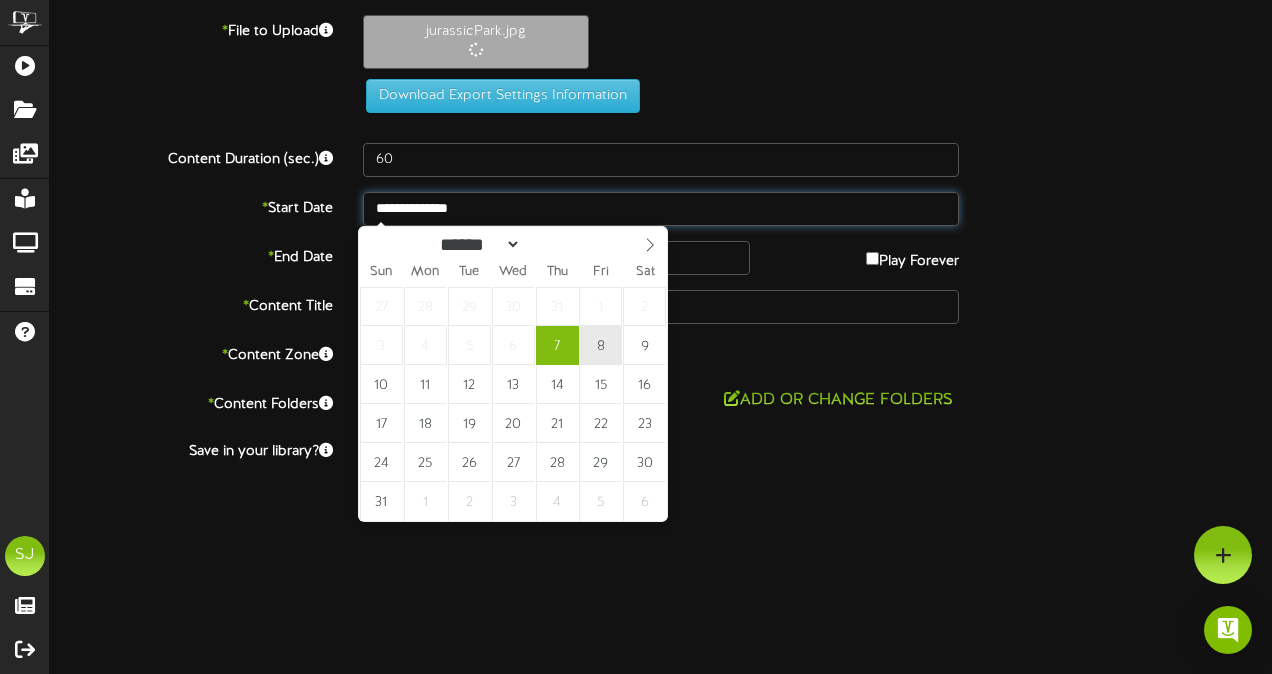 type on "**********" 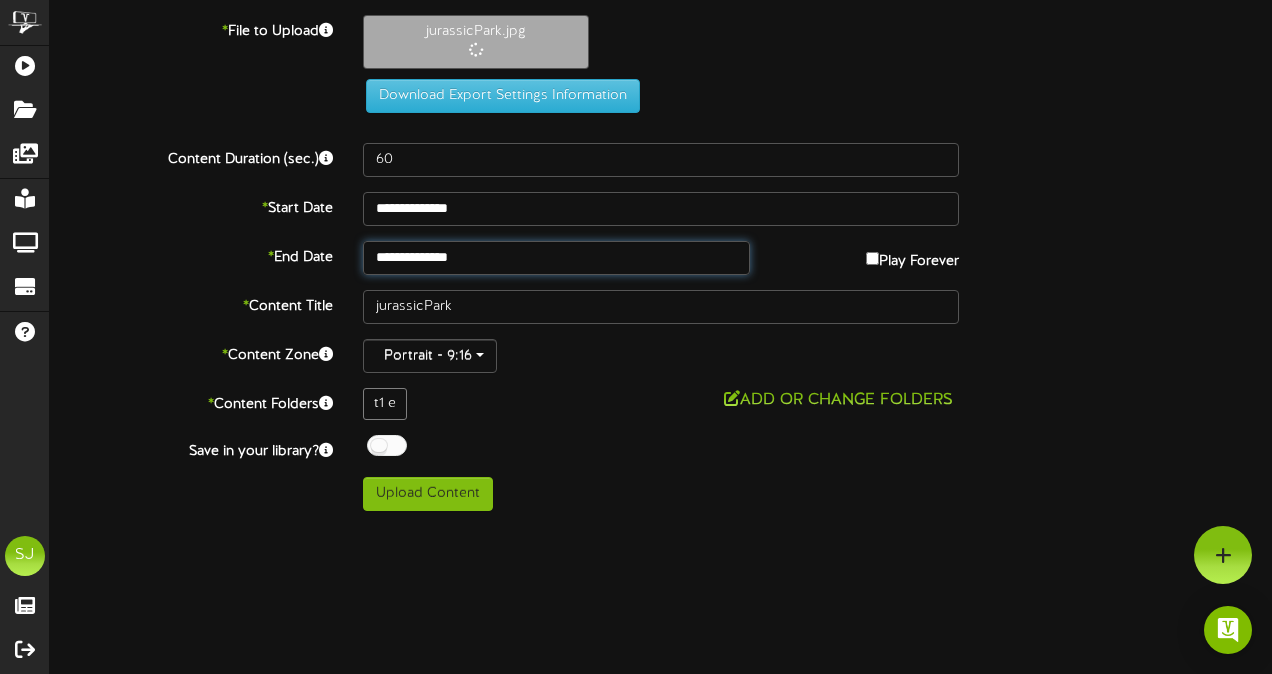 click on "**********" at bounding box center (556, 258) 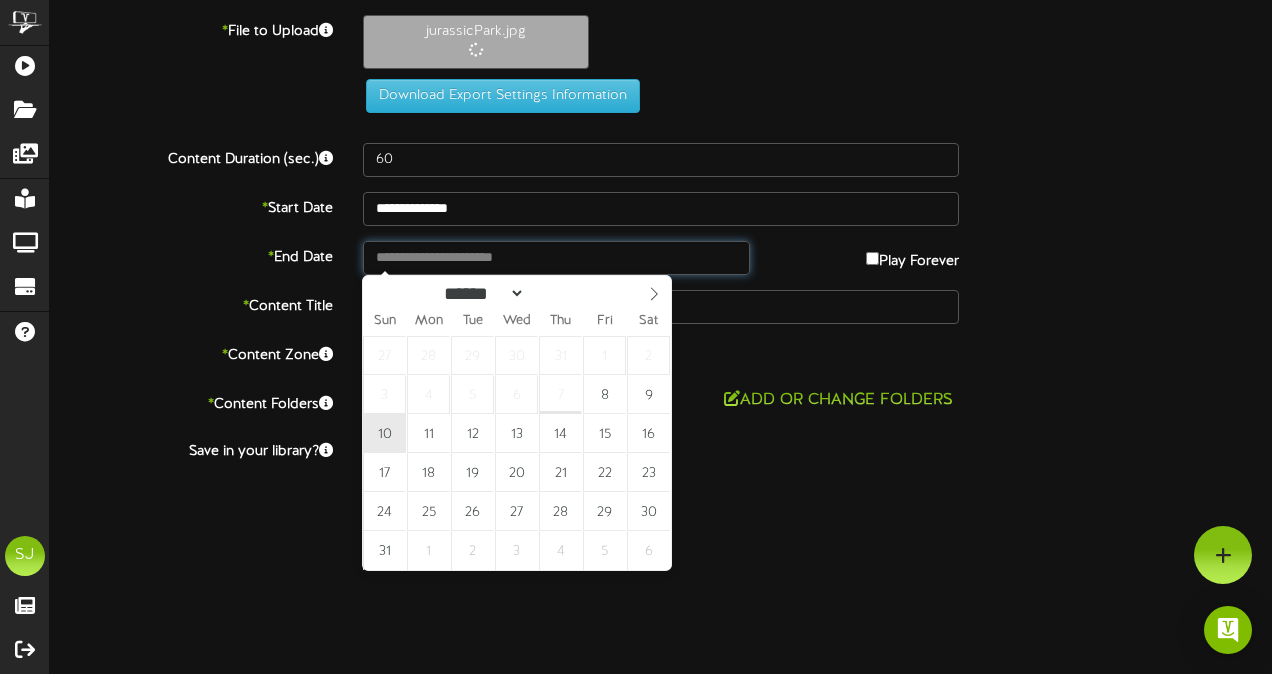 type on "**********" 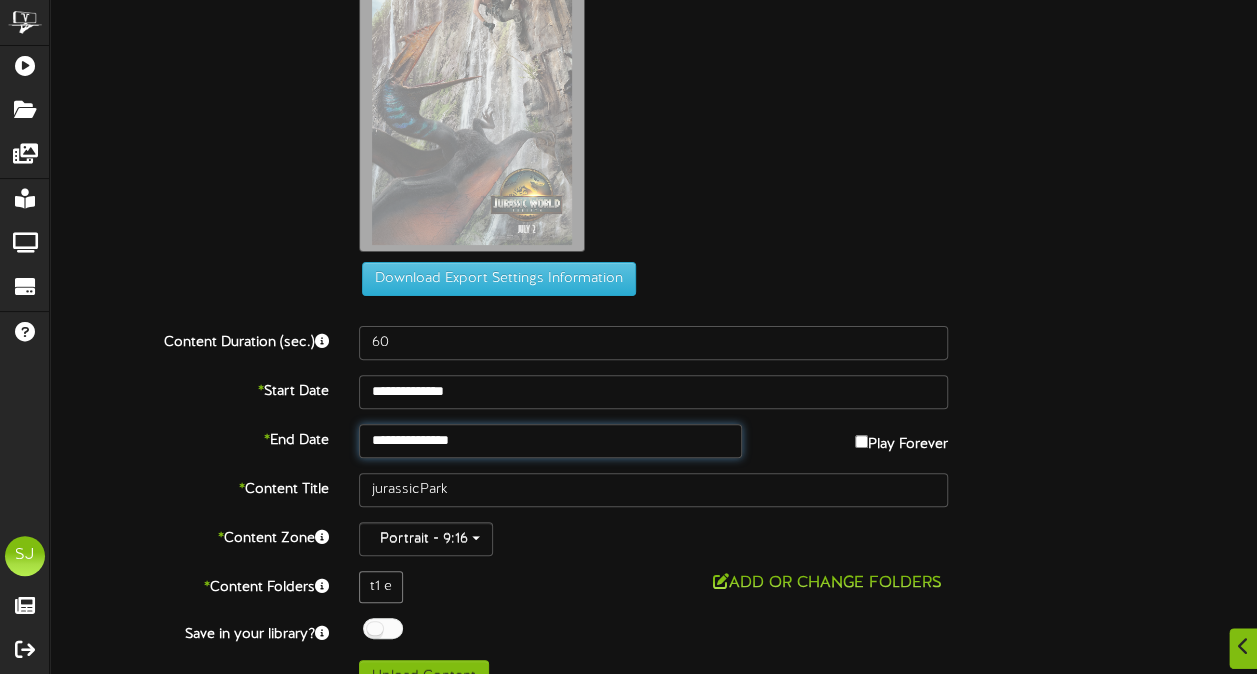 scroll, scrollTop: 145, scrollLeft: 0, axis: vertical 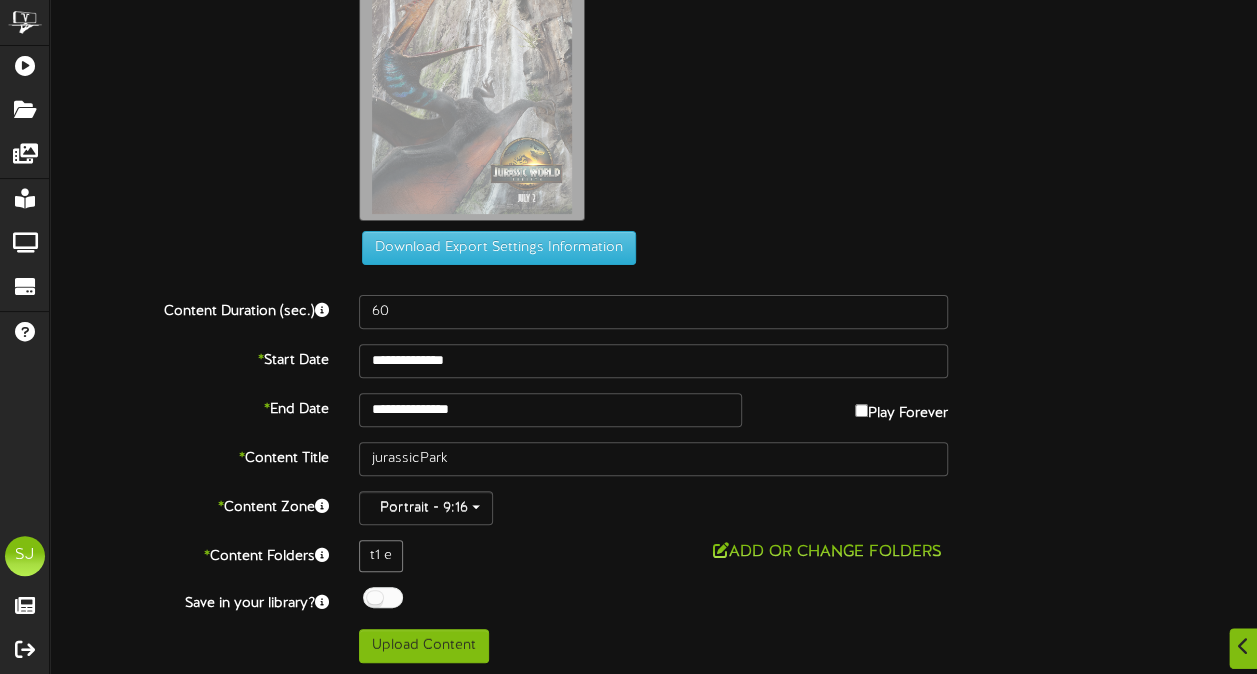 click at bounding box center (383, 597) 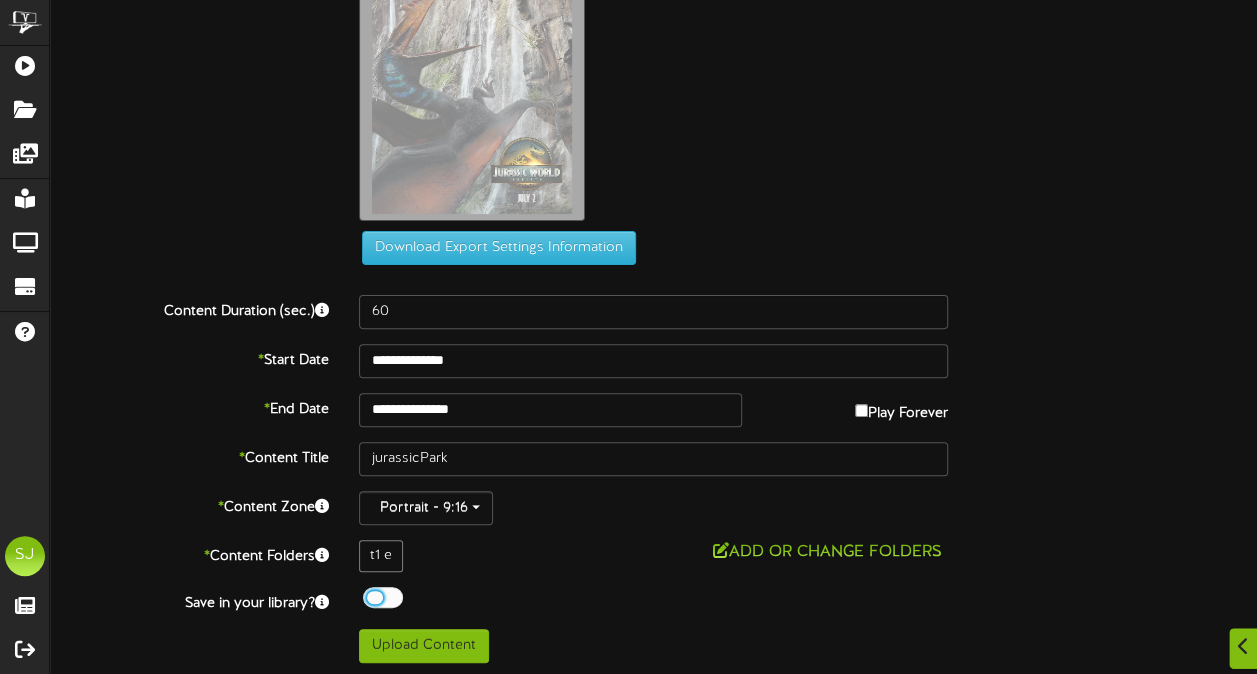 click on "Off
On" at bounding box center [653, 600] 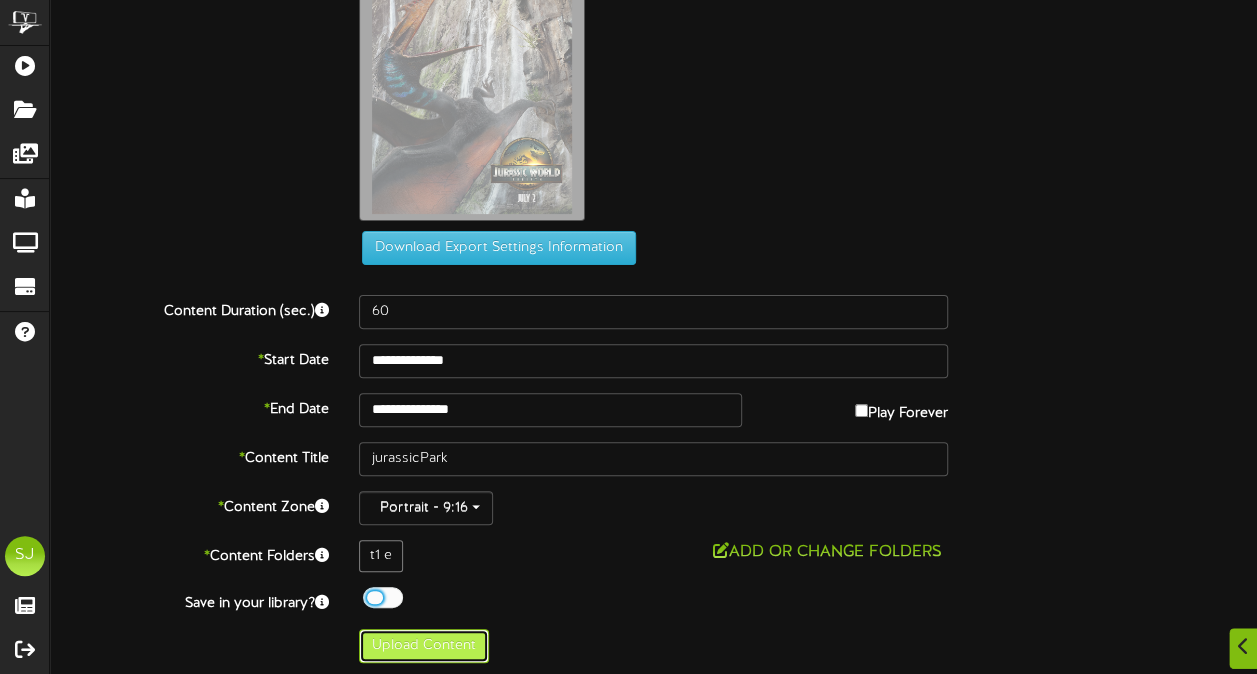 click on "Upload Content" at bounding box center (424, 646) 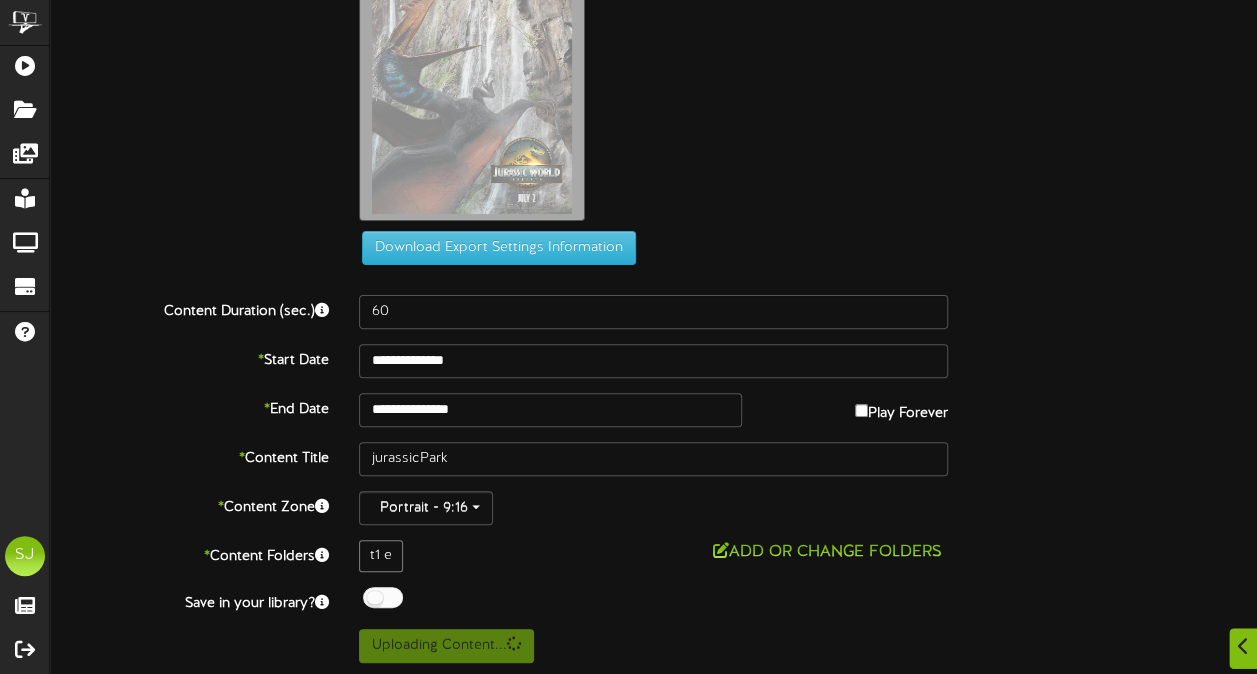 scroll, scrollTop: 0, scrollLeft: 0, axis: both 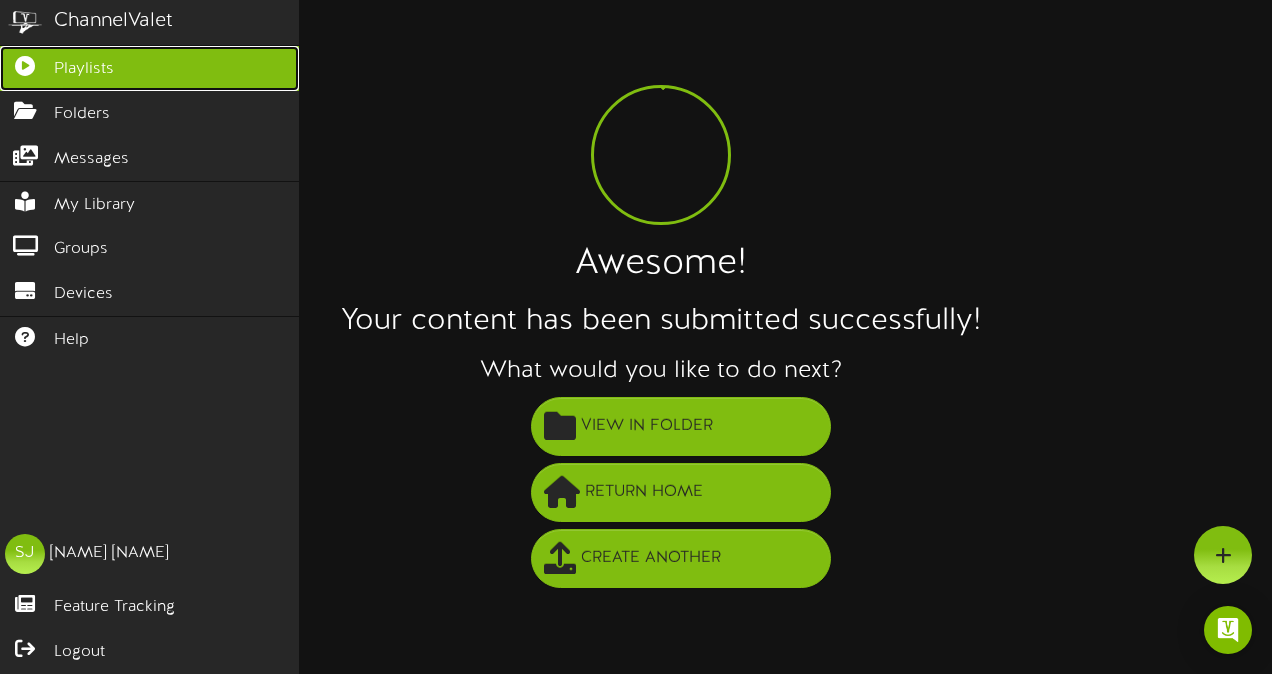 click at bounding box center (25, 63) 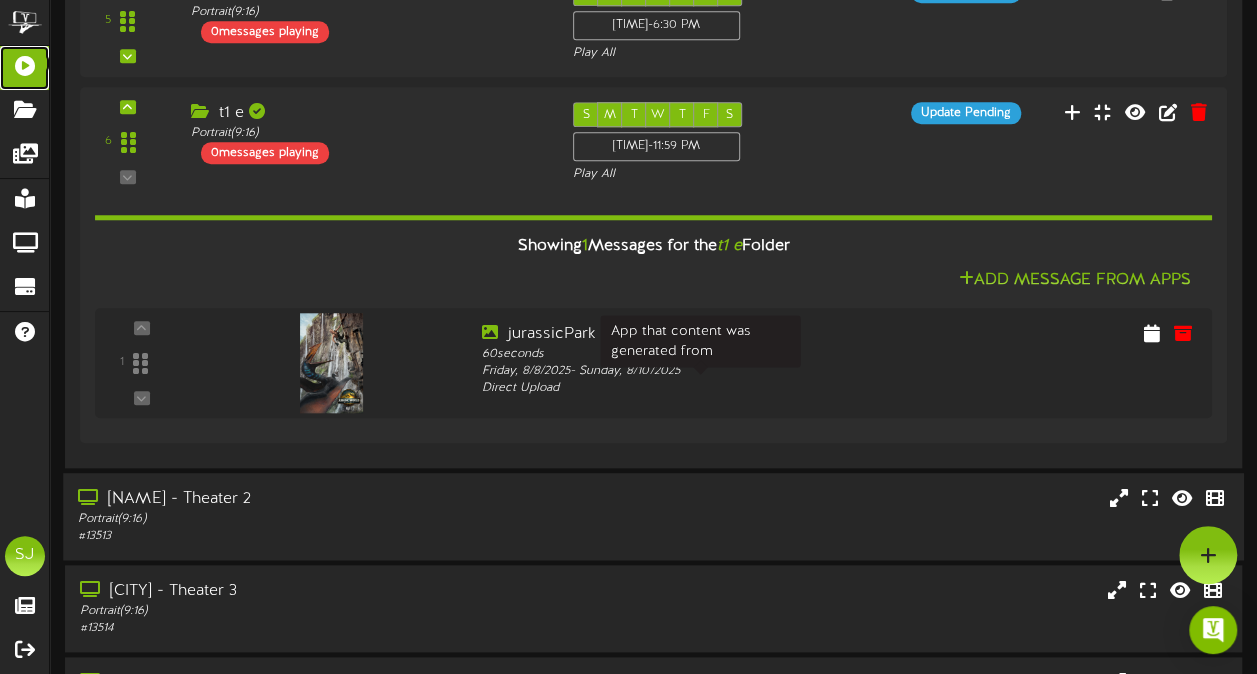 scroll, scrollTop: 794, scrollLeft: 0, axis: vertical 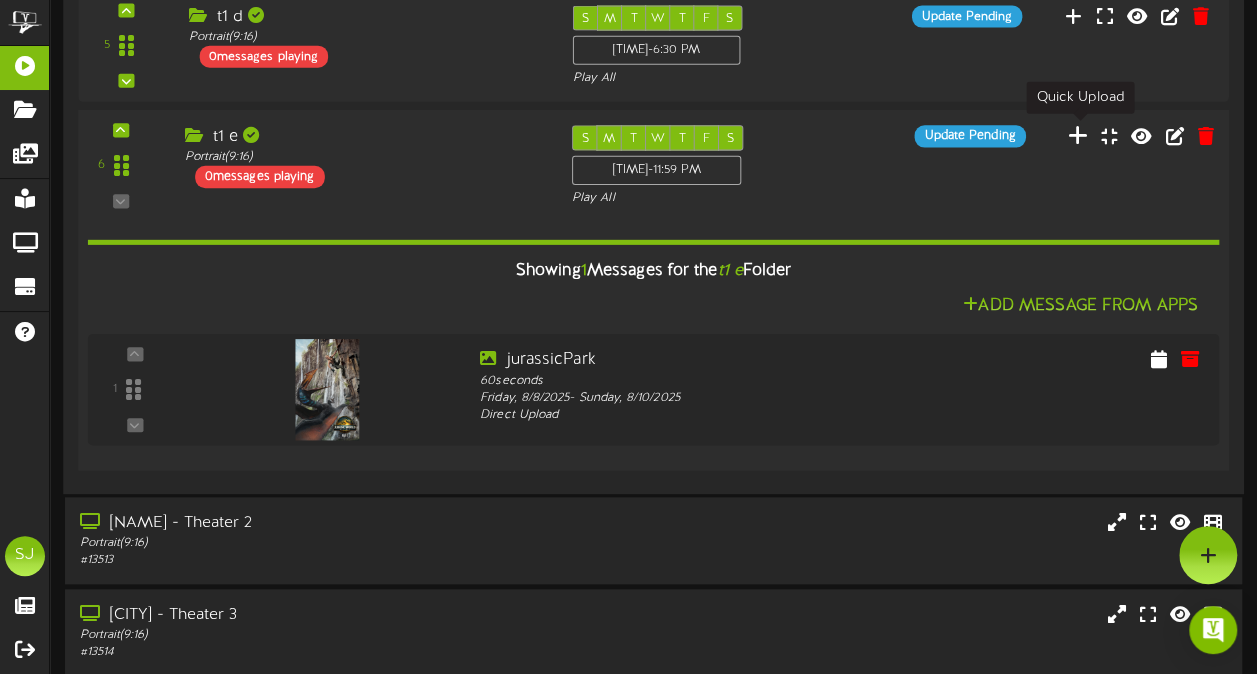 click at bounding box center (1078, 135) 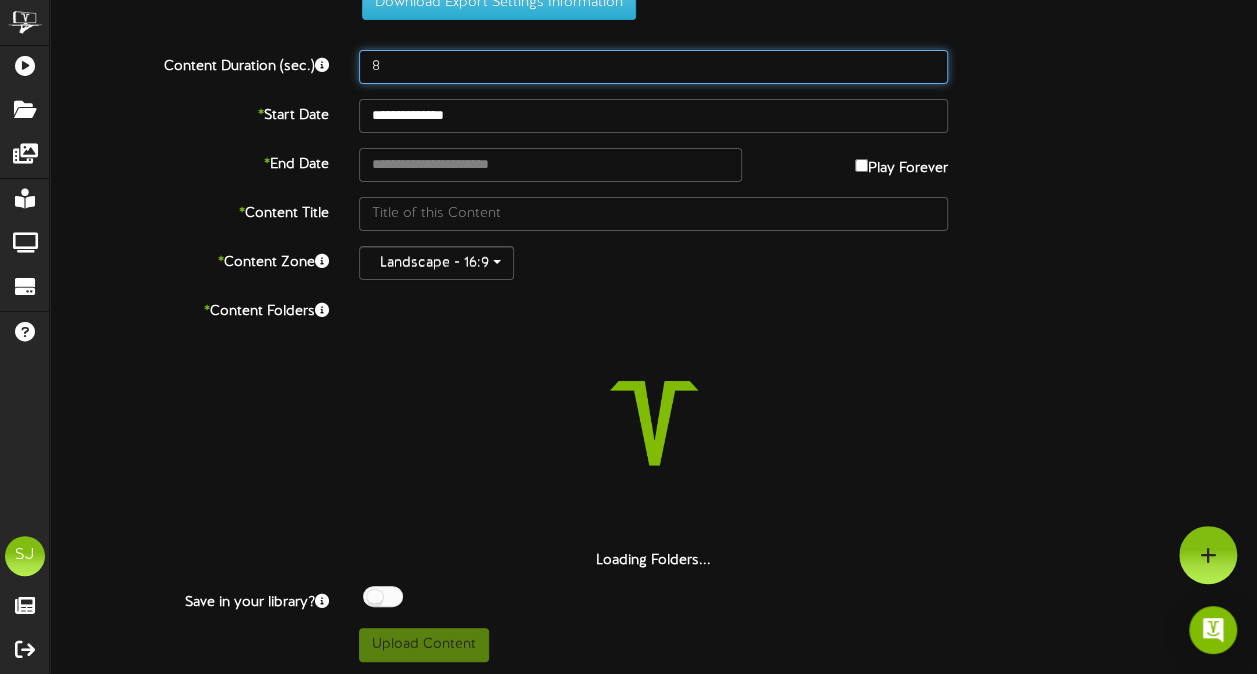 click on "8" at bounding box center [653, 67] 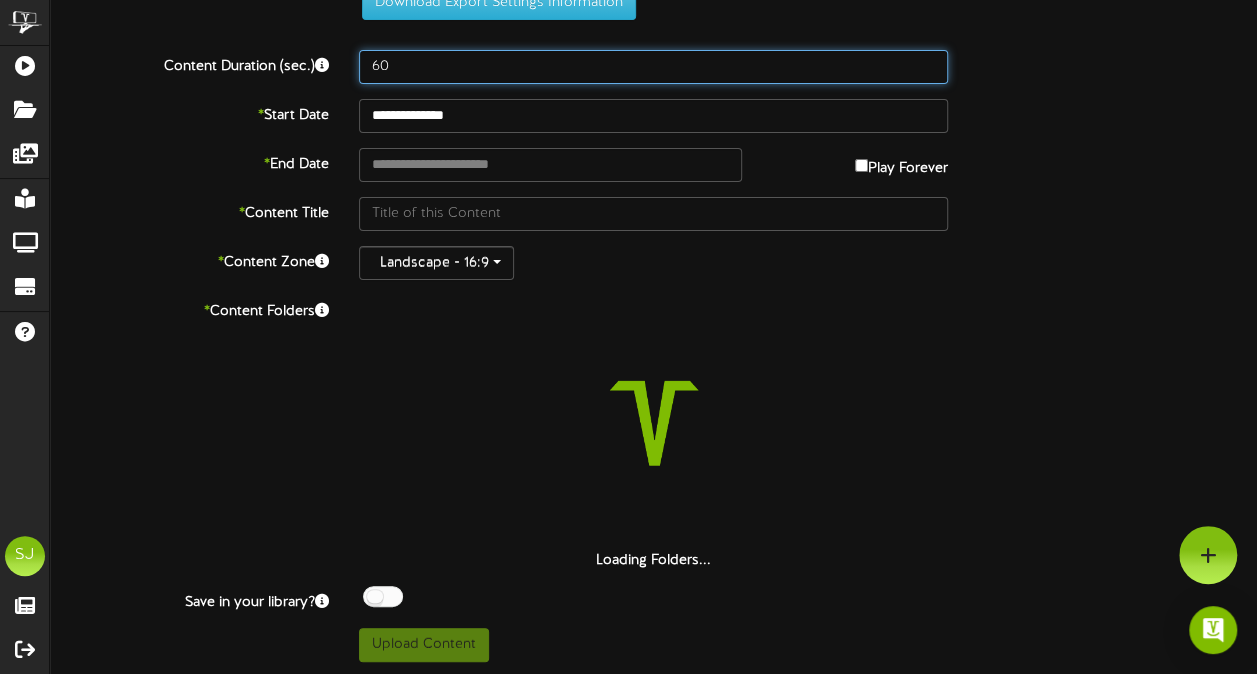 scroll, scrollTop: 0, scrollLeft: 0, axis: both 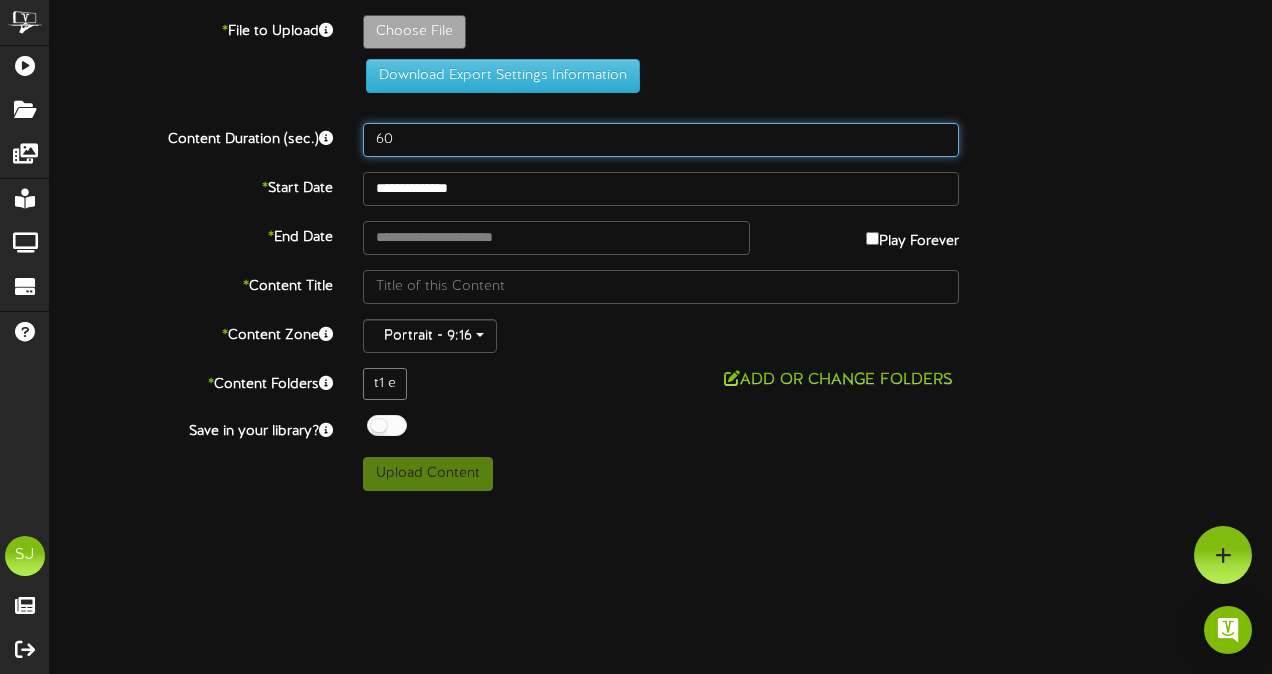type on "60" 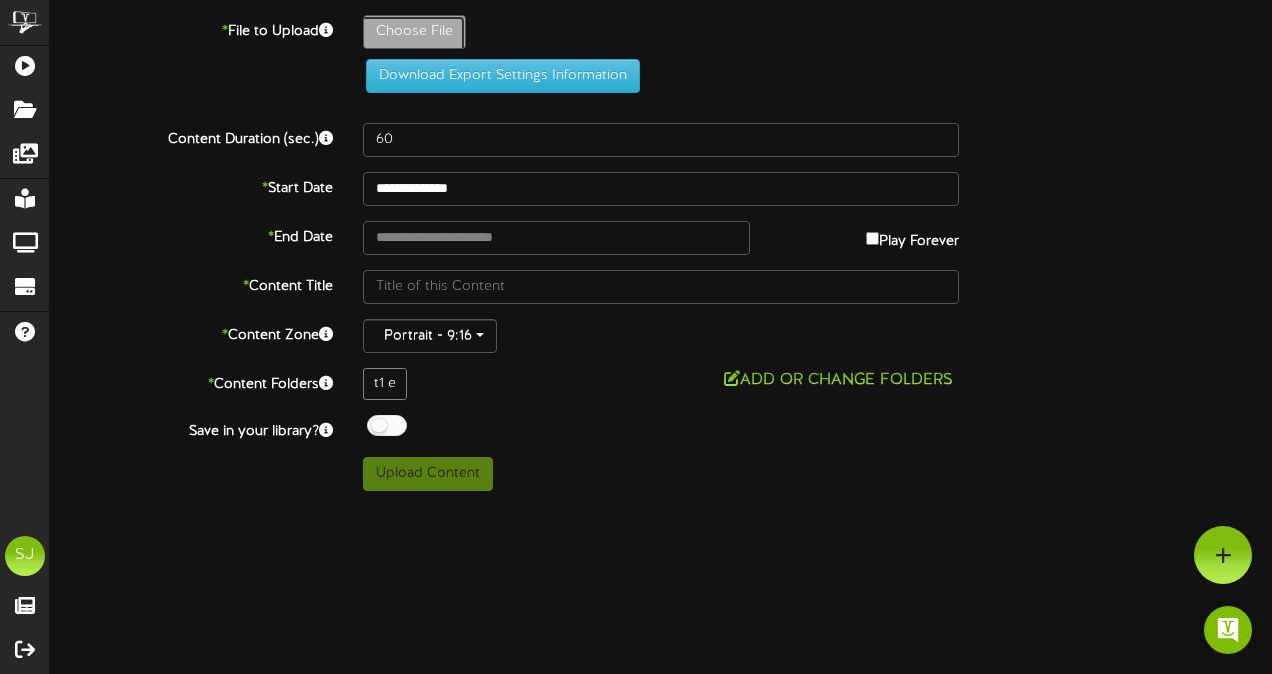 click on "Choose File" at bounding box center (-623, 87) 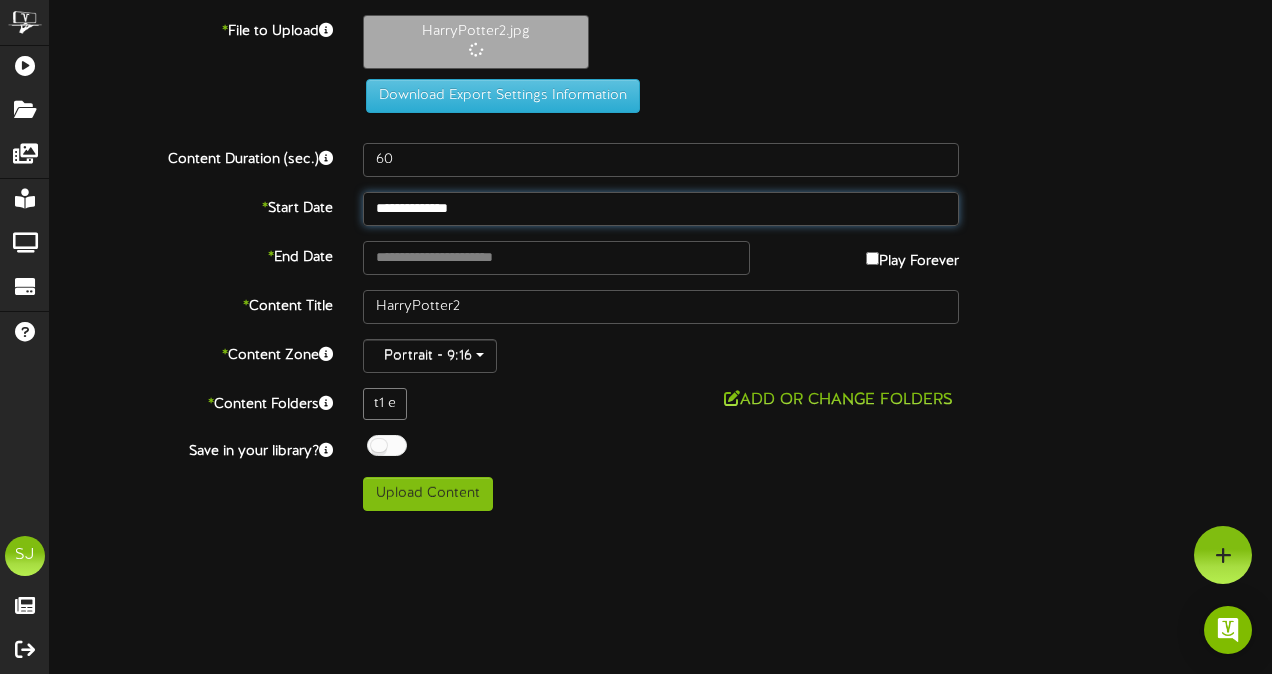 click on "**********" at bounding box center [661, 209] 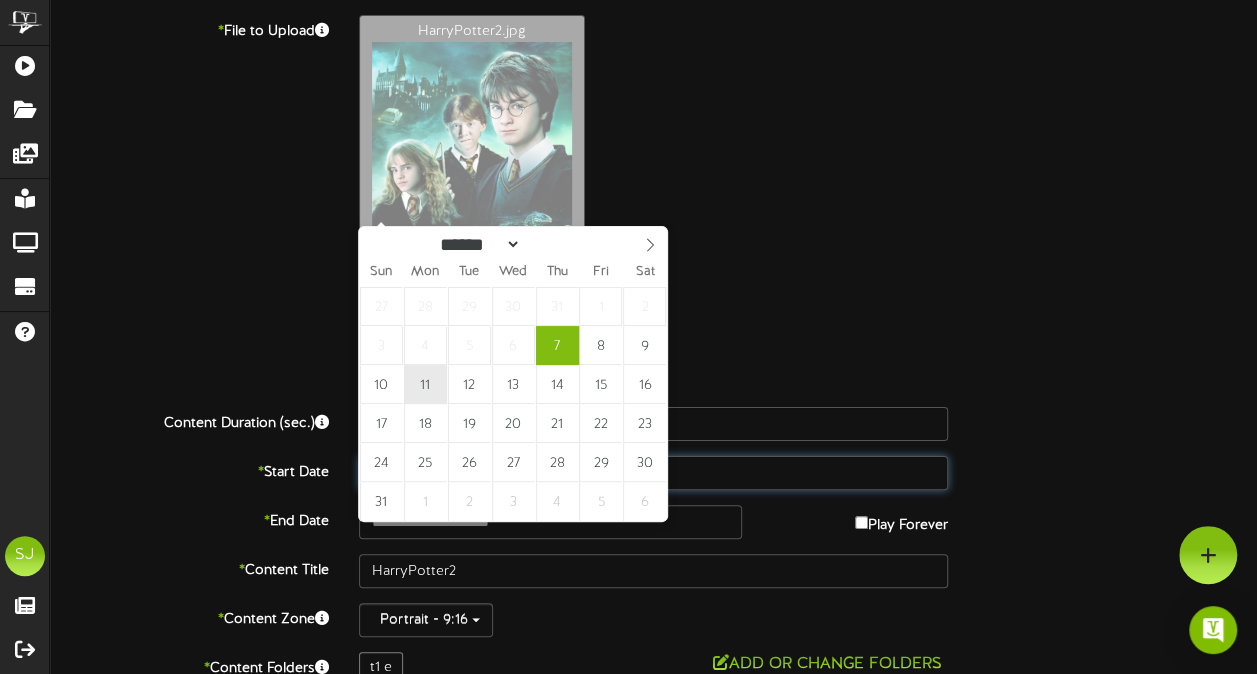 type on "**********" 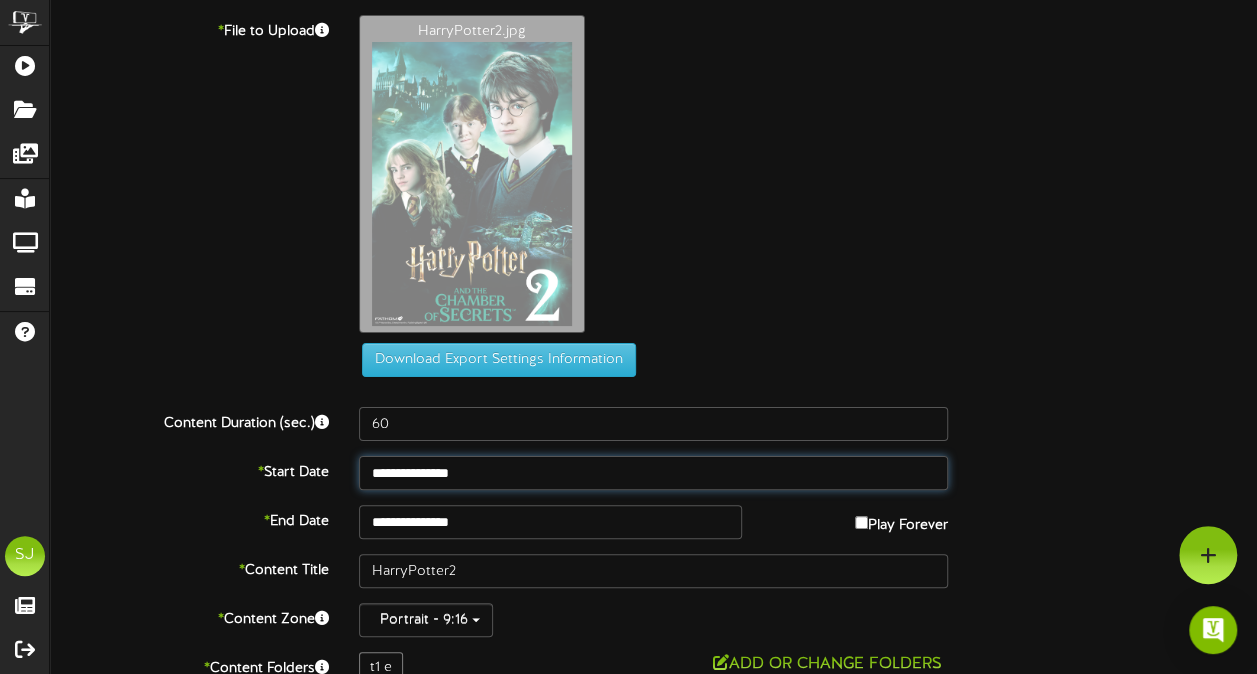 drag, startPoint x: 427, startPoint y: 376, endPoint x: 794, endPoint y: 195, distance: 409.20654 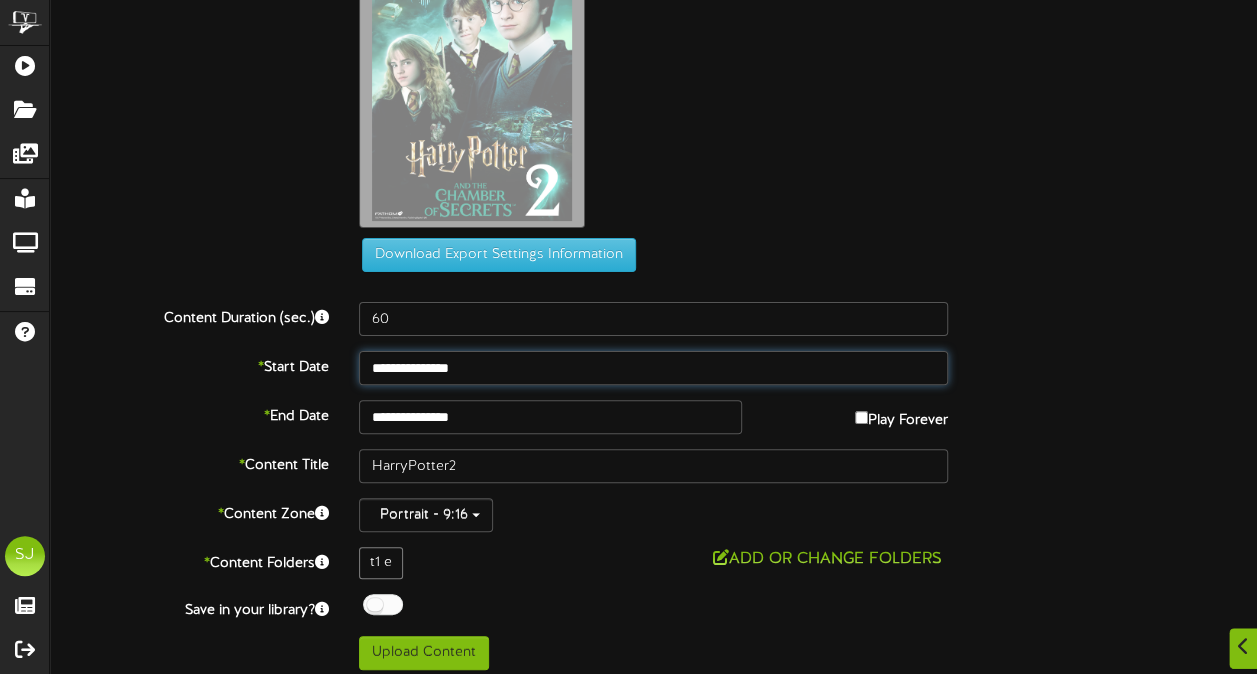 scroll, scrollTop: 112, scrollLeft: 0, axis: vertical 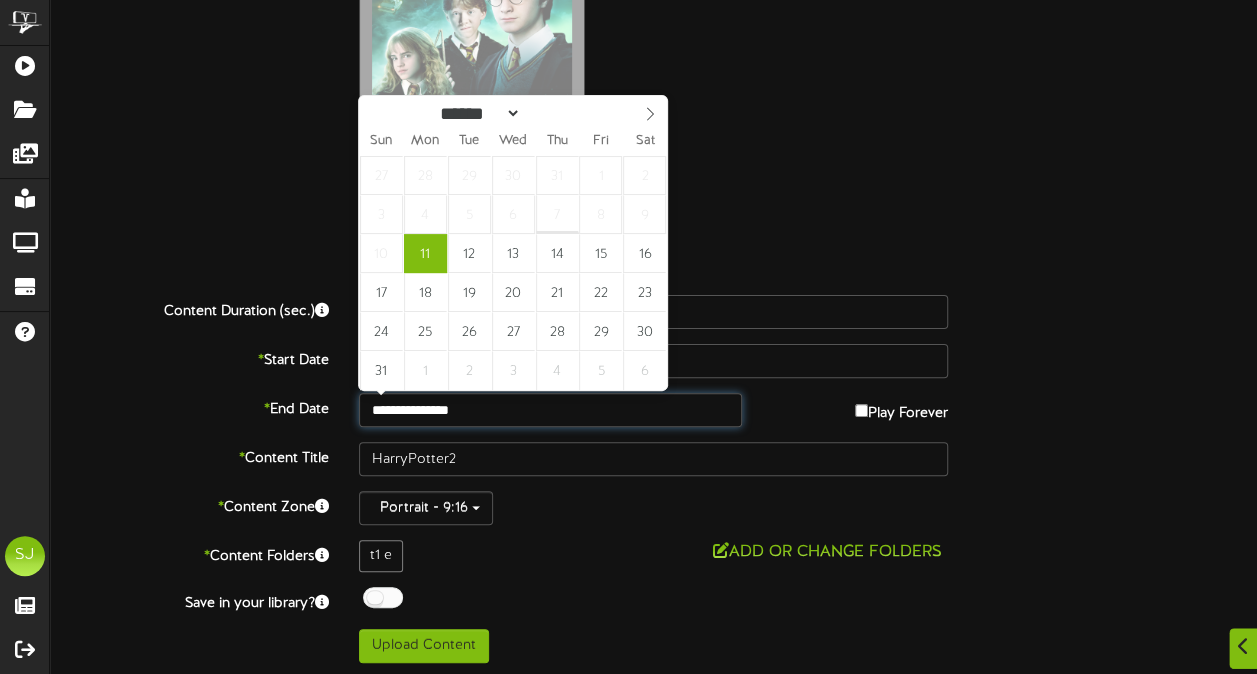 click on "**********" at bounding box center (550, 410) 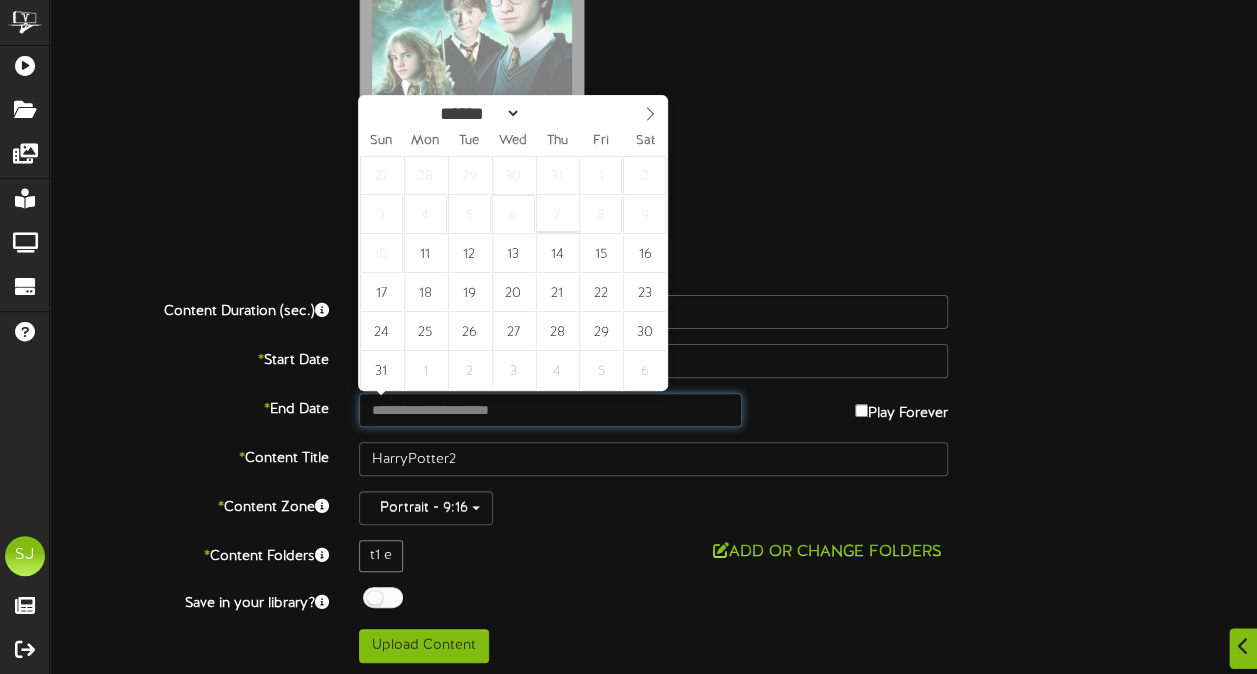 click on "6" at bounding box center [513, 214] 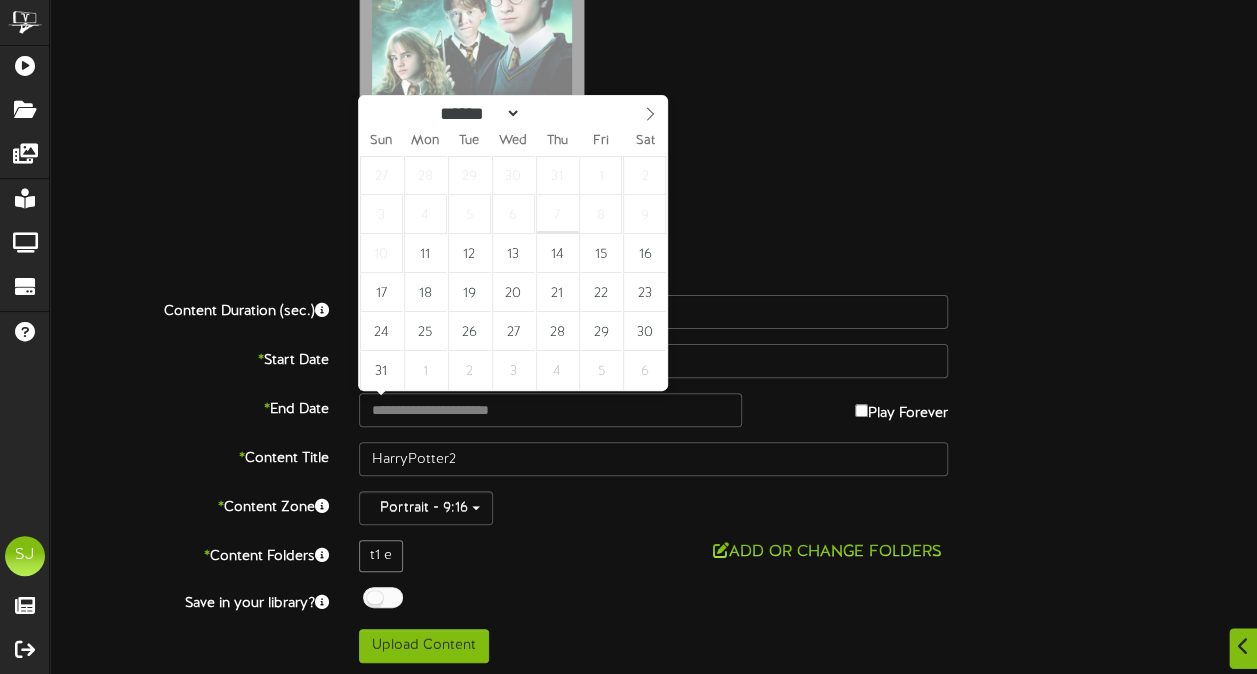 click on "HarryPotter2.jpg" at bounding box center (808, 67) 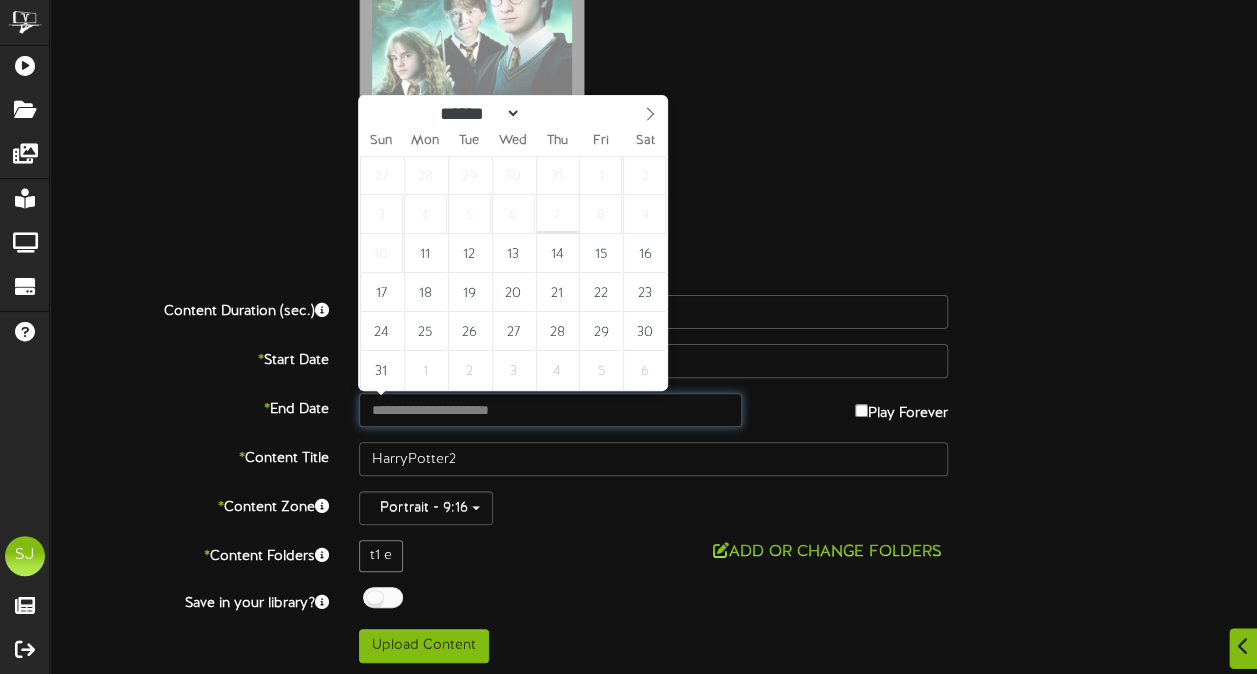 click at bounding box center [550, 410] 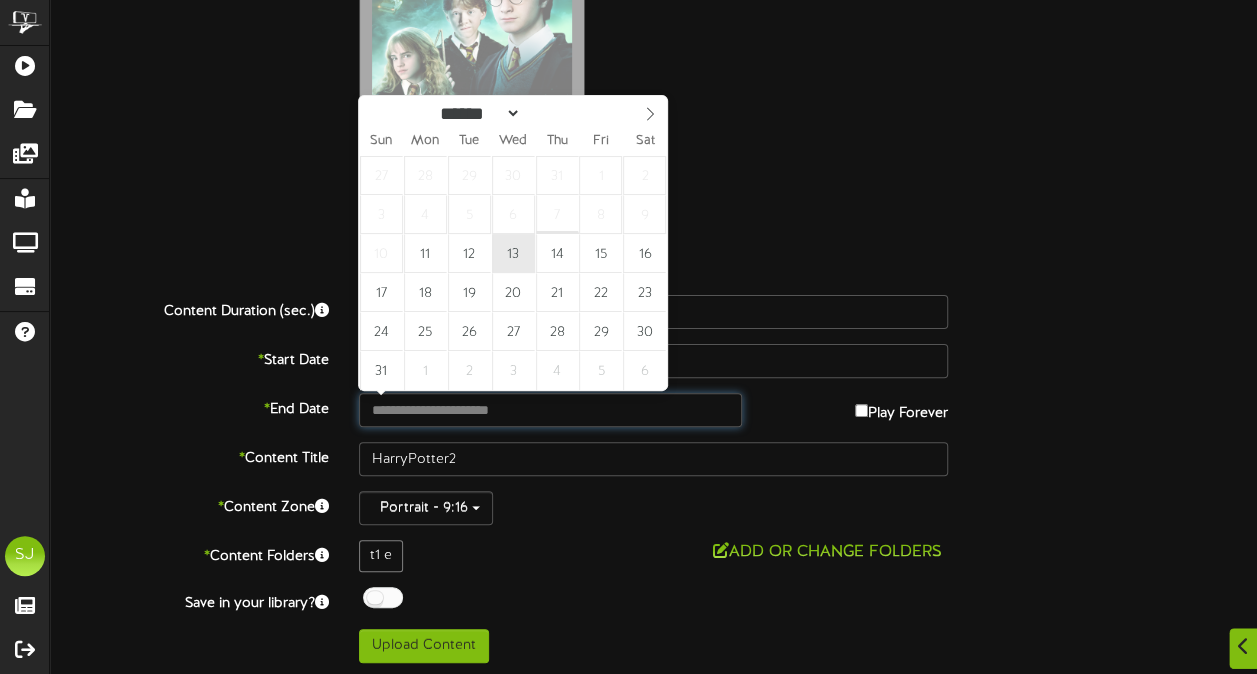 type on "**********" 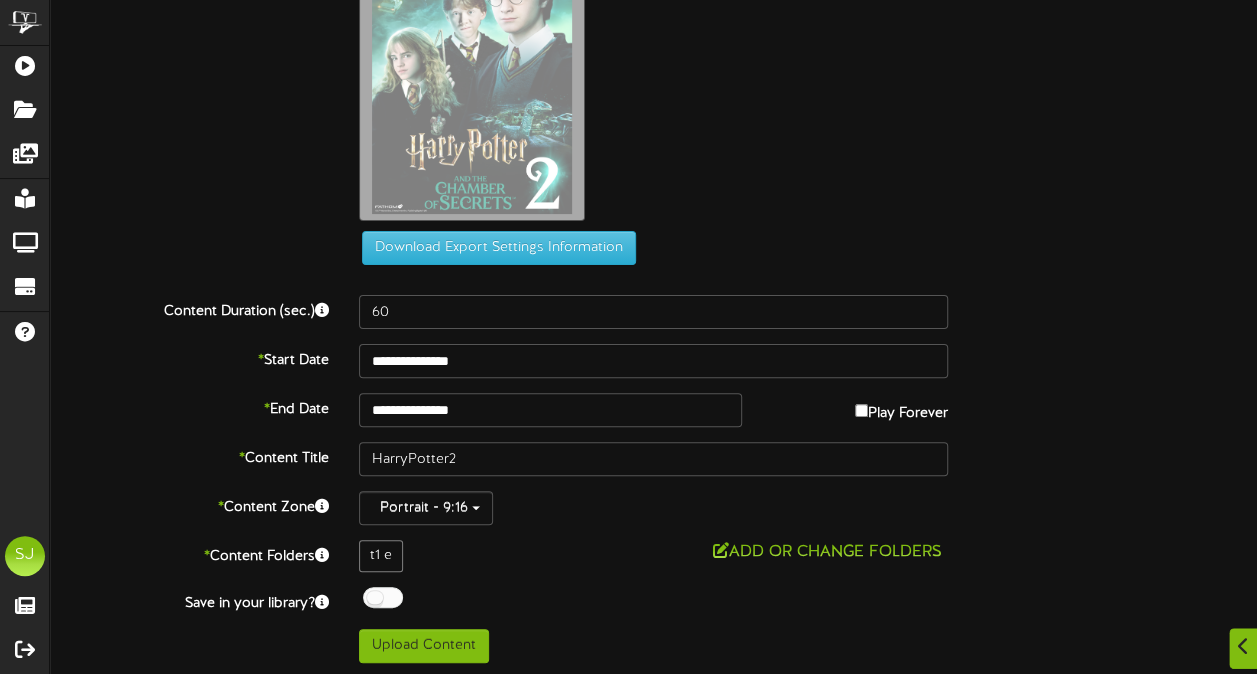 click on "HarryPotter2.jpg" at bounding box center [808, 67] 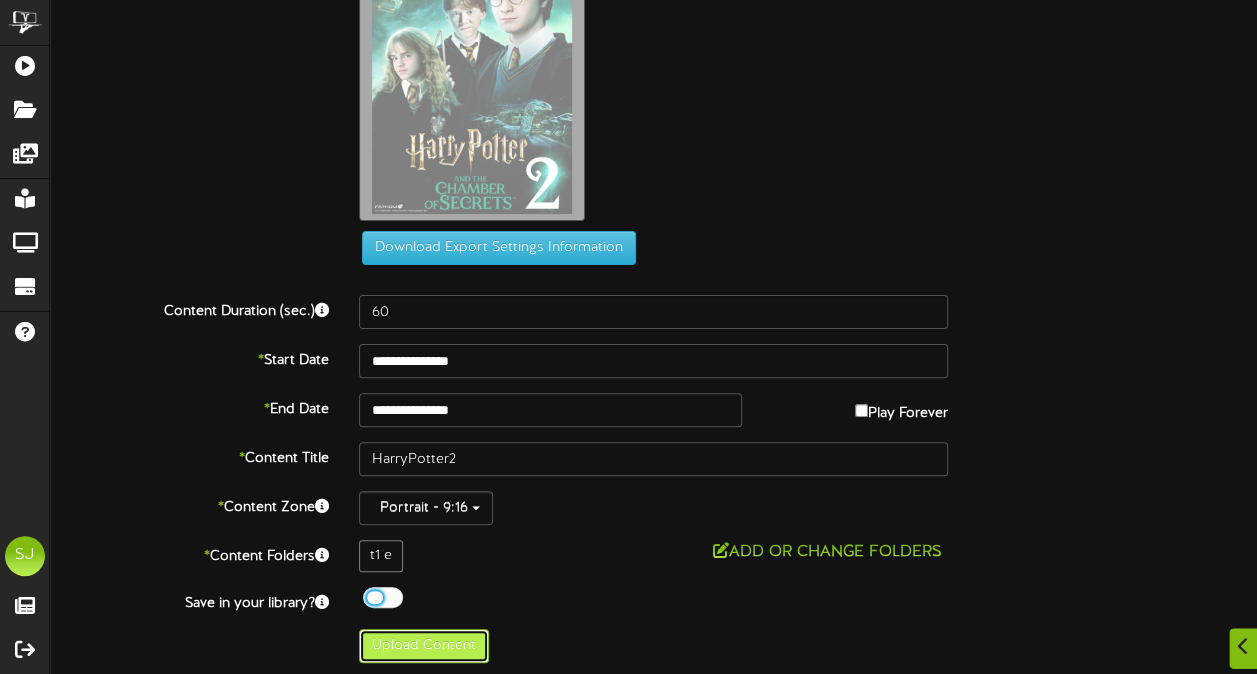 click on "Upload Content" at bounding box center (424, 646) 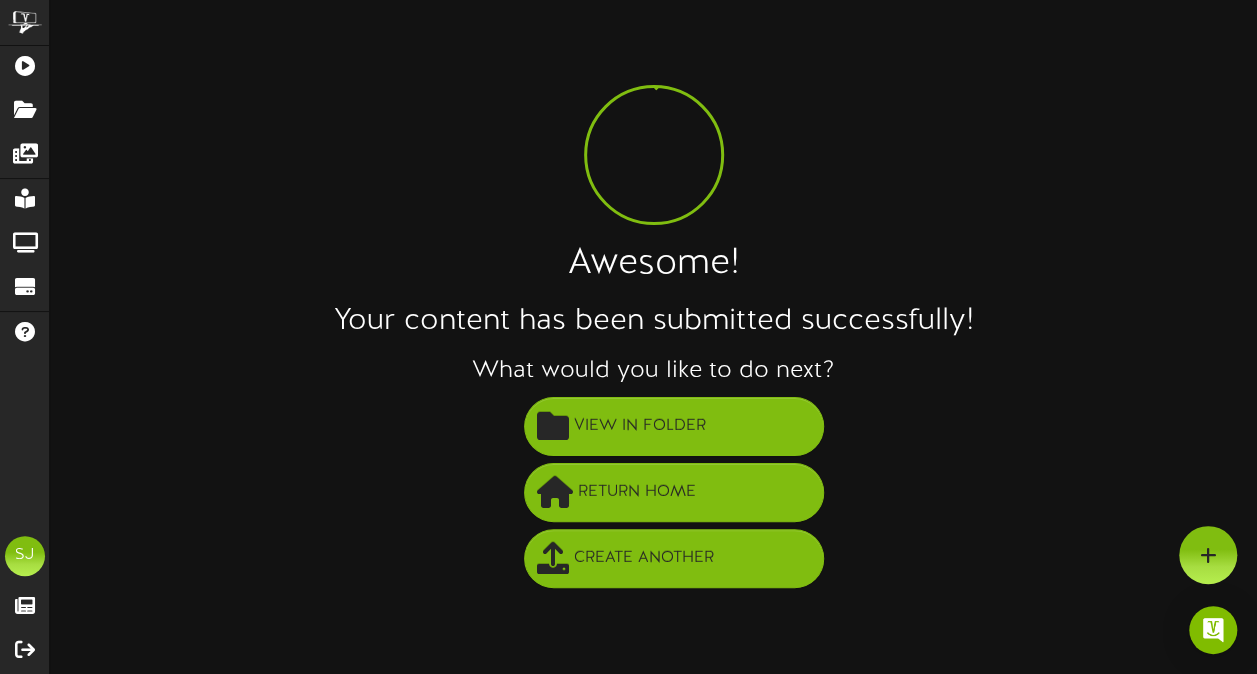 scroll, scrollTop: 0, scrollLeft: 0, axis: both 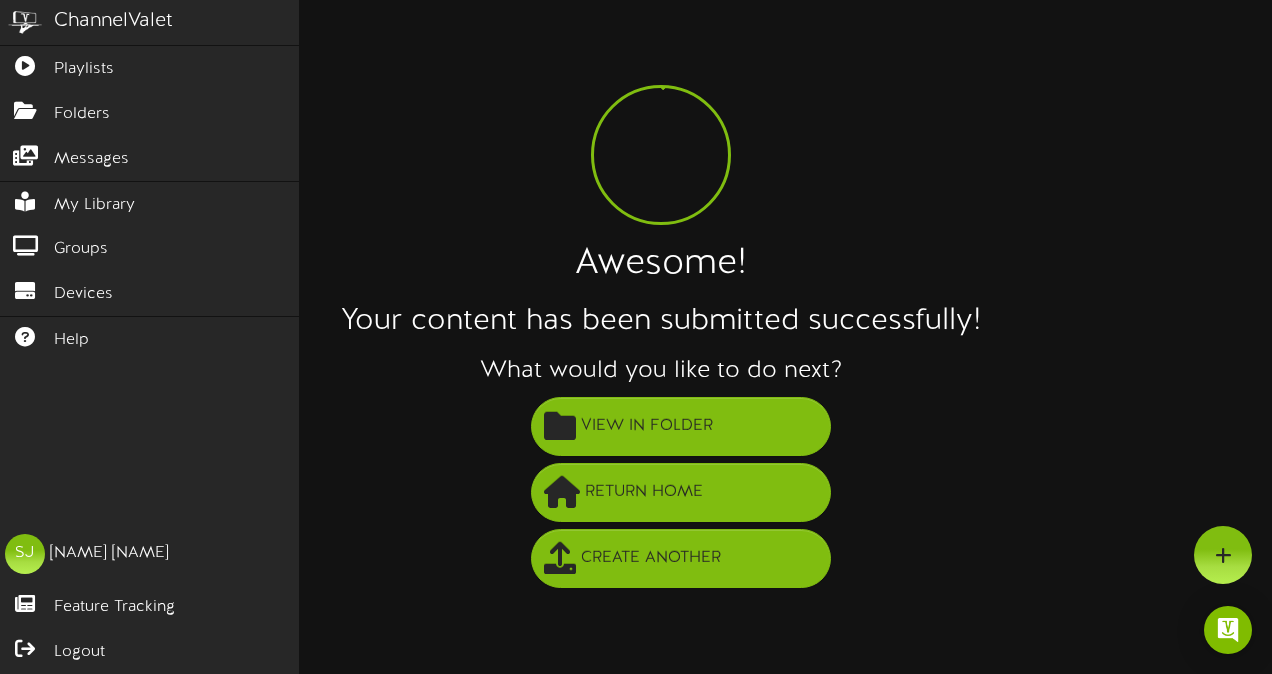 click at bounding box center (25, 22) 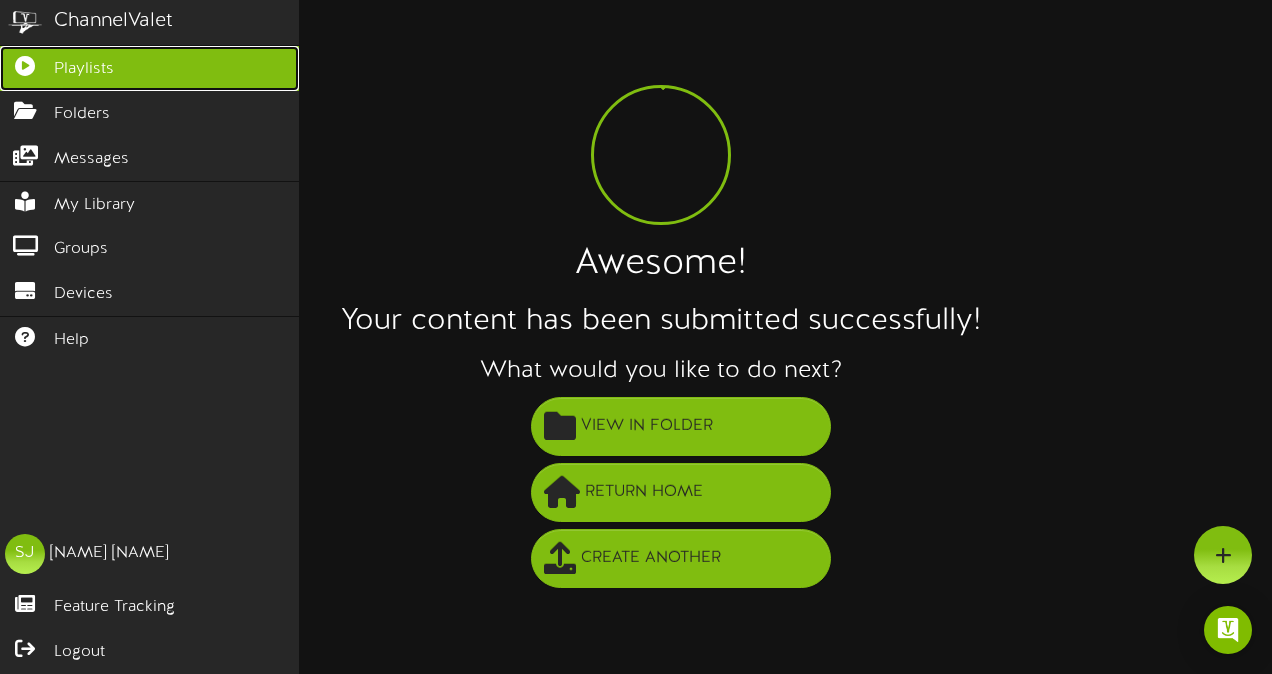 click at bounding box center (25, 63) 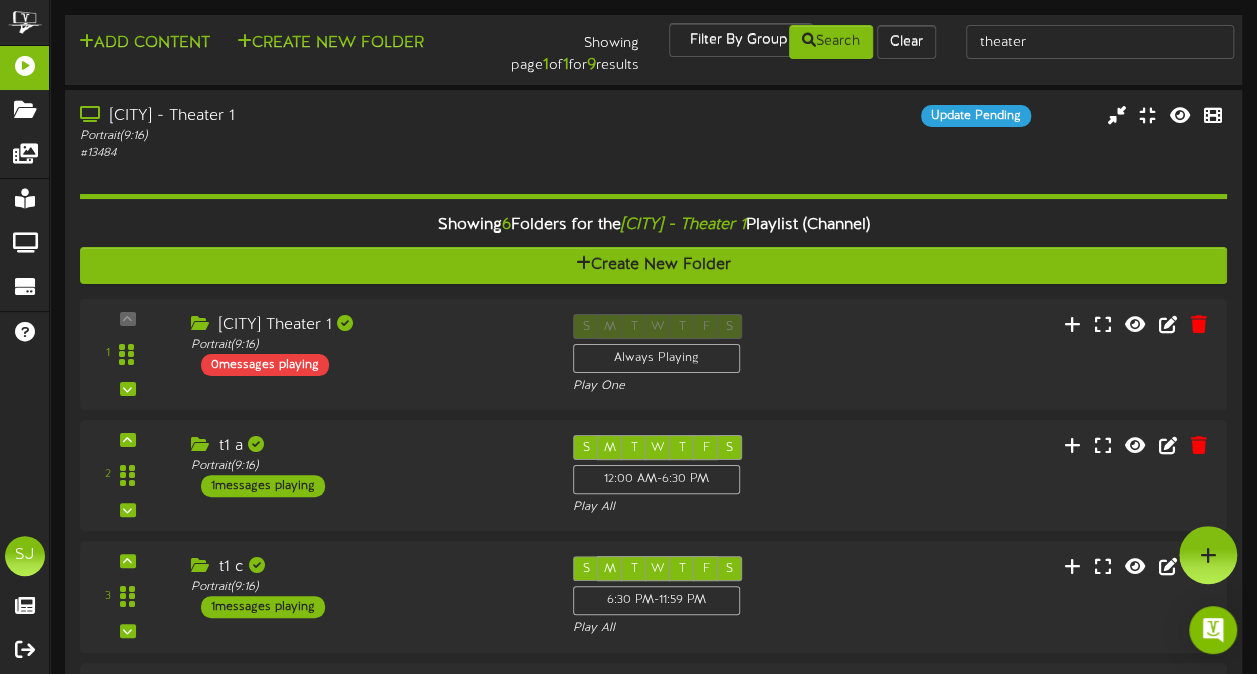 click on "Add Content
Create New Folder
Showing page  1
of  1
for  9  results
Filter By Group
Search
Clear
theater" at bounding box center [653, 50] 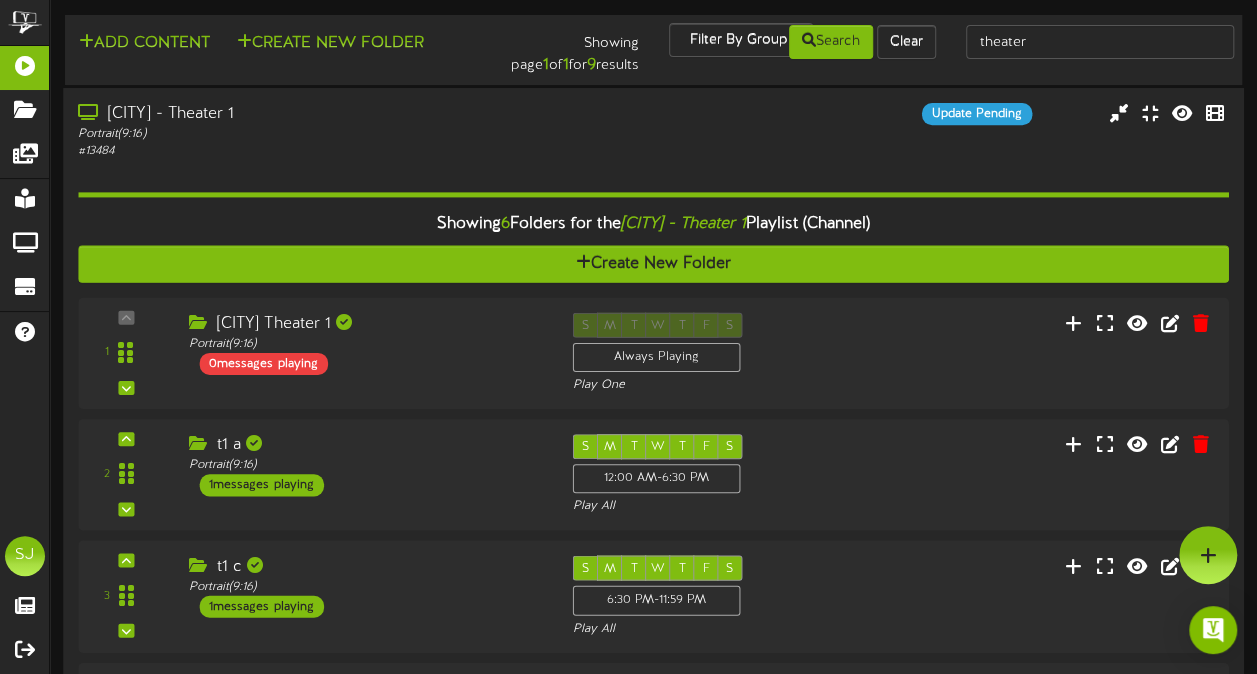click on "Portrait  ( 9:16 )" at bounding box center (309, 134) 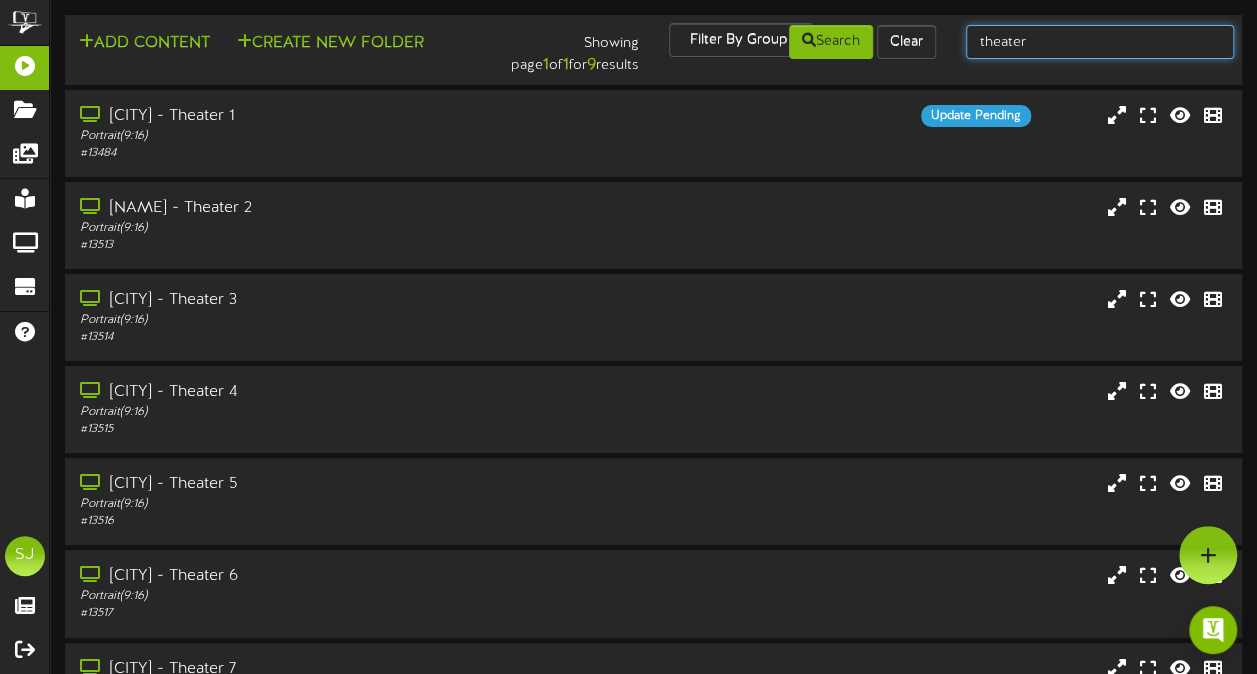 click on "theater" at bounding box center (1100, 42) 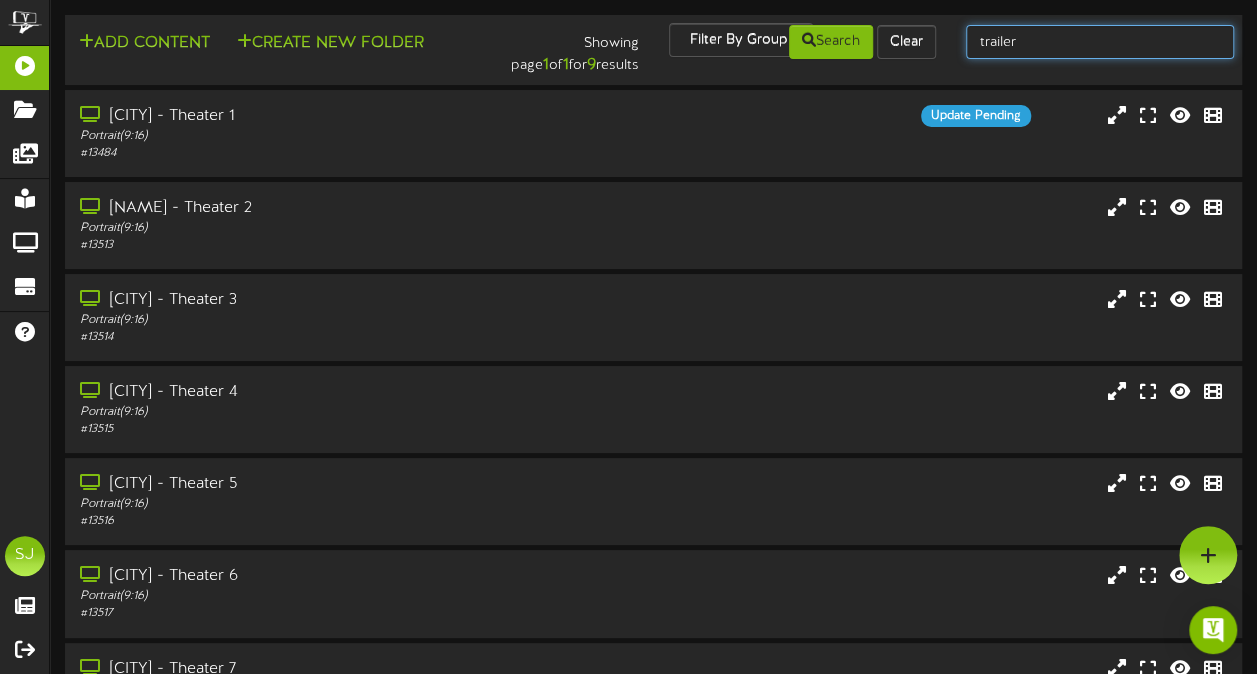 type on "trailer" 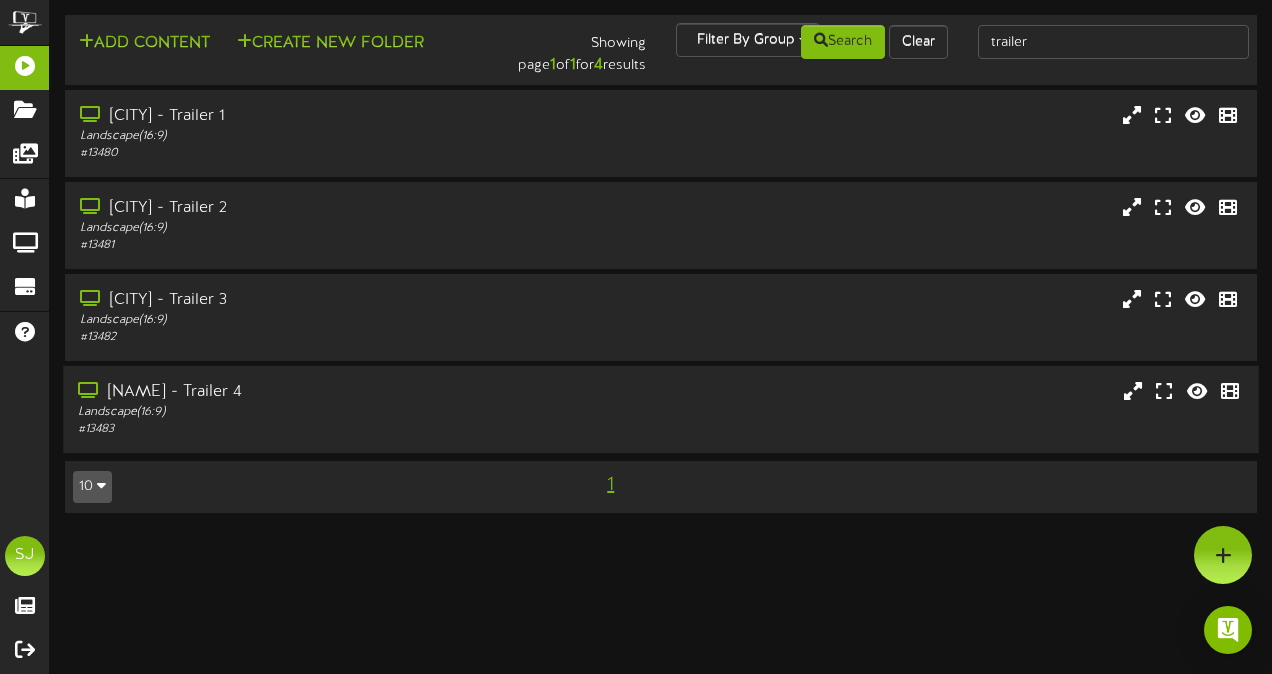 click on "# 13483" at bounding box center (312, 429) 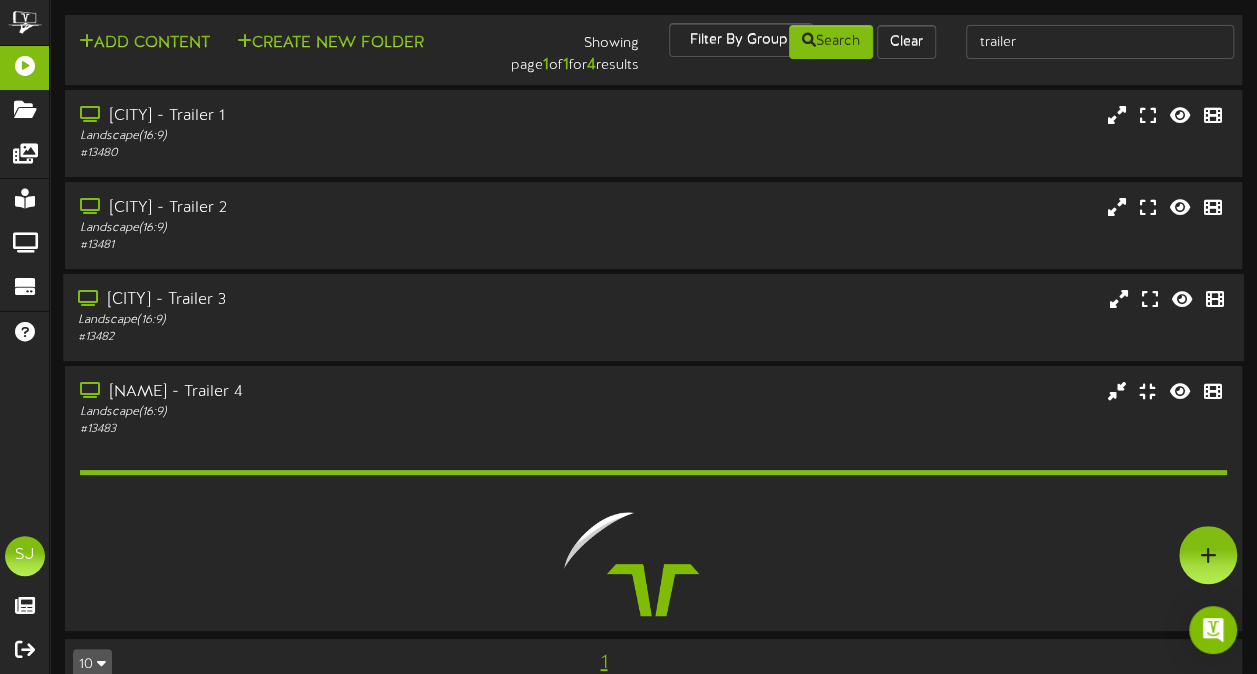 click on "[CITY] - Trailer 3" at bounding box center (309, 300) 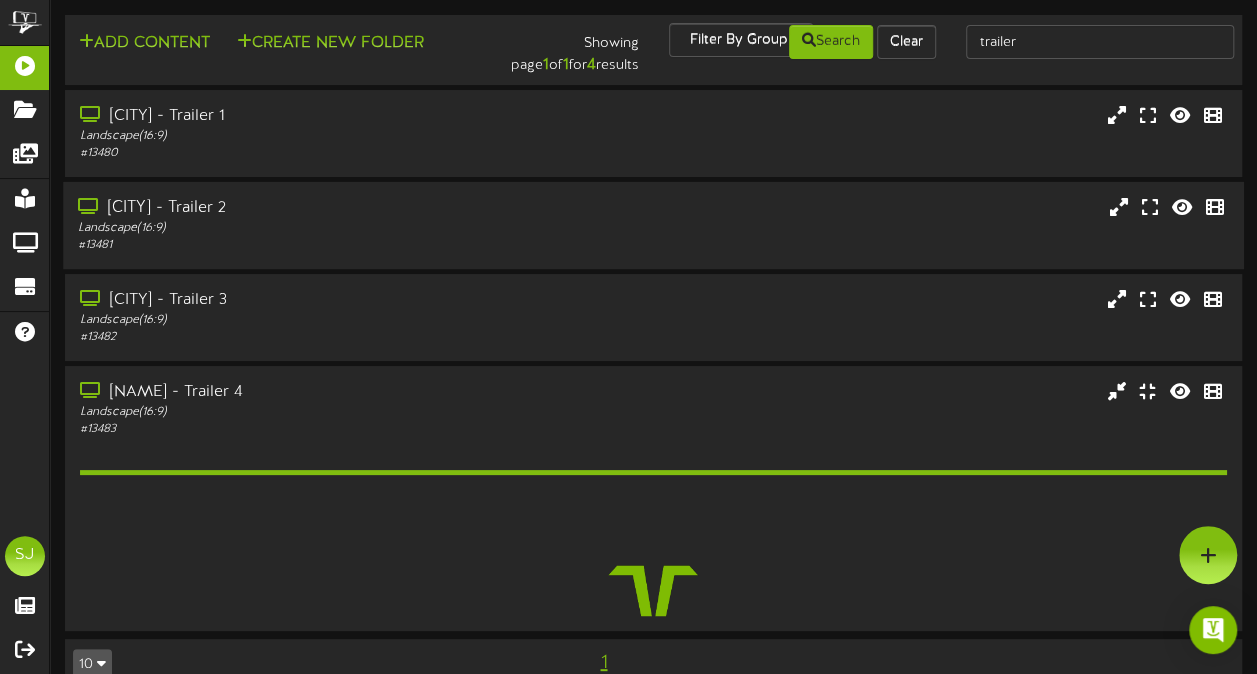 click on "Landscape  ( 16:9 )" at bounding box center [309, 228] 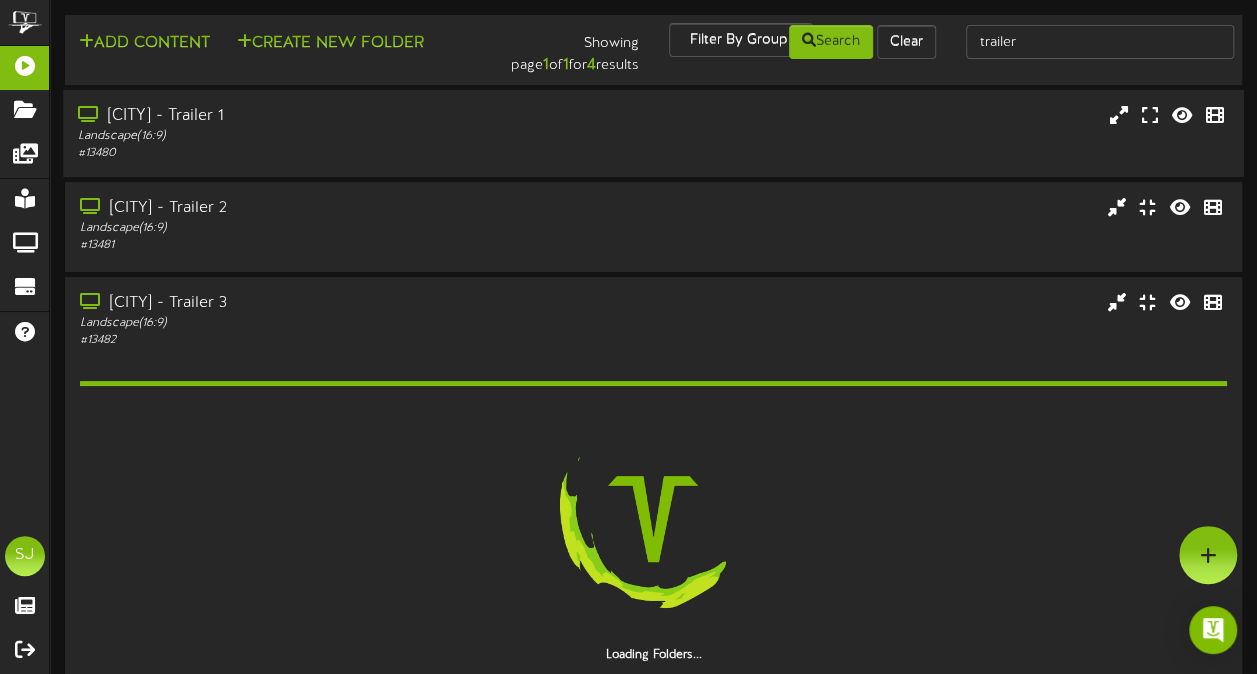 click on "# 13480" at bounding box center (309, 153) 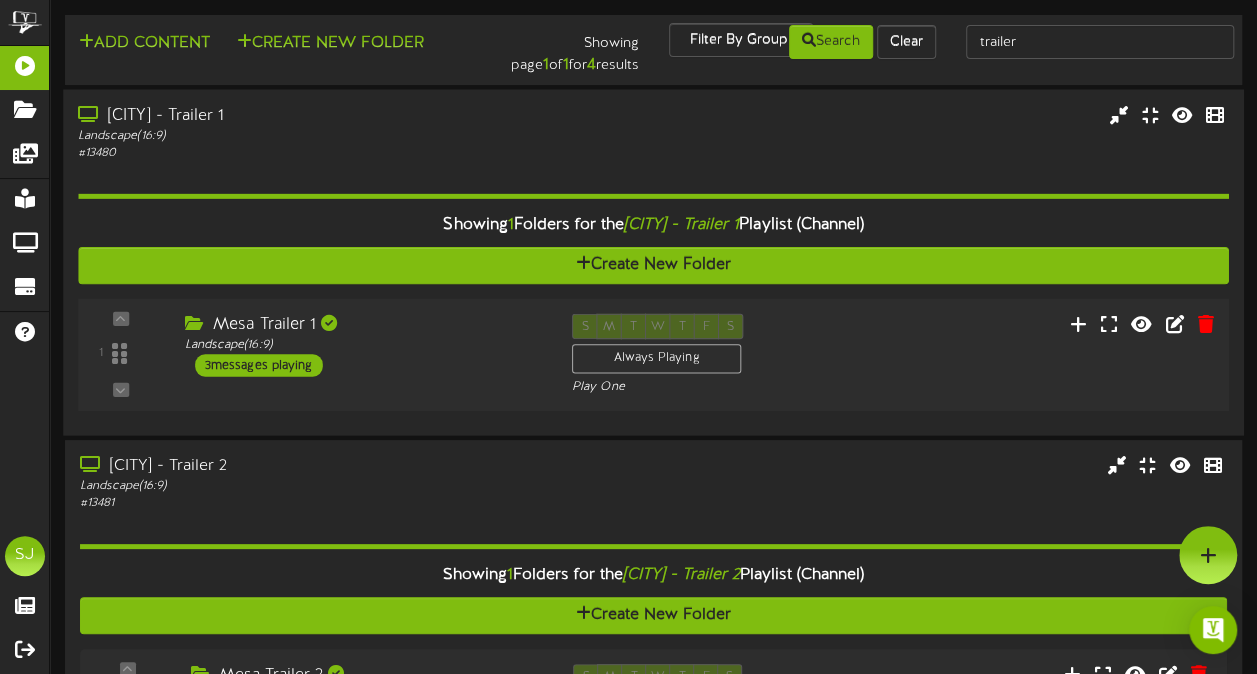 click on "[CITY] Trailer 1
Landscape  ( 16:9 )
3  messages playing" at bounding box center [362, 344] 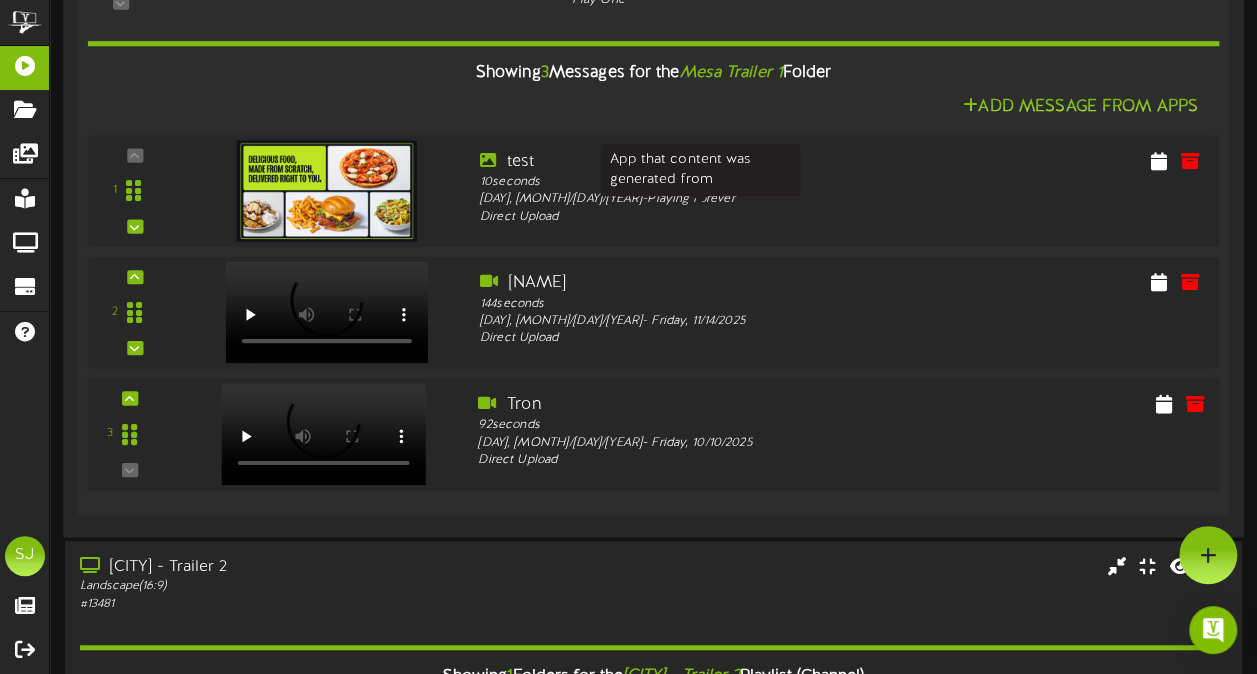 scroll, scrollTop: 380, scrollLeft: 0, axis: vertical 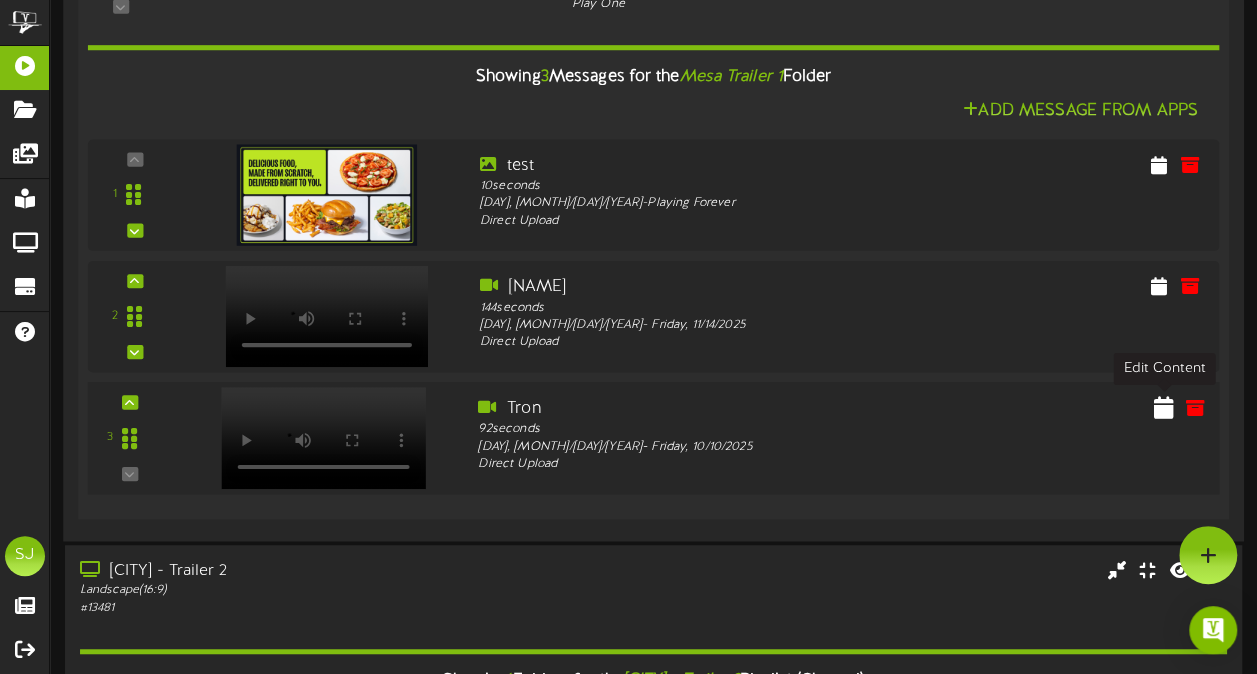 click at bounding box center [1164, 406] 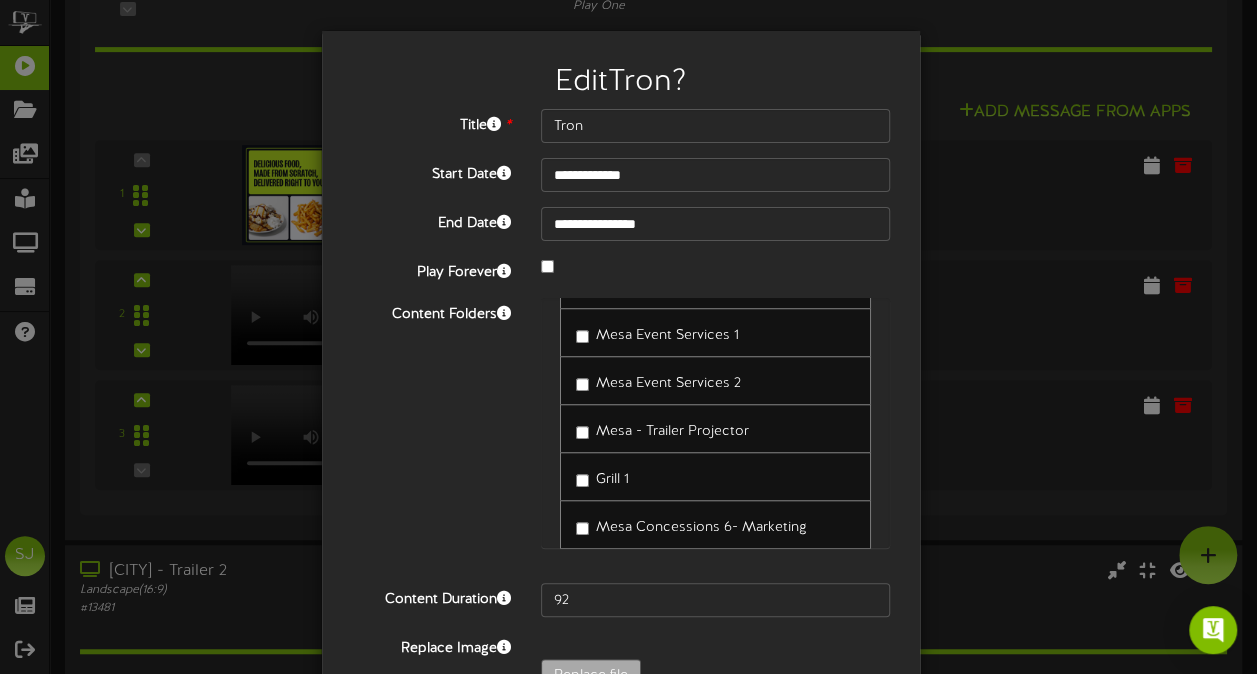 scroll, scrollTop: 1000, scrollLeft: 0, axis: vertical 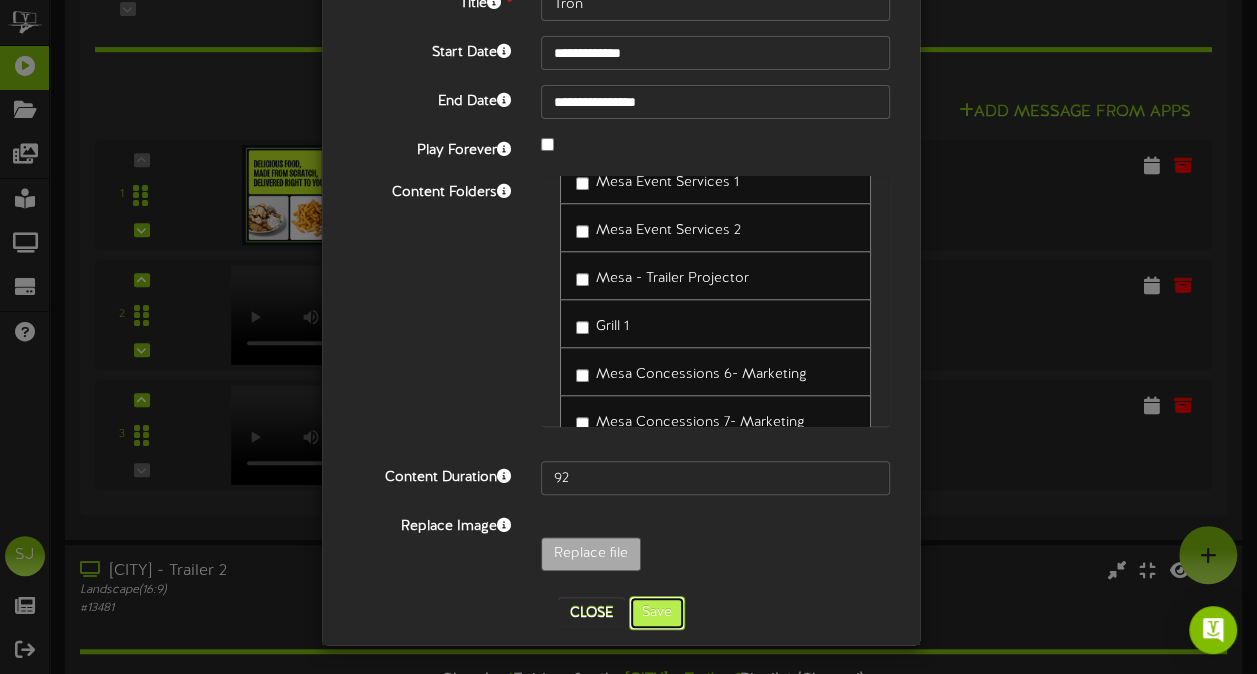 click on "Save" at bounding box center [657, 613] 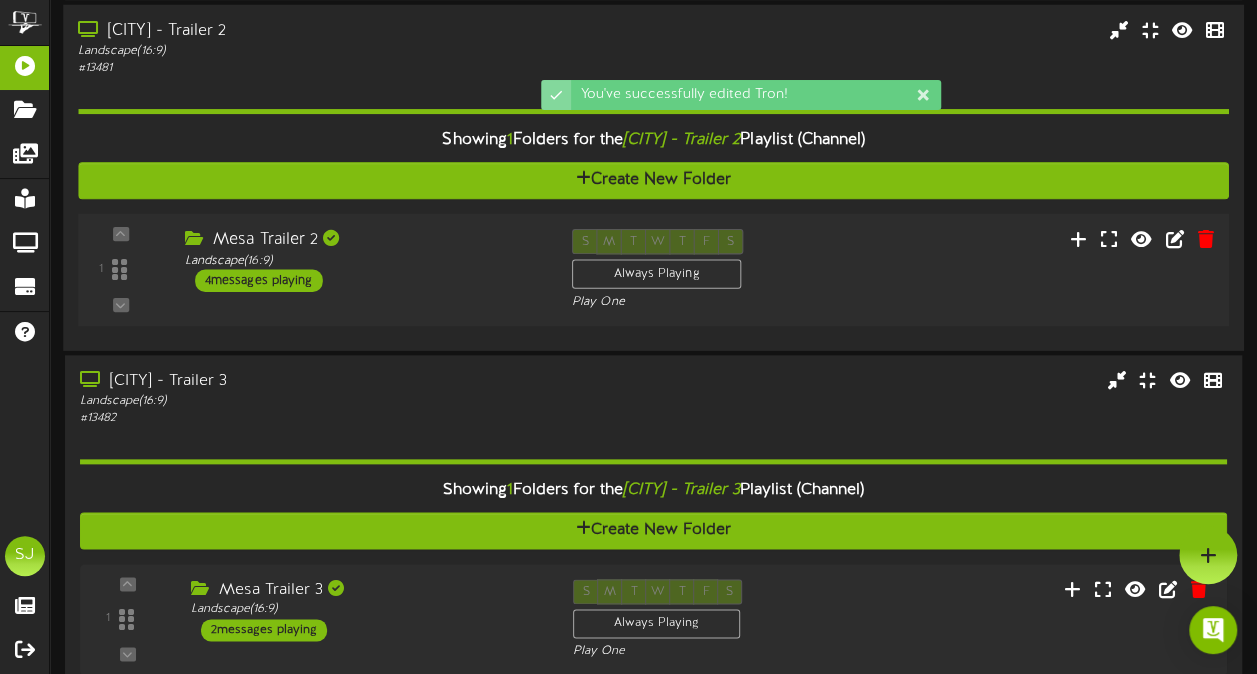 click on "[NAME] Trailer 2
Landscape  ( 16:9 )
4  messages playing" at bounding box center [362, 259] 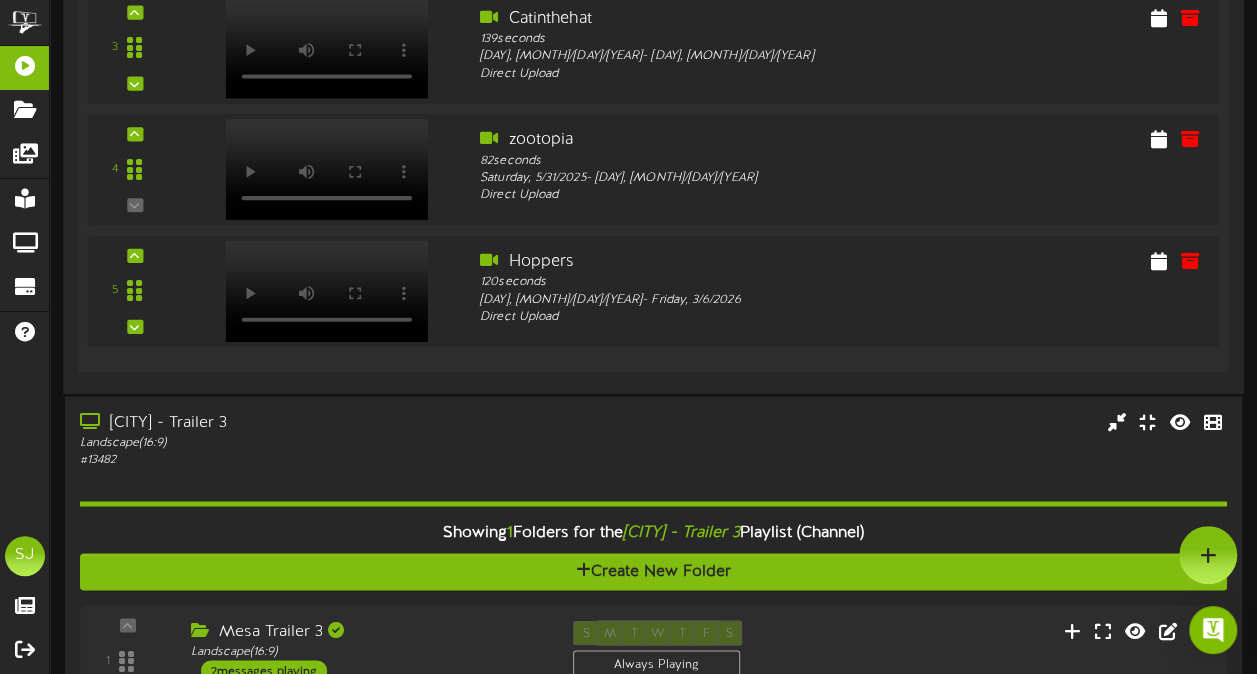 click on "1
[NAME] Trailer 2" at bounding box center (654, 8) 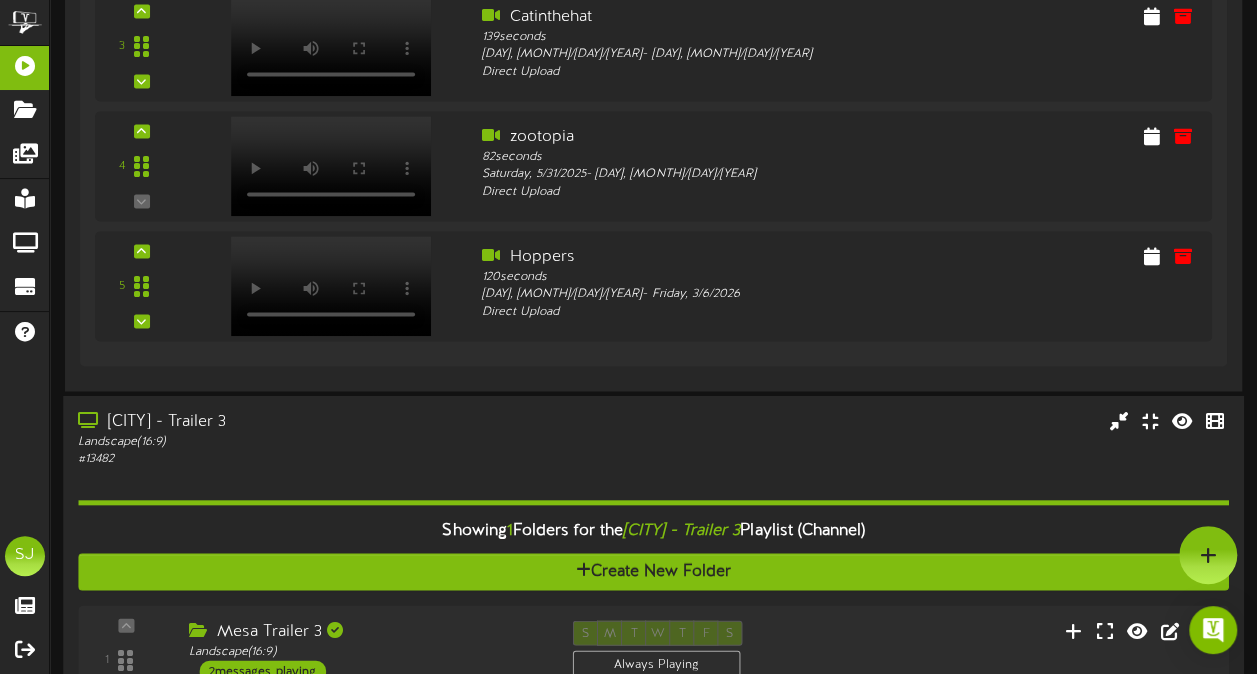 scroll, scrollTop: 1356, scrollLeft: 0, axis: vertical 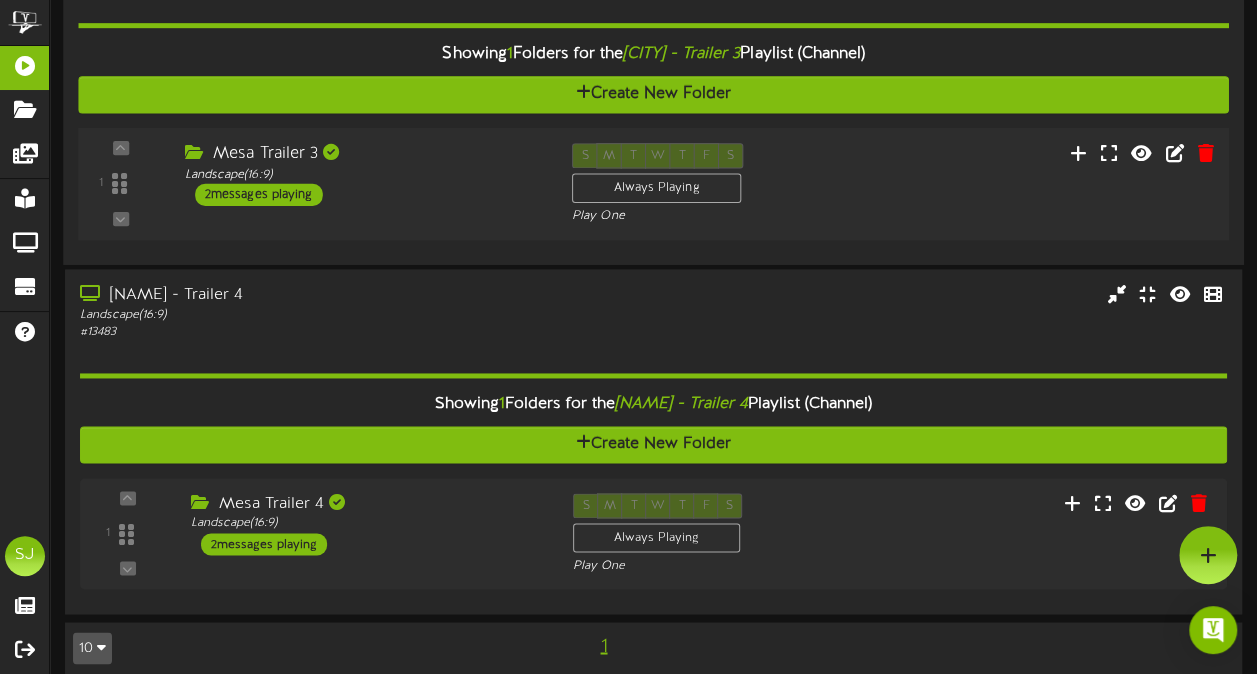 click on "Landscape  ( 16:9 )" at bounding box center [363, 173] 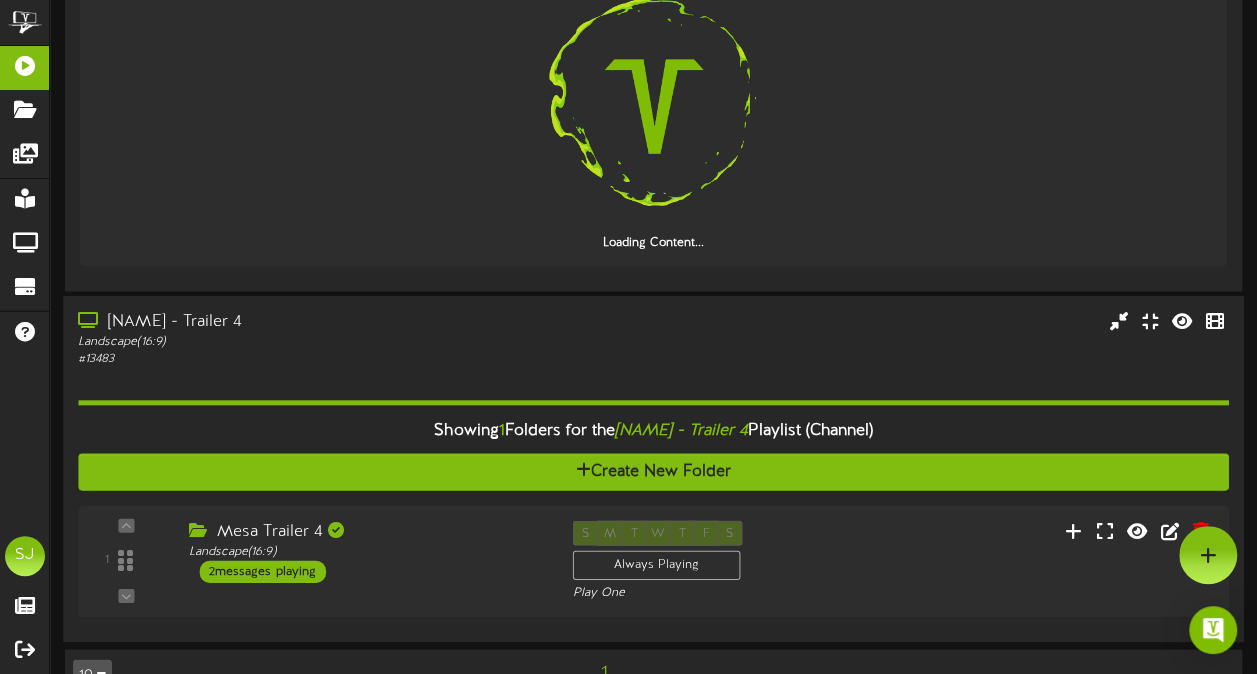 scroll, scrollTop: 1640, scrollLeft: 0, axis: vertical 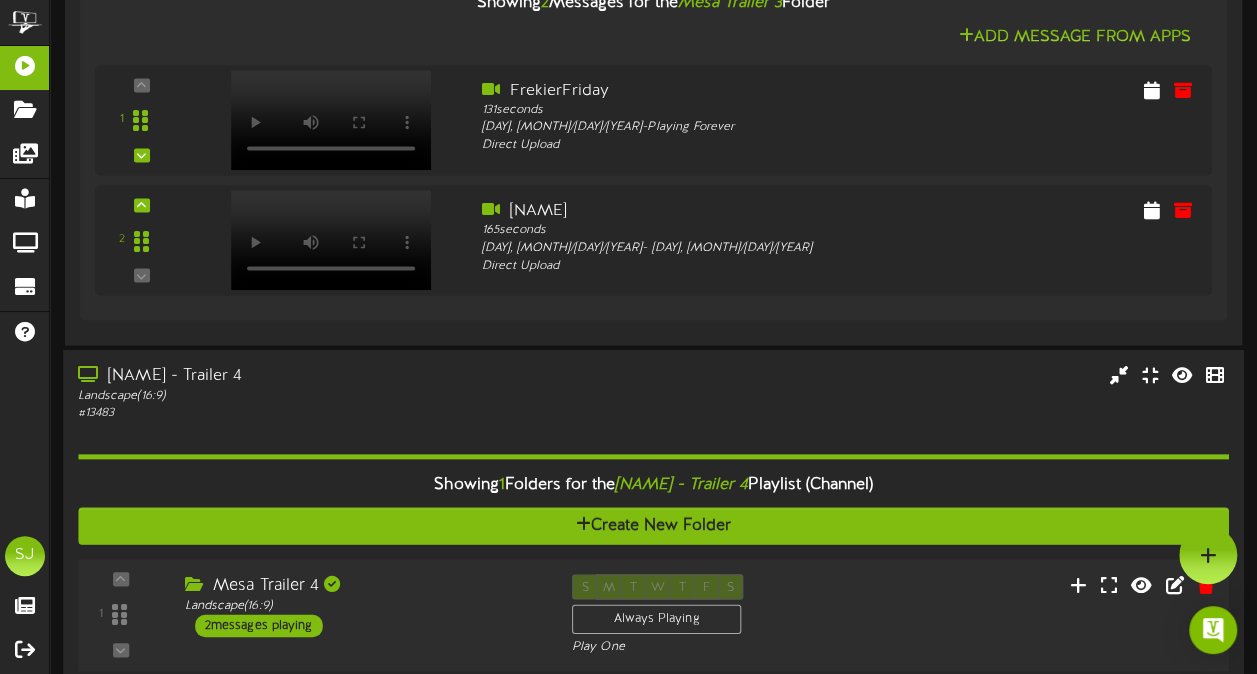 click on "[CITY] Trailer 4
Landscape  ( 16:9 )
2  messages playing" at bounding box center [362, 604] 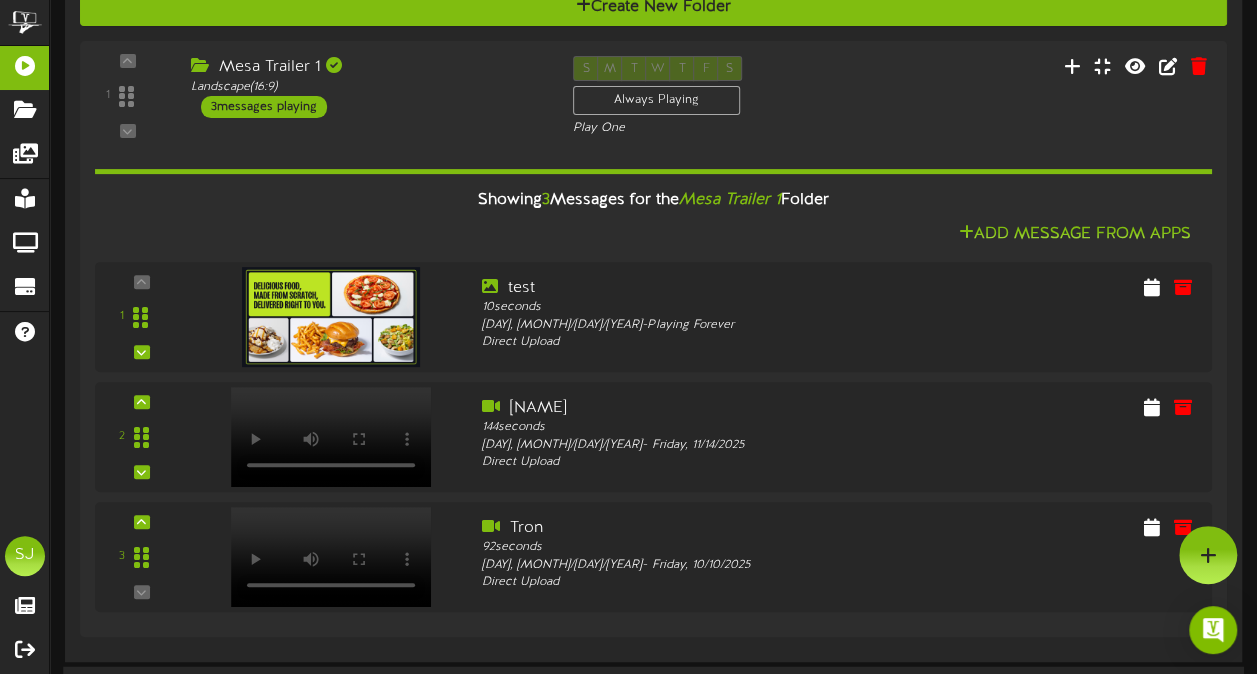 scroll, scrollTop: 0, scrollLeft: 0, axis: both 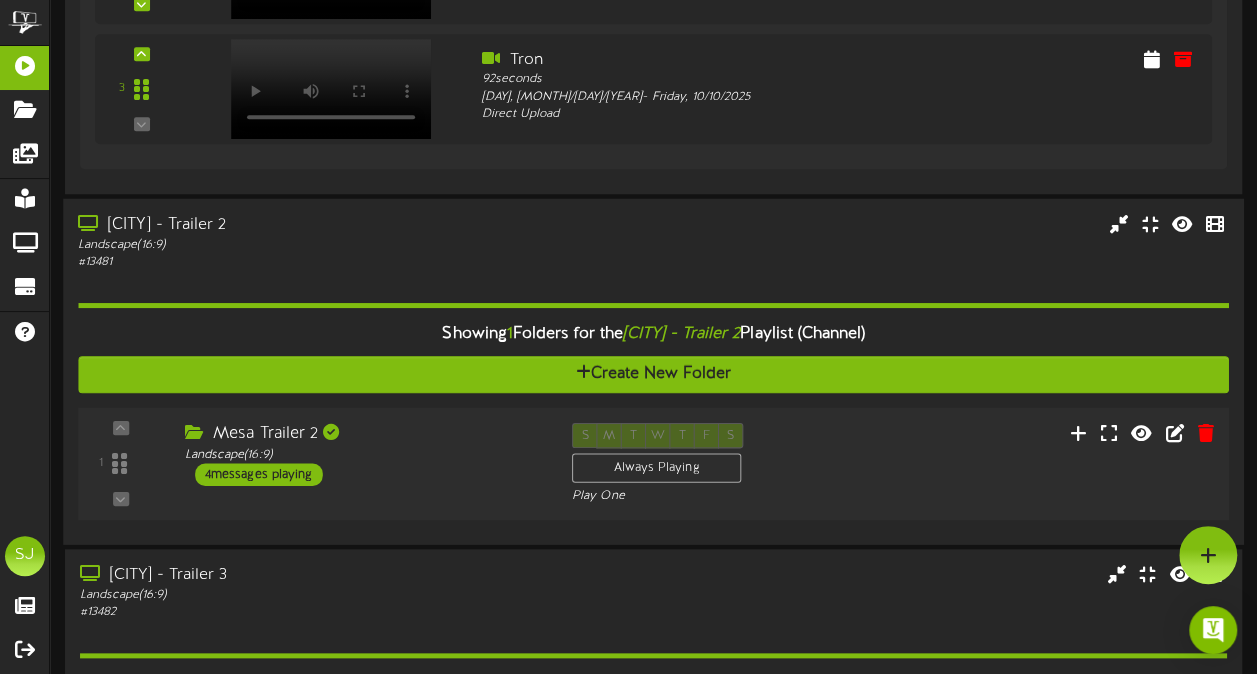 click on "[CITY] Trailer 2
Landscape  ( 16:9 )
4  messages playing" at bounding box center [362, 453] 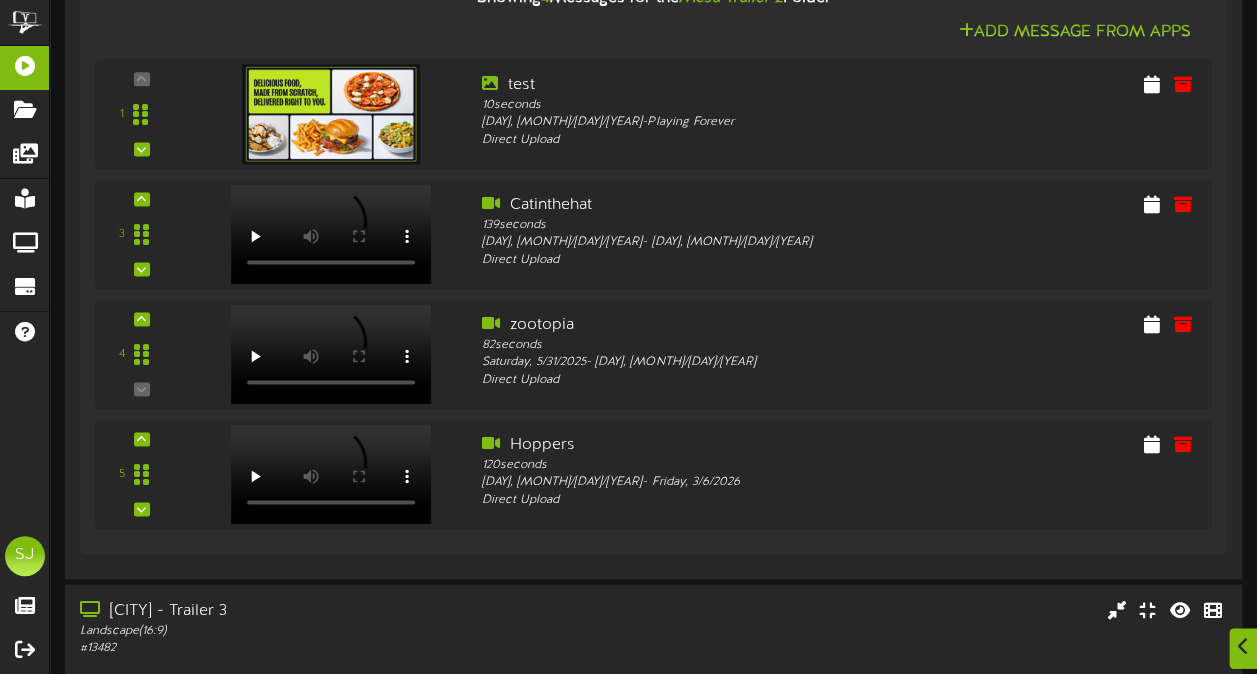 scroll, scrollTop: 1296, scrollLeft: 0, axis: vertical 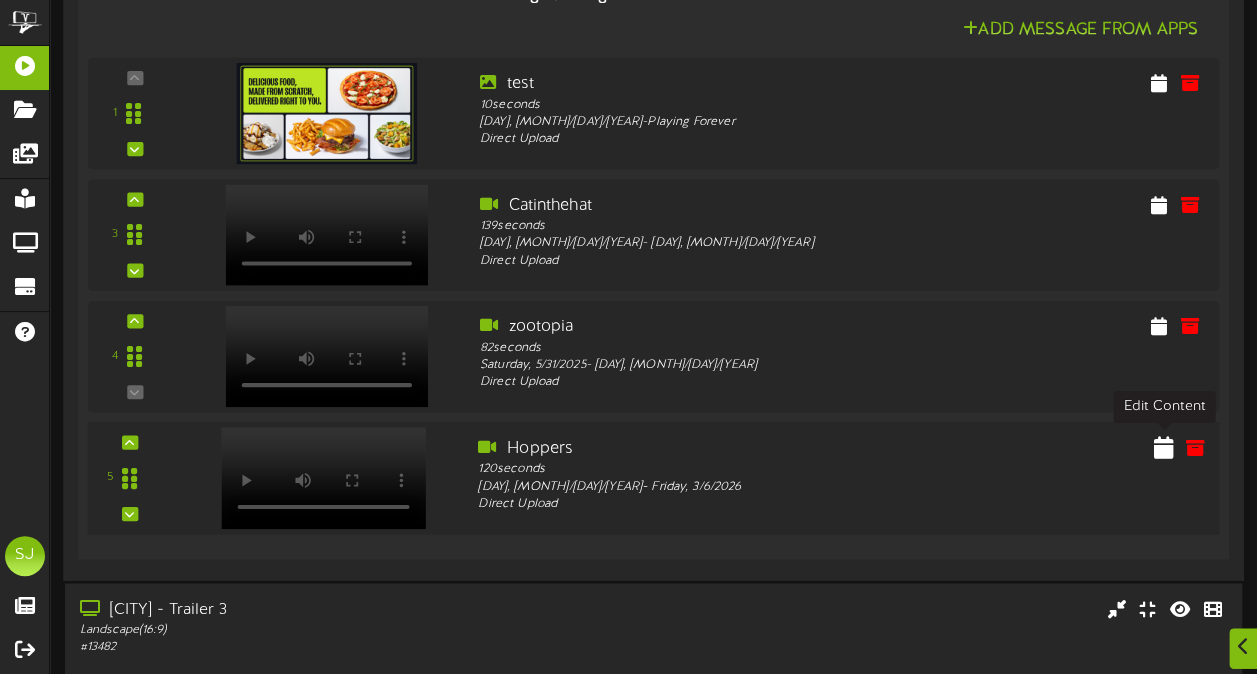 click at bounding box center [1164, 446] 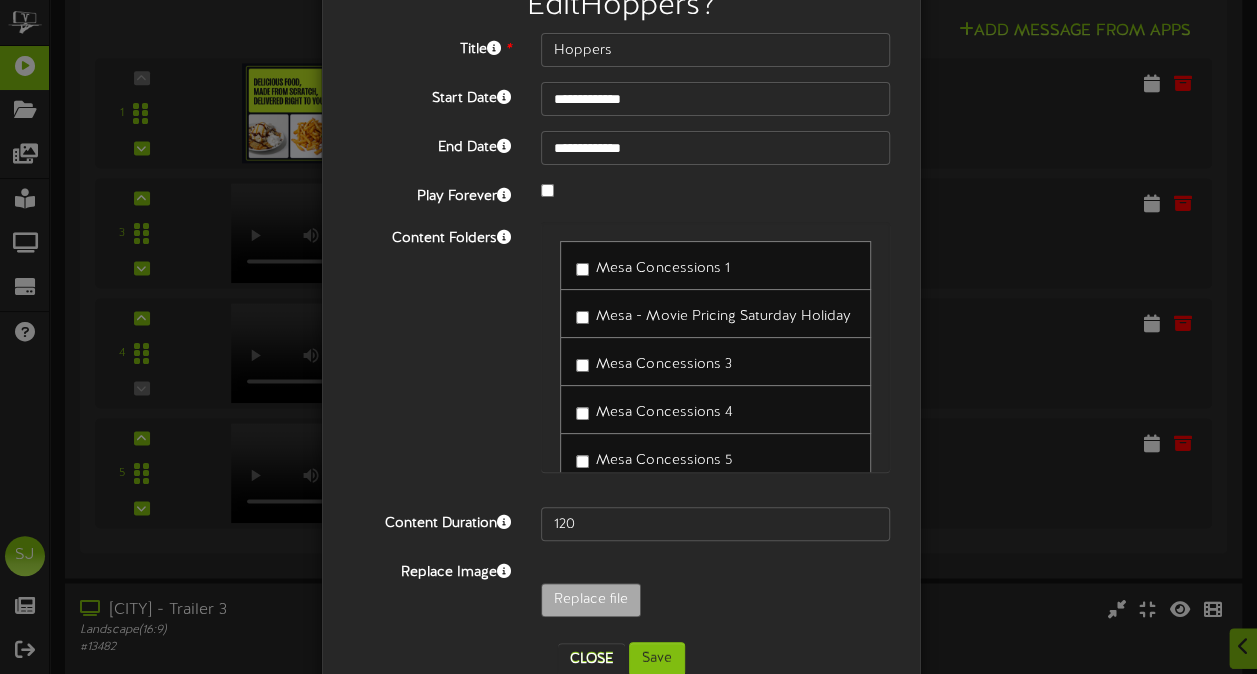 scroll, scrollTop: 122, scrollLeft: 0, axis: vertical 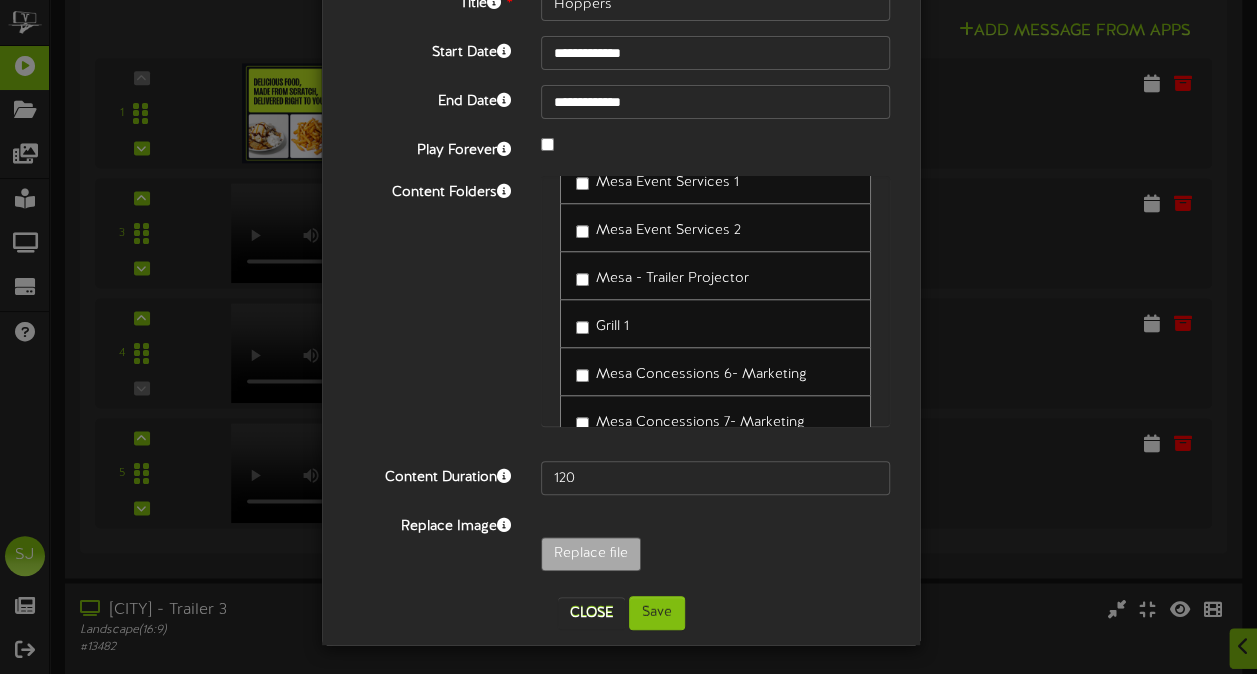 click on "Mesa - Trailer Projector" at bounding box center (672, 278) 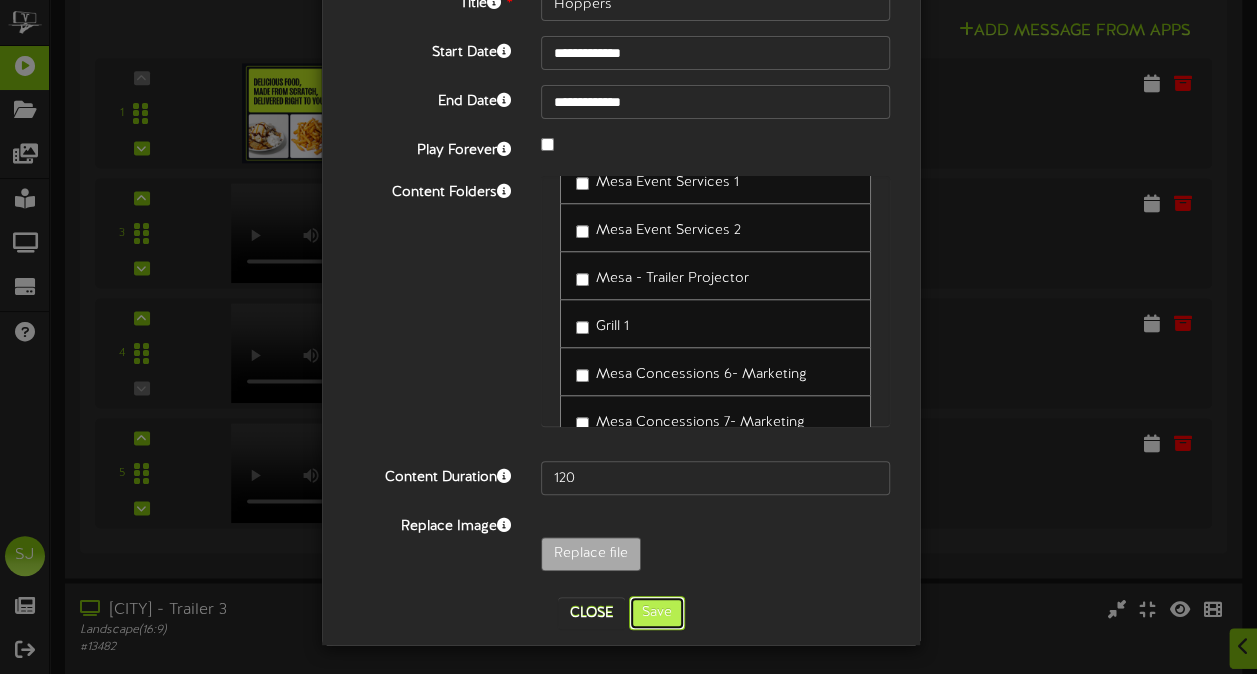 click on "Save" at bounding box center (657, 613) 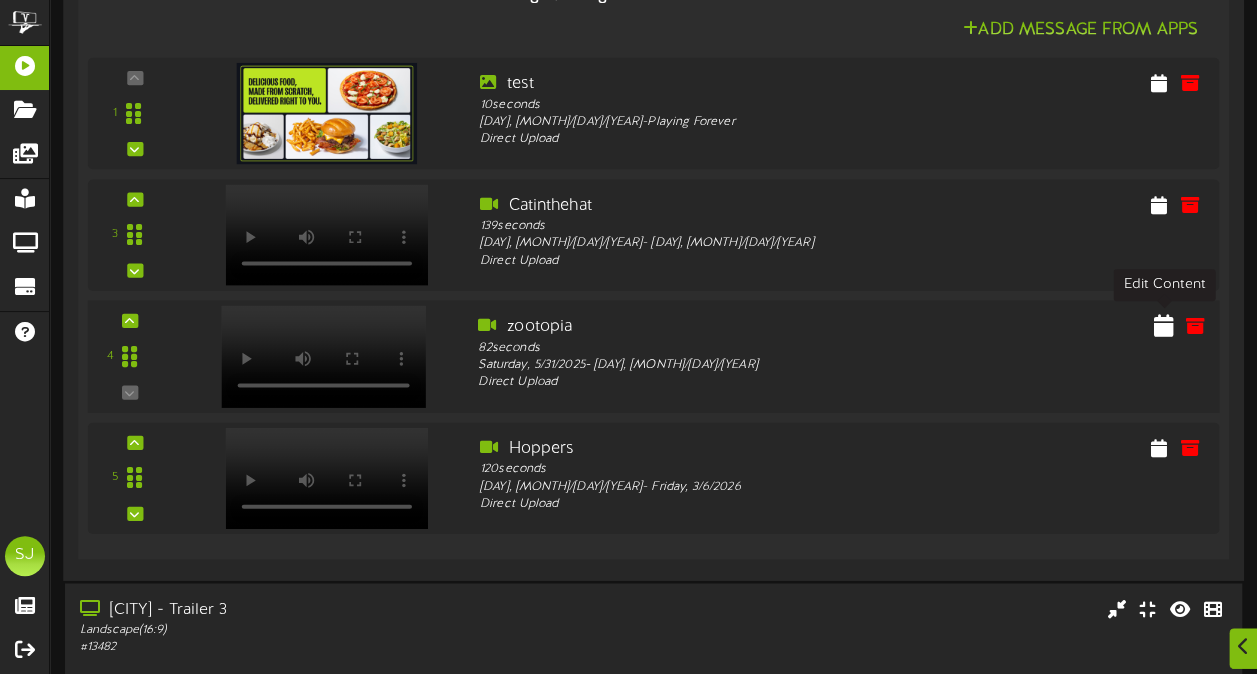 click at bounding box center [1164, 324] 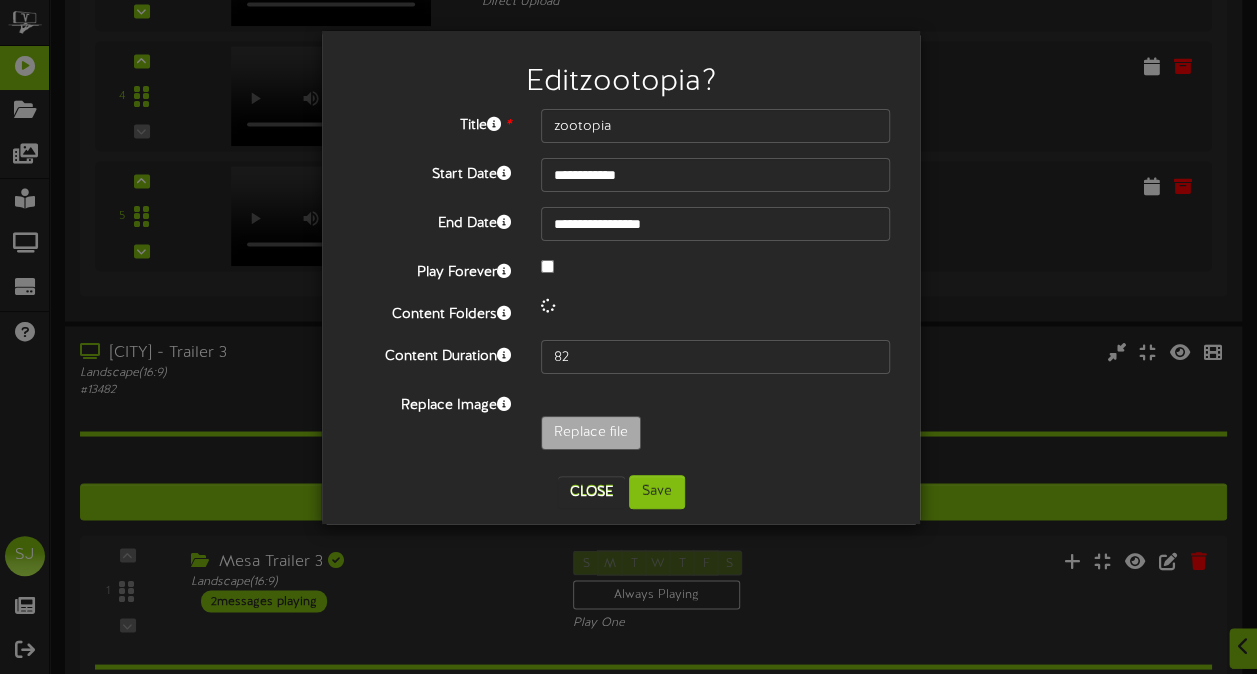 scroll, scrollTop: 1596, scrollLeft: 0, axis: vertical 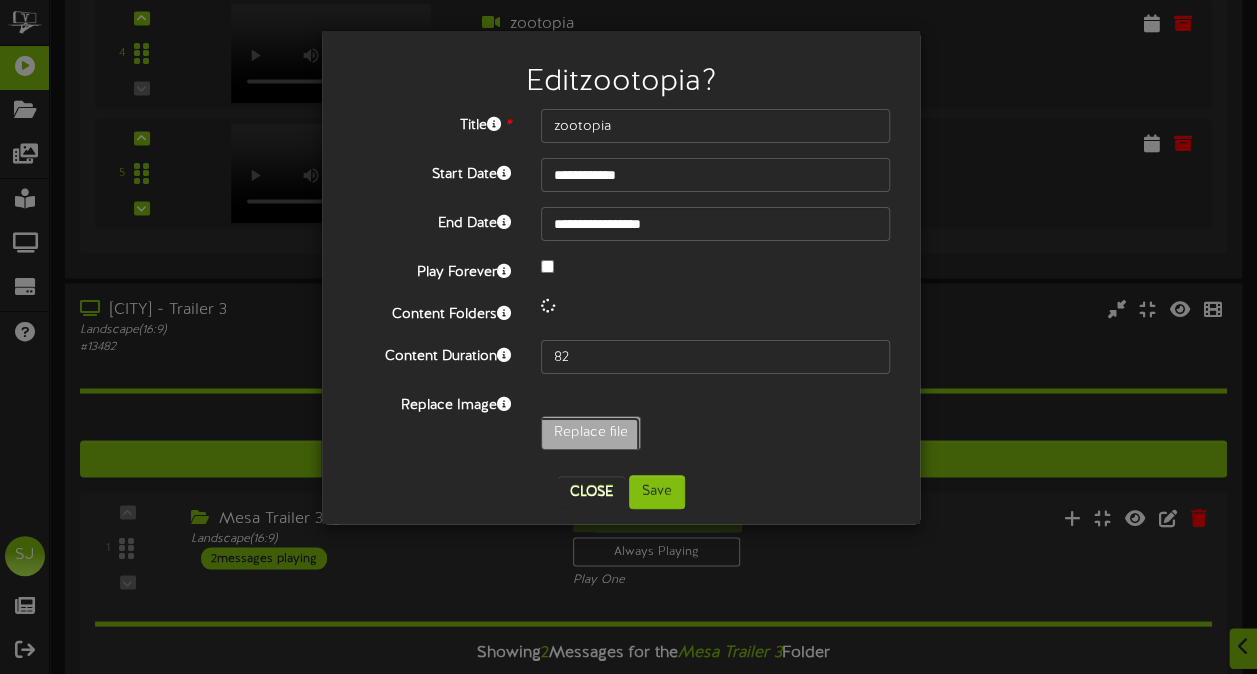 click on "**********" at bounding box center (621, 284) 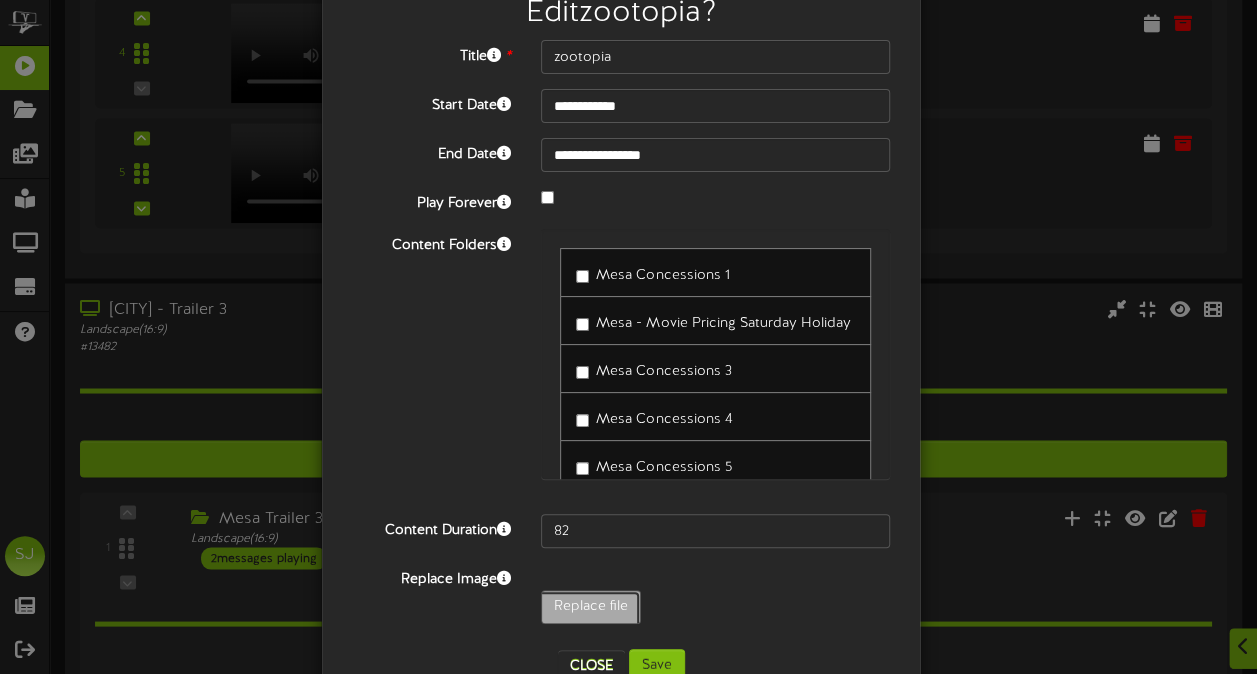 scroll, scrollTop: 122, scrollLeft: 0, axis: vertical 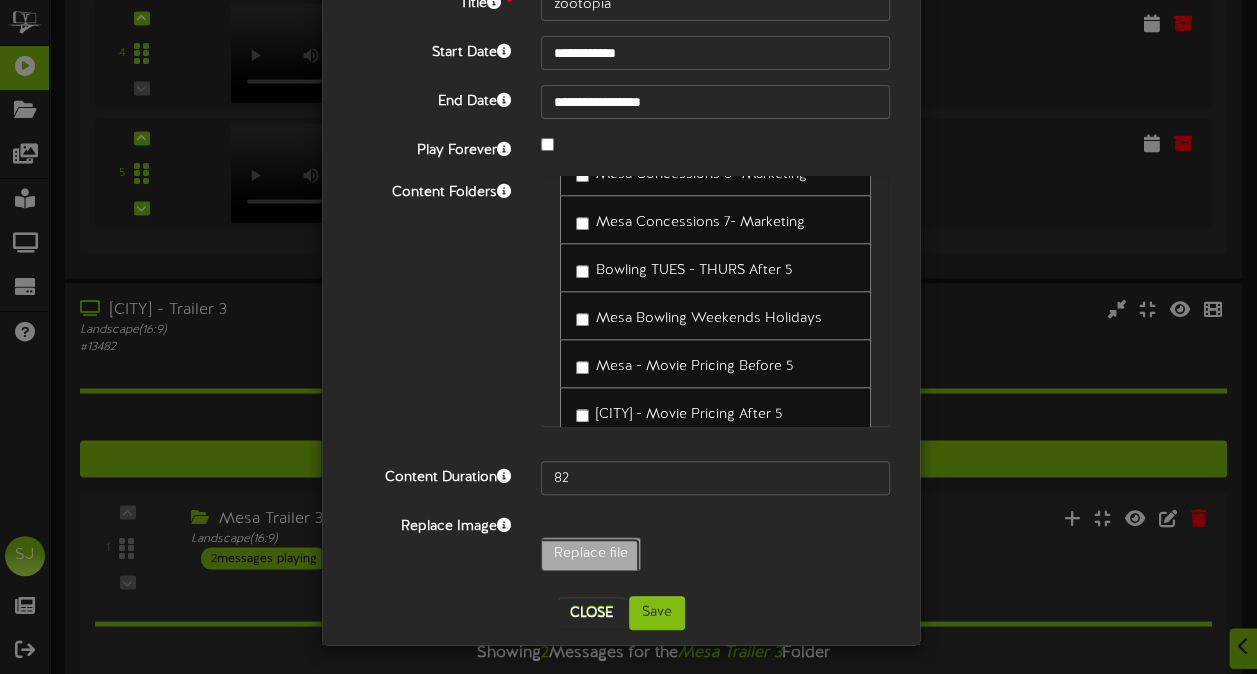 click on "Replace file" at bounding box center [-448, 609] 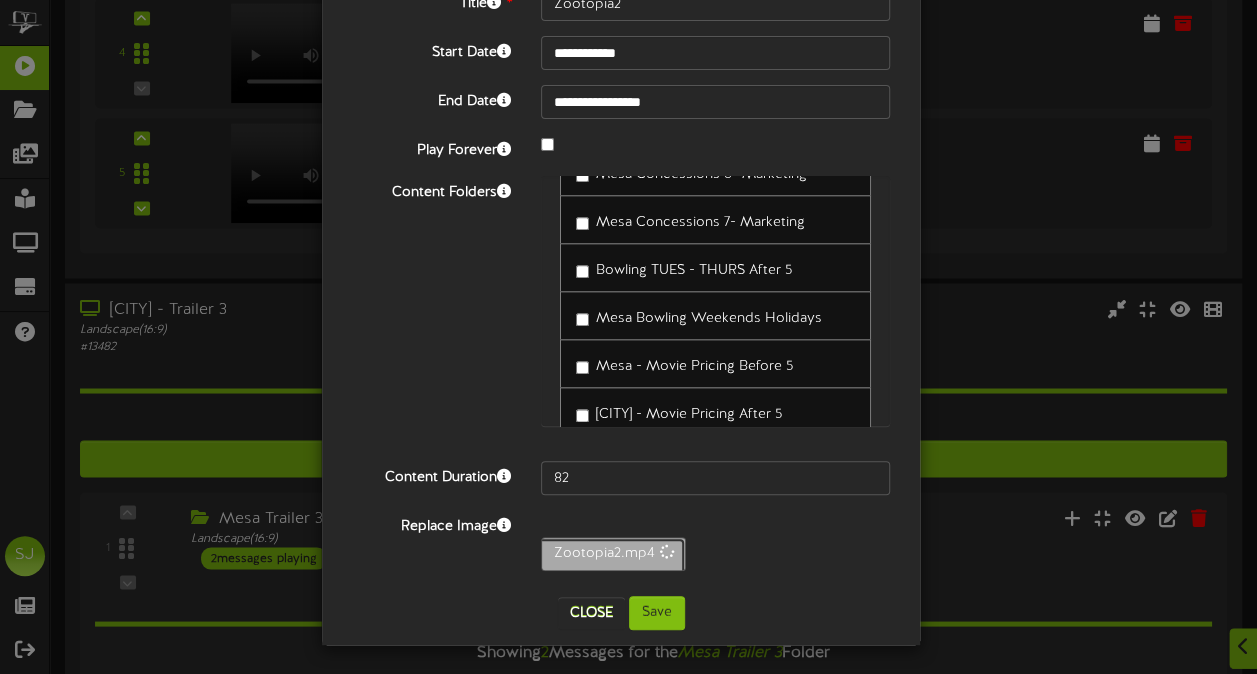 type on "141" 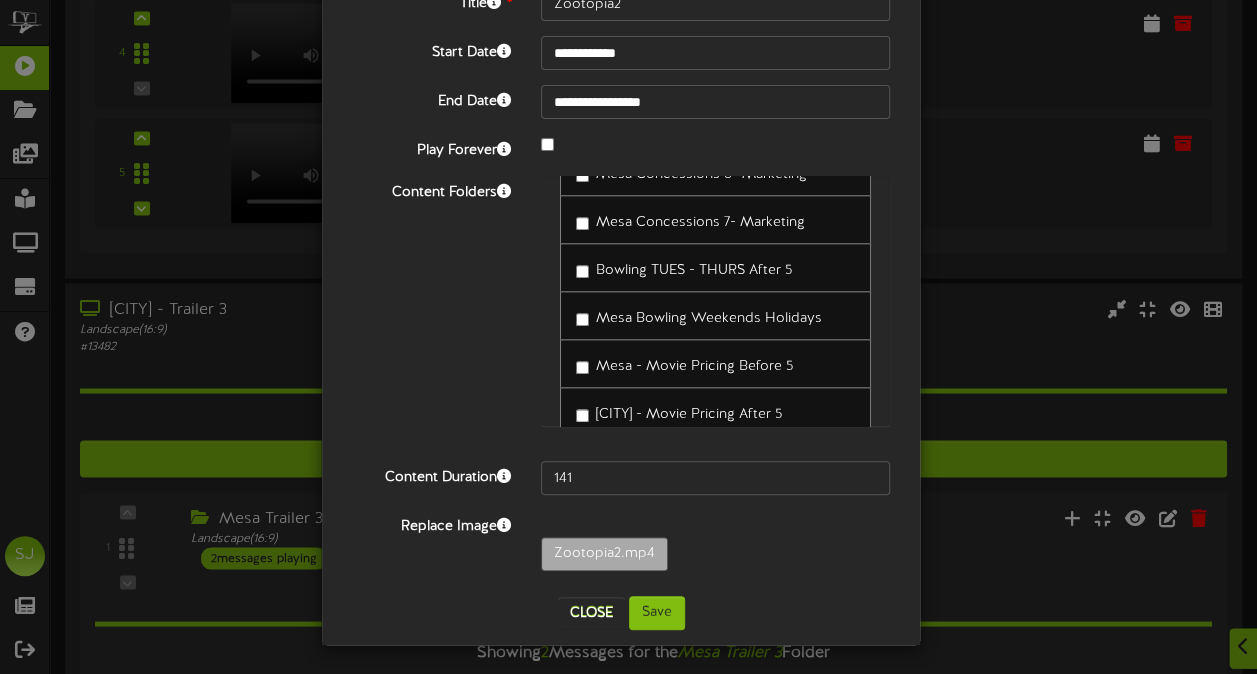 click on "Zootopia2.mp4" at bounding box center (715, 559) 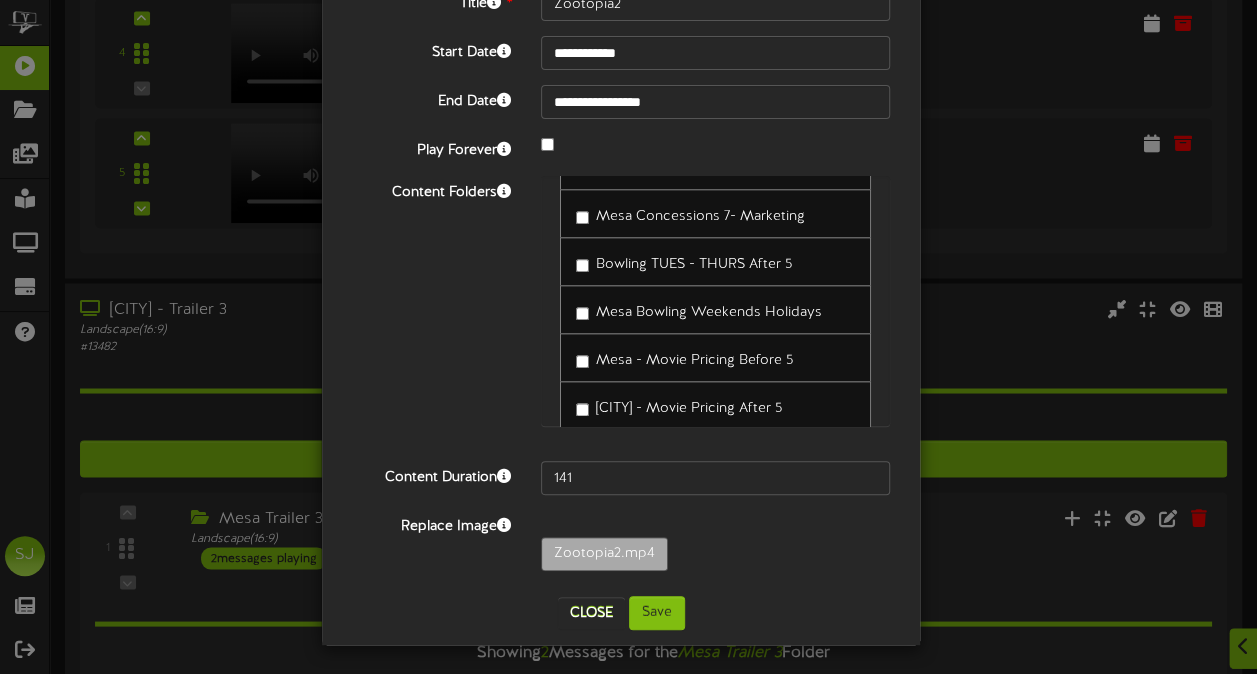 scroll, scrollTop: 1208, scrollLeft: 0, axis: vertical 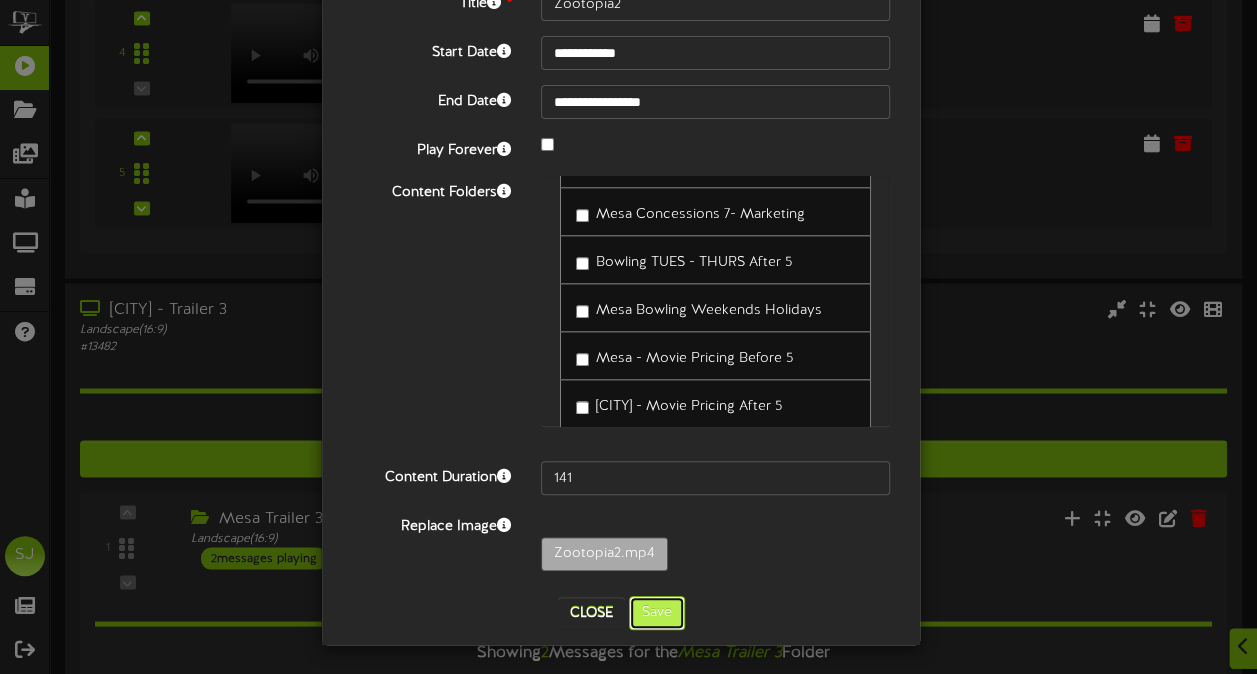 click on "Save" at bounding box center (657, 613) 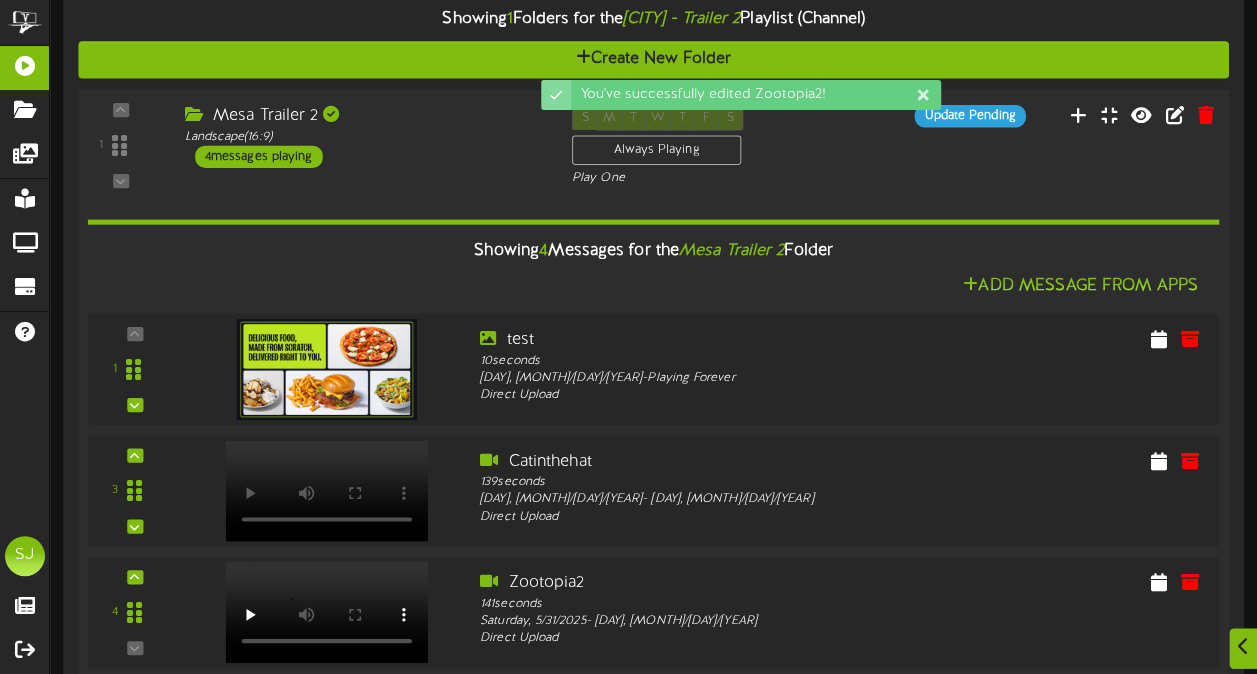 click on "Mesa Trailer 2" at bounding box center (363, 115) 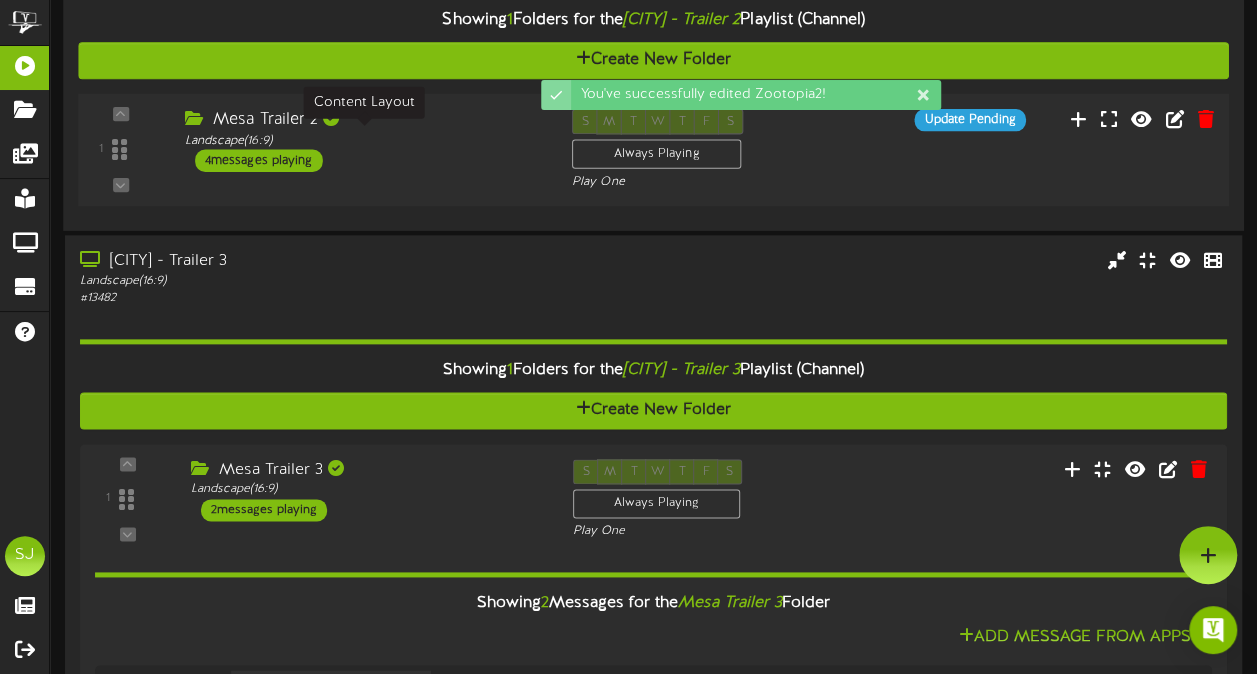 scroll, scrollTop: 840, scrollLeft: 0, axis: vertical 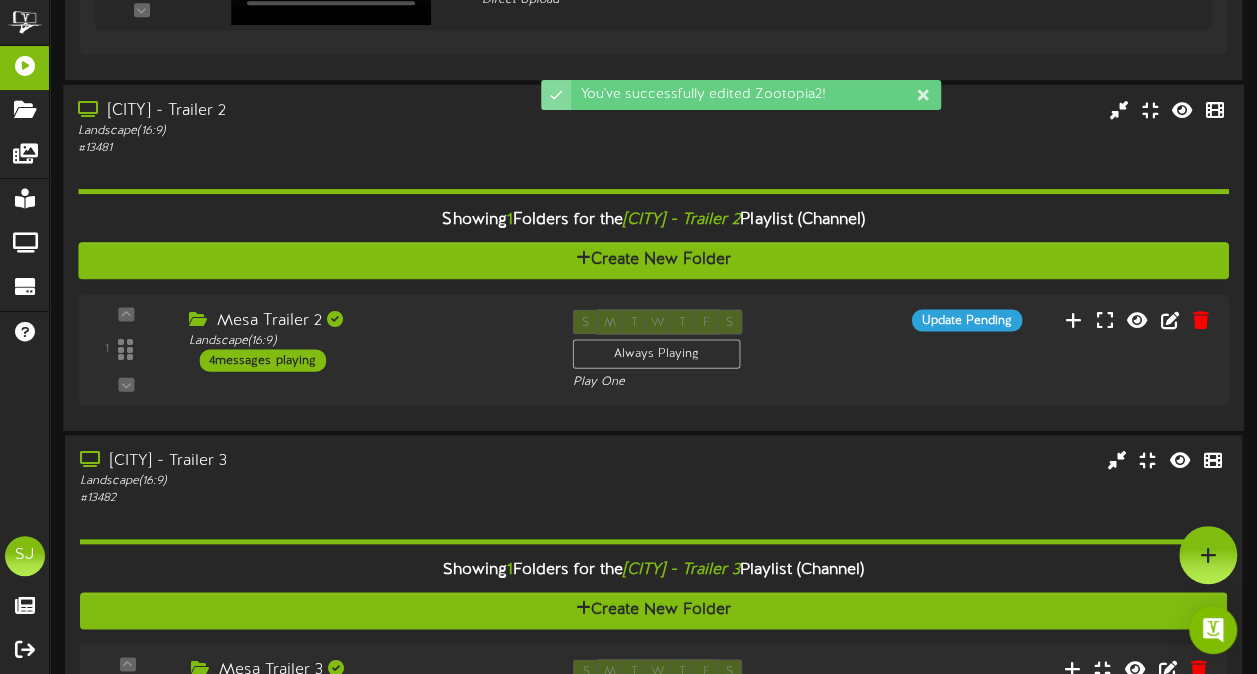 click on "# 13481" at bounding box center [309, 147] 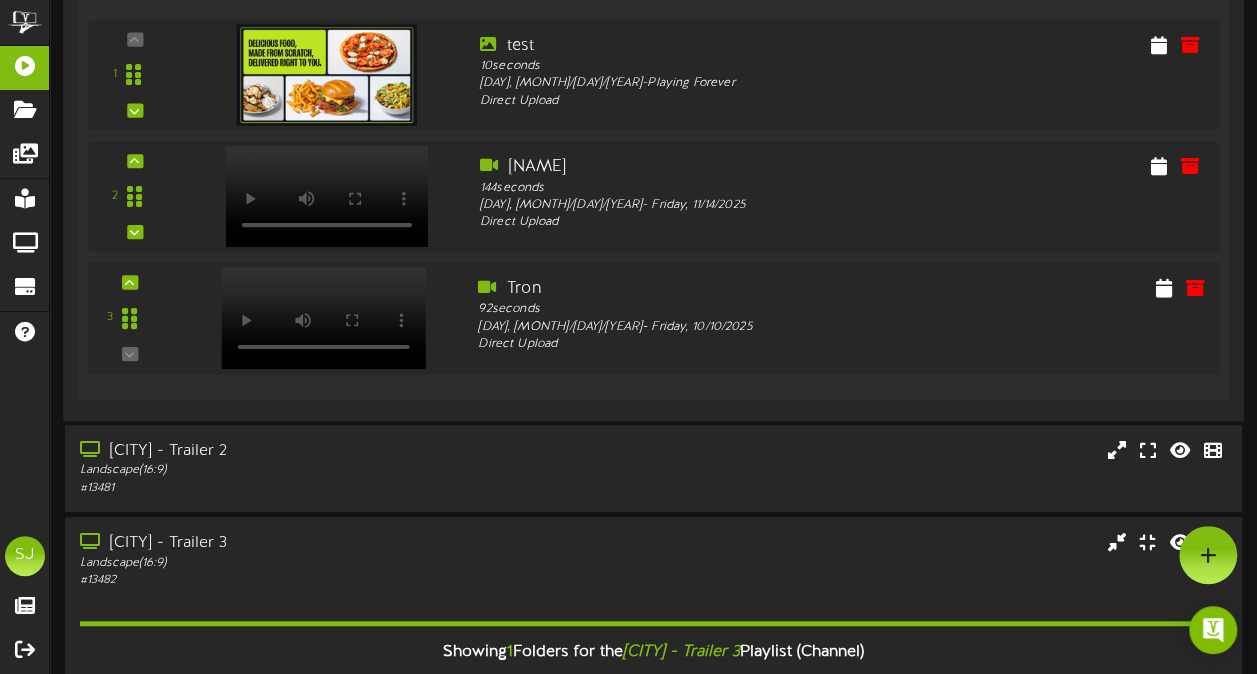 scroll, scrollTop: 200, scrollLeft: 0, axis: vertical 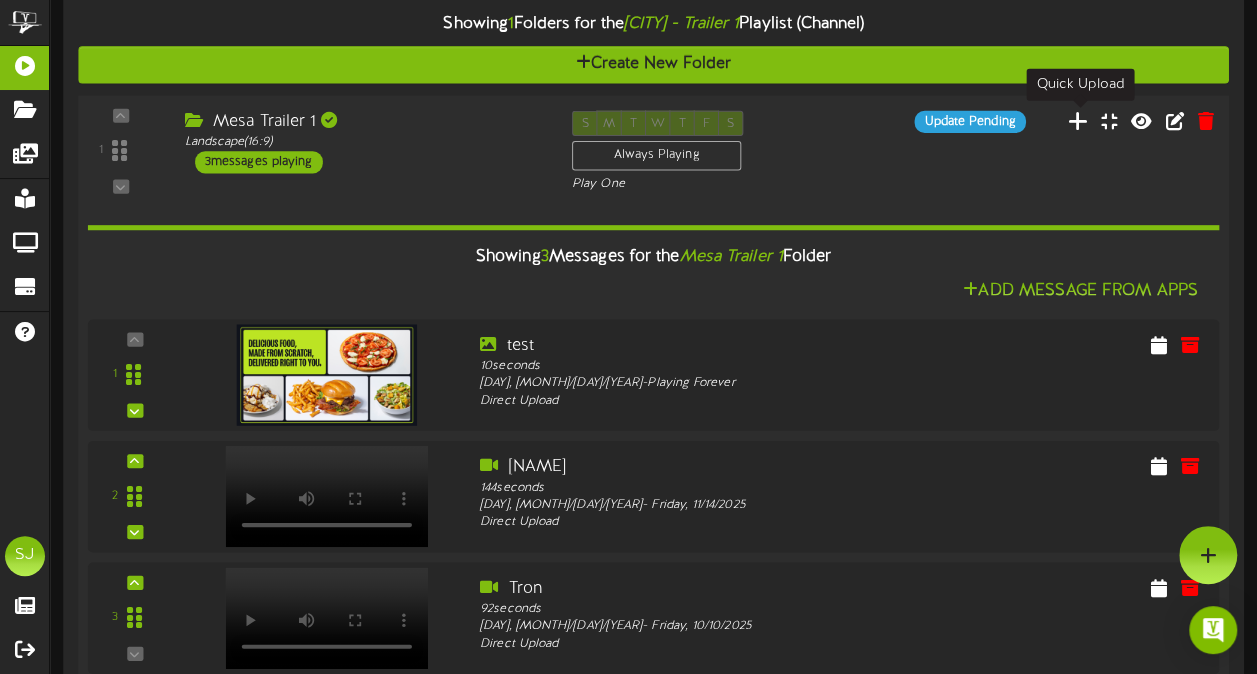 click at bounding box center (1078, 120) 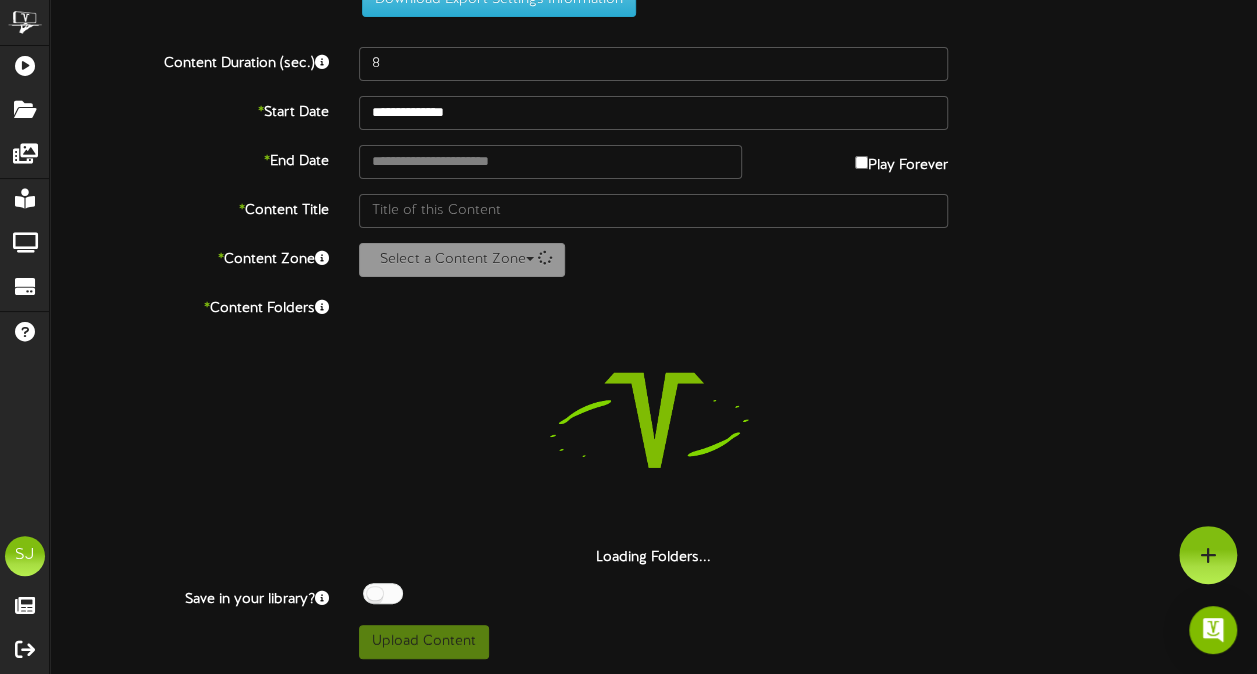 scroll, scrollTop: 73, scrollLeft: 0, axis: vertical 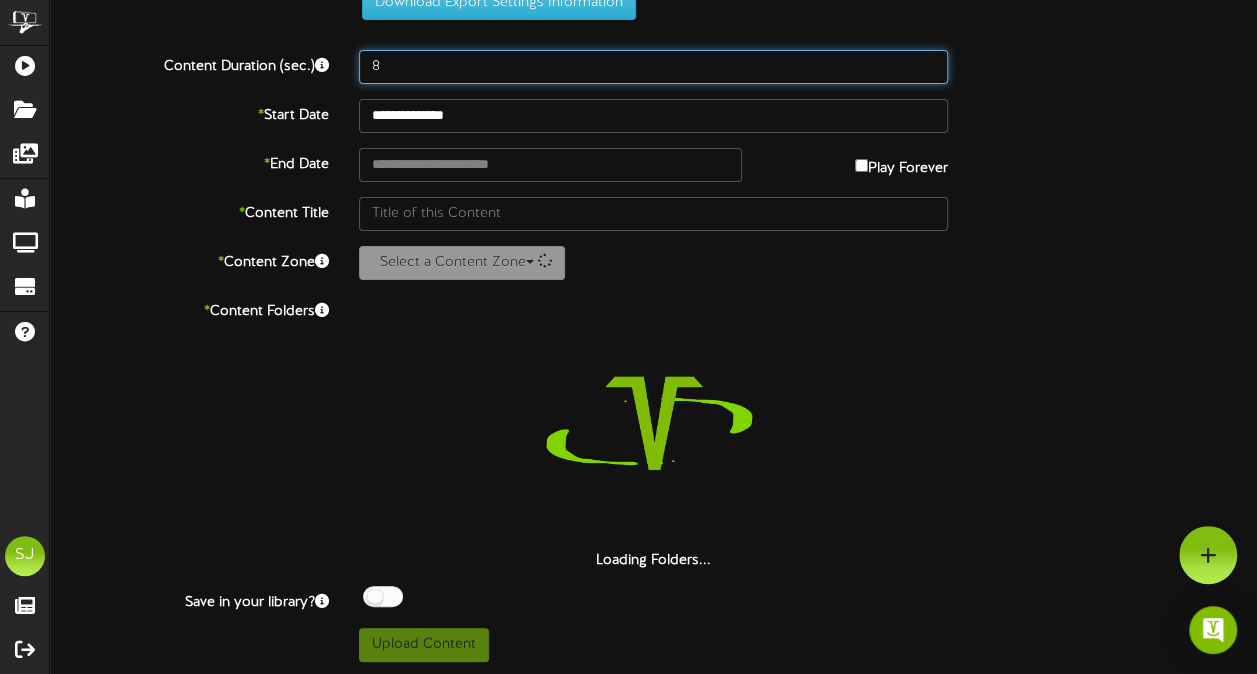 click on "8" at bounding box center [653, 67] 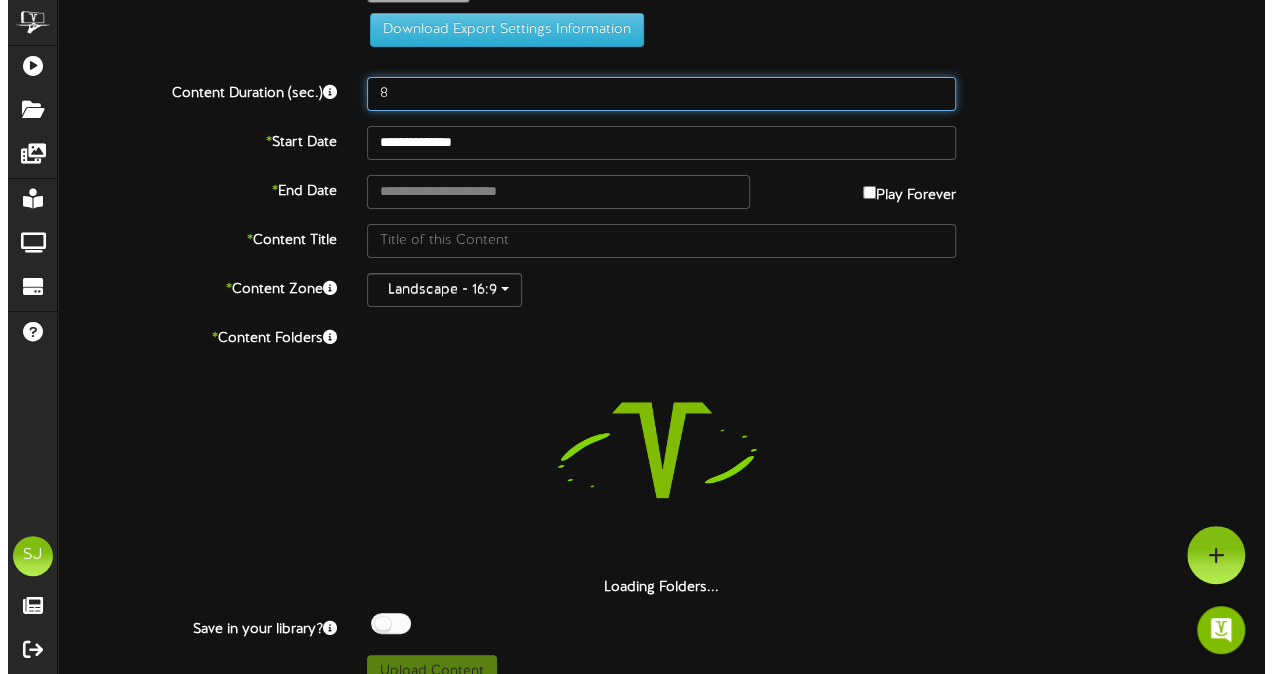 scroll, scrollTop: 0, scrollLeft: 0, axis: both 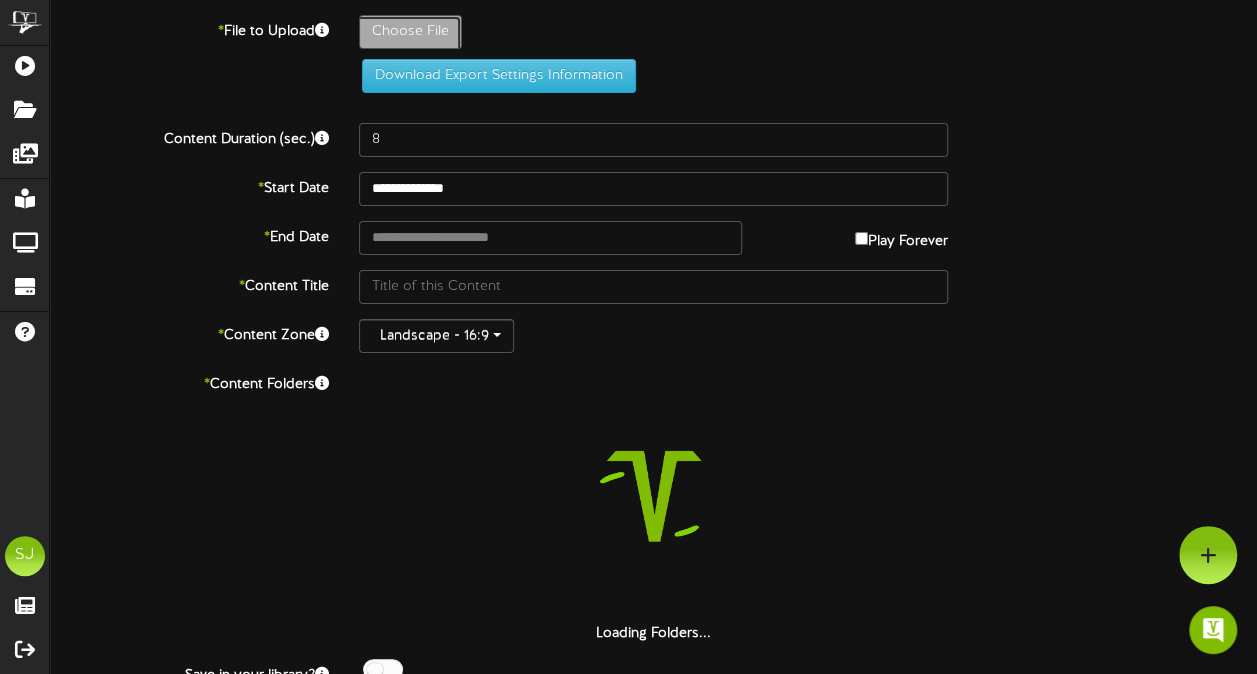 click on "Choose File" at bounding box center (-627, 87) 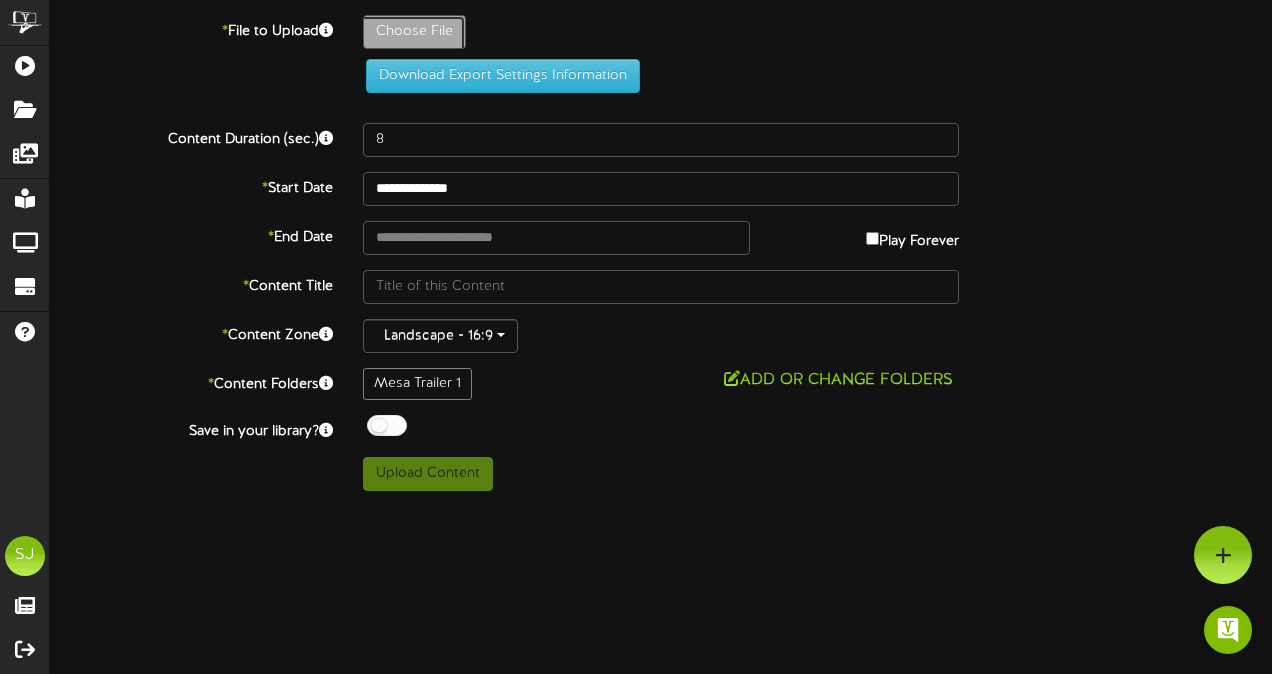 type on "**********" 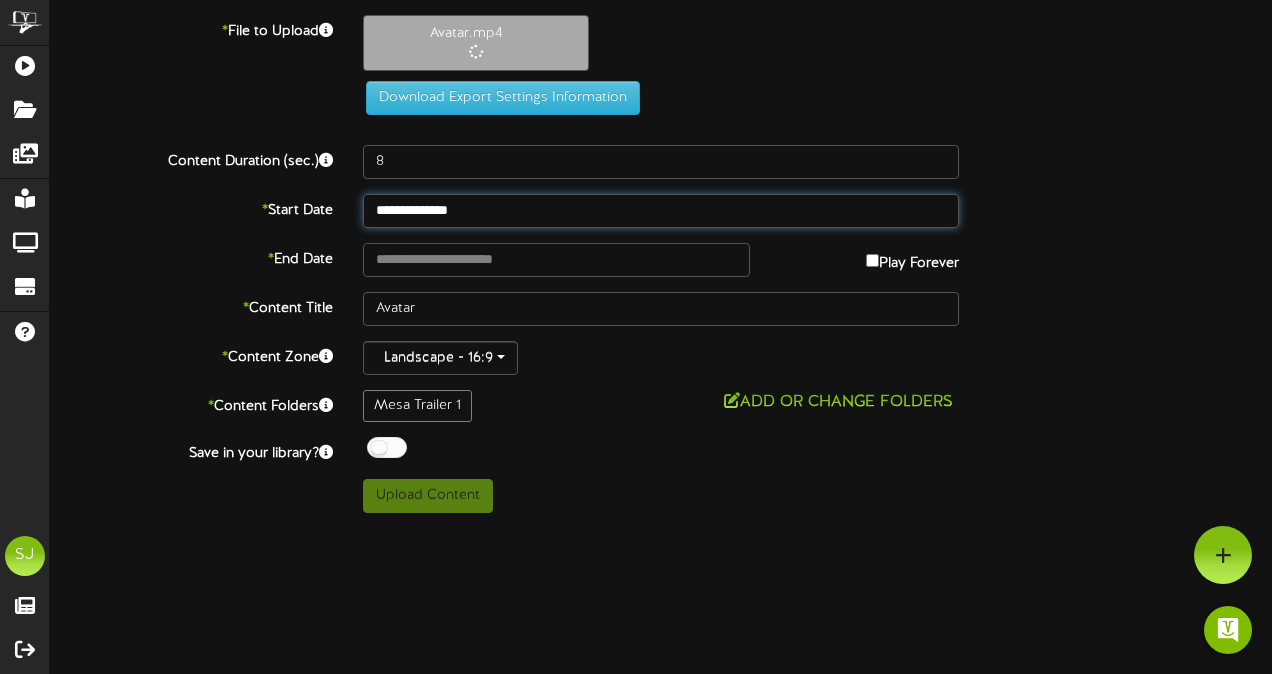click on "**********" at bounding box center [661, 211] 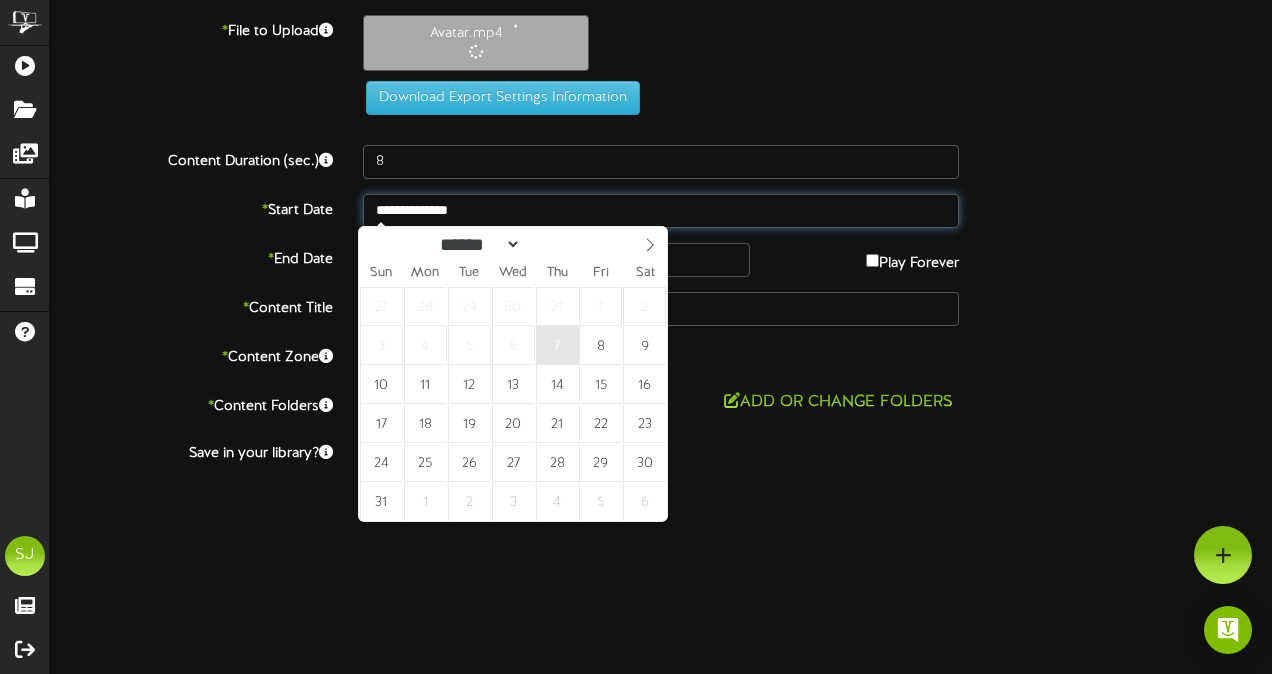 type on "**********" 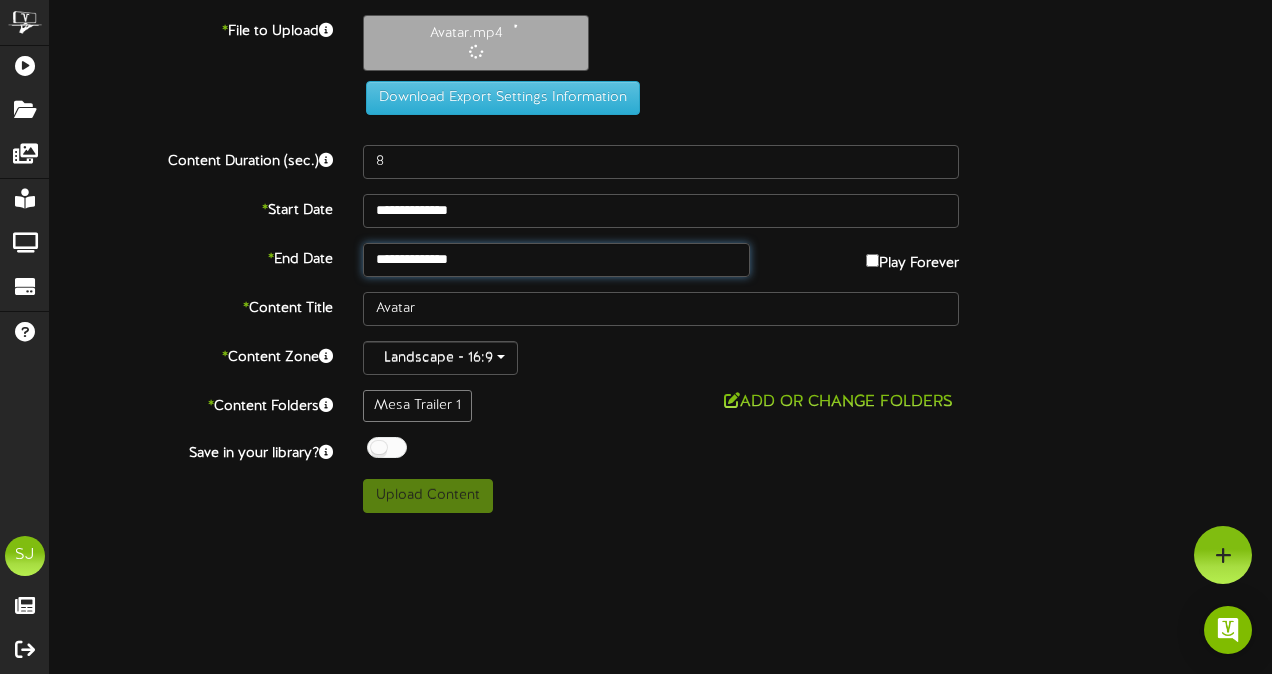 click on "**********" at bounding box center (556, 260) 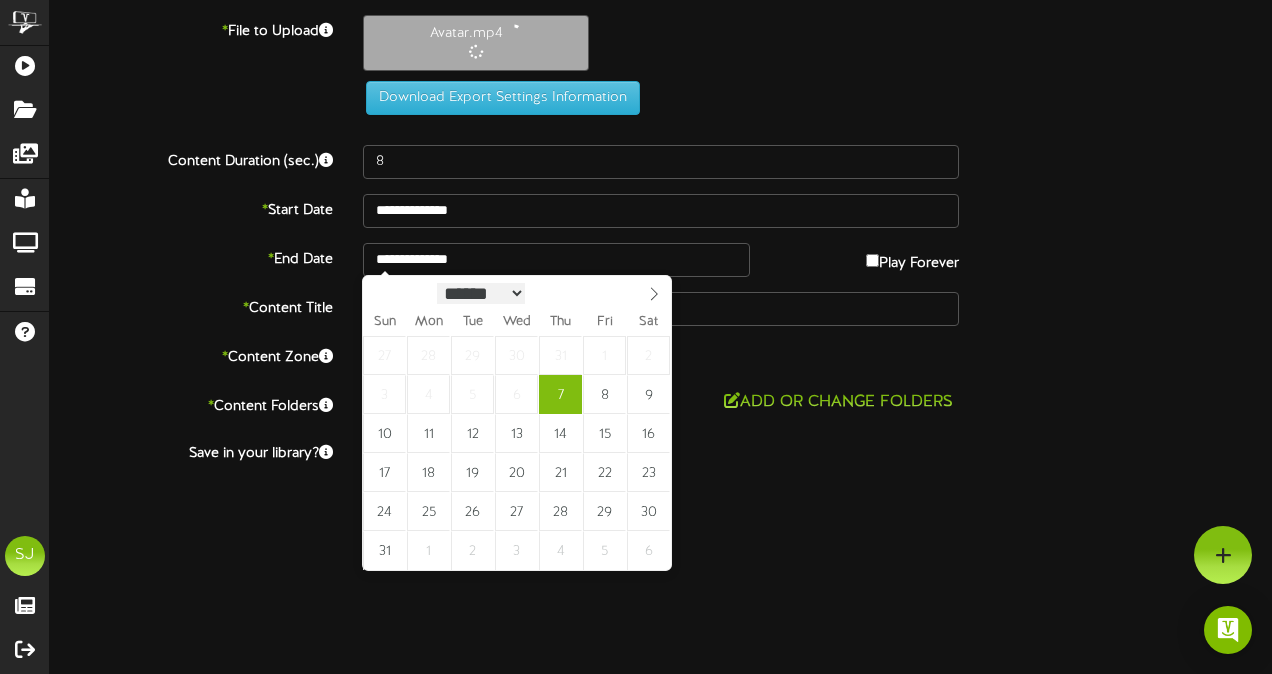 click on "****** ********* ******* ******** ********" at bounding box center (481, 293) 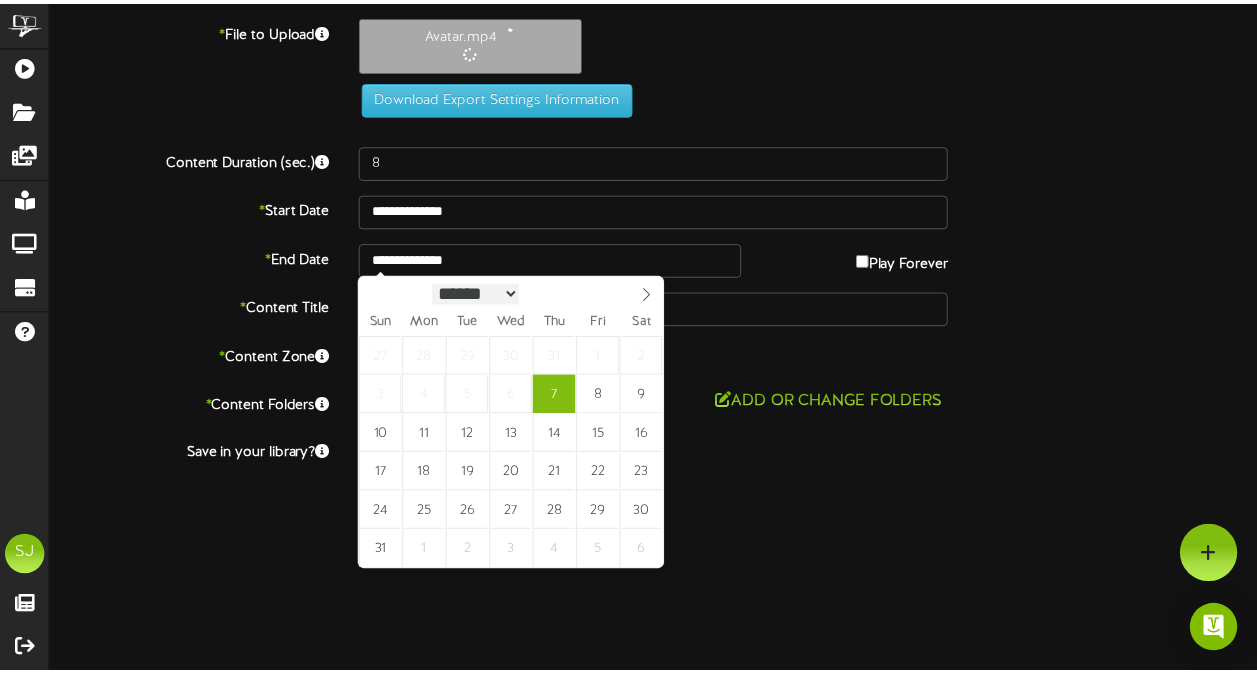 scroll, scrollTop: 1, scrollLeft: 0, axis: vertical 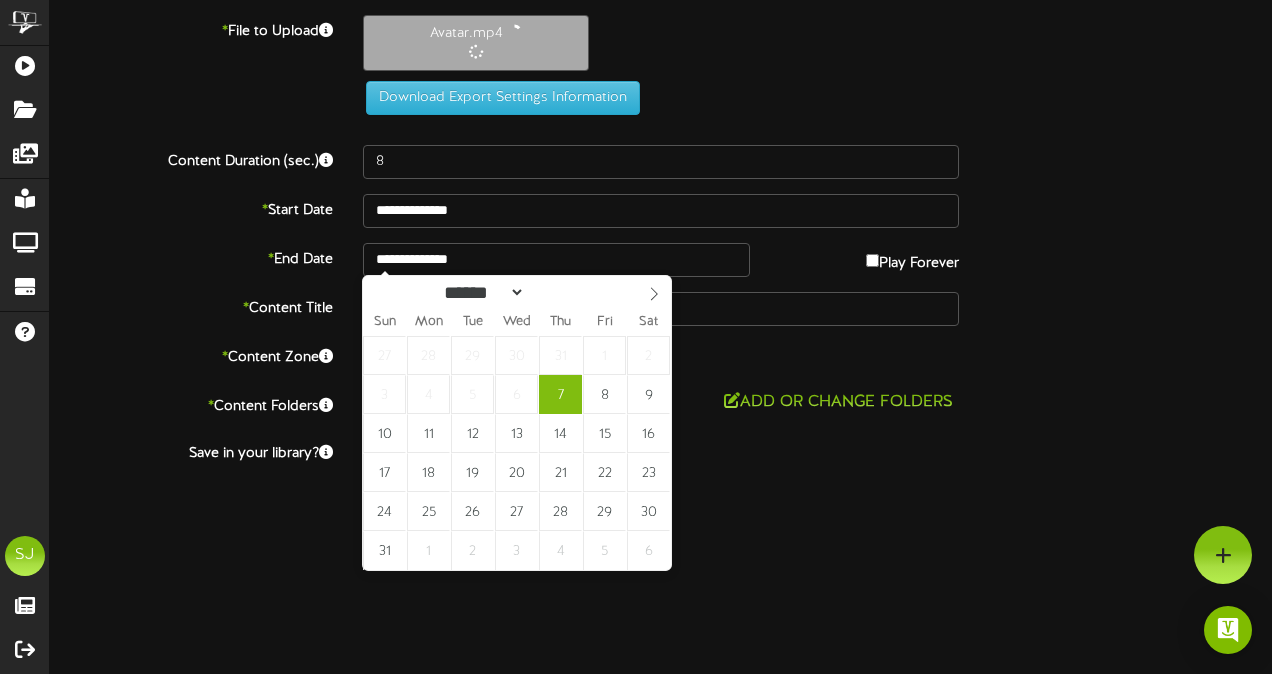 select on "**" 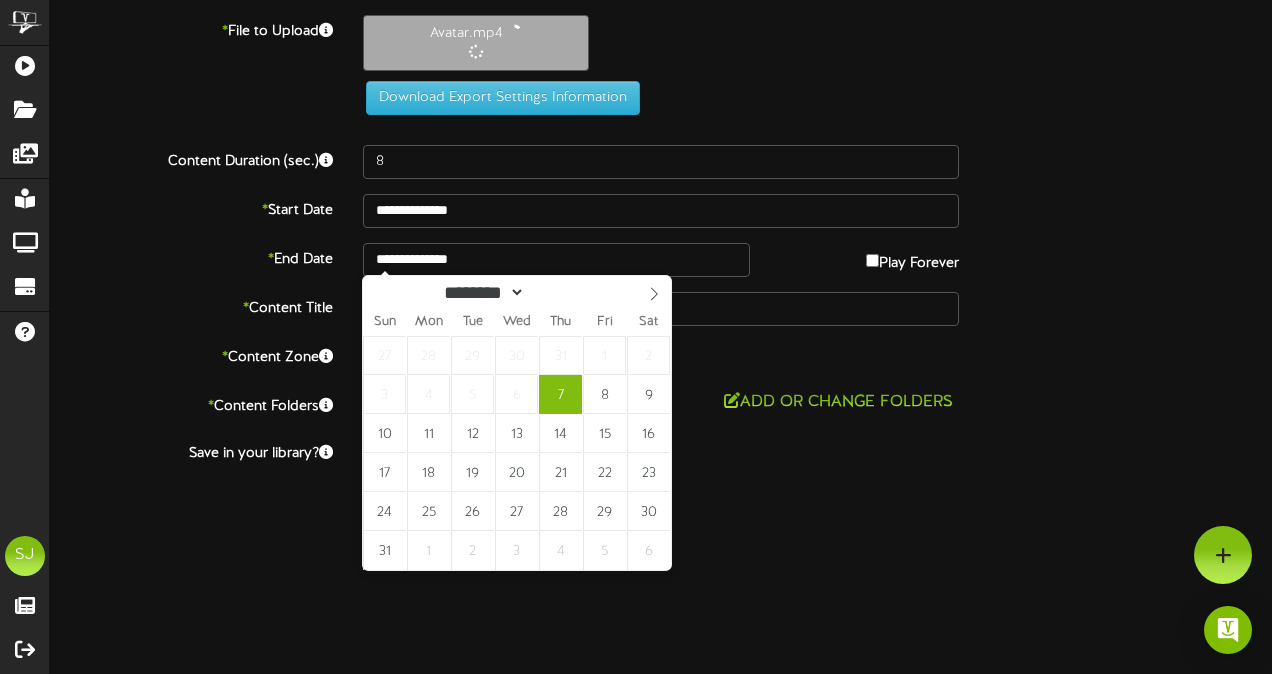 click on "****** ********* ******* ******** ********" at bounding box center (481, 292) 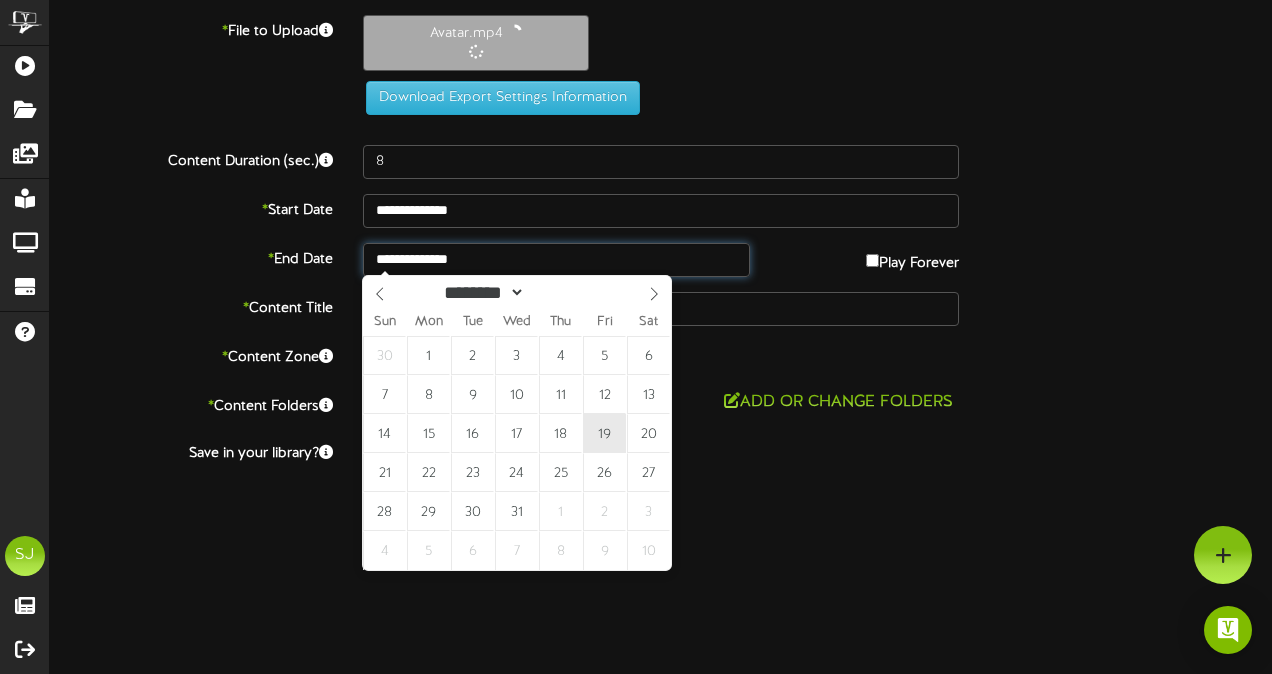 type on "**********" 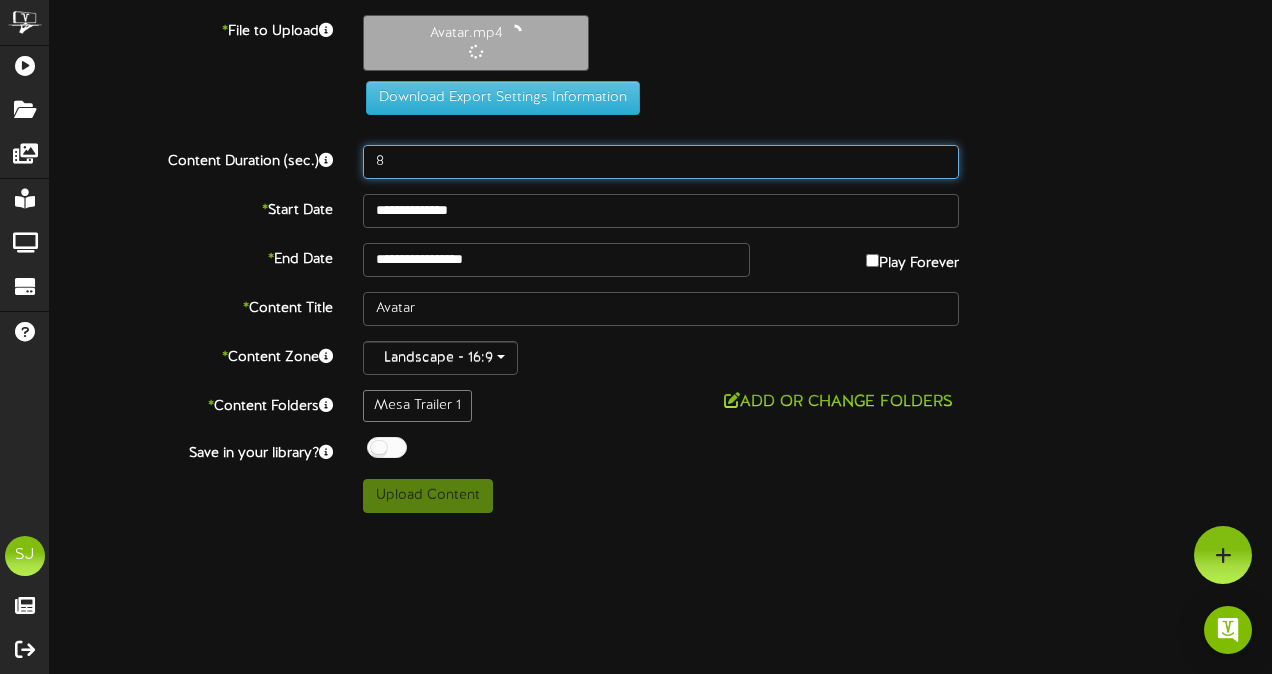 click on "8" at bounding box center [661, 162] 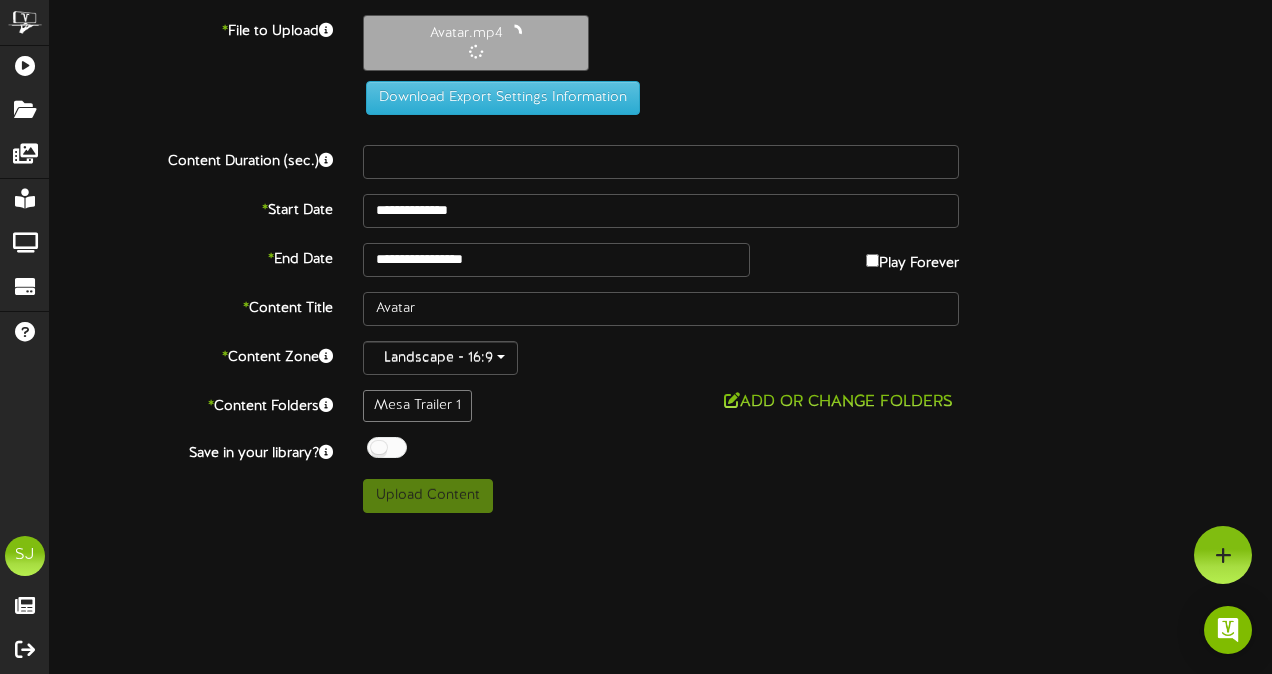 drag, startPoint x: 1170, startPoint y: 341, endPoint x: 1145, endPoint y: 329, distance: 27.730848 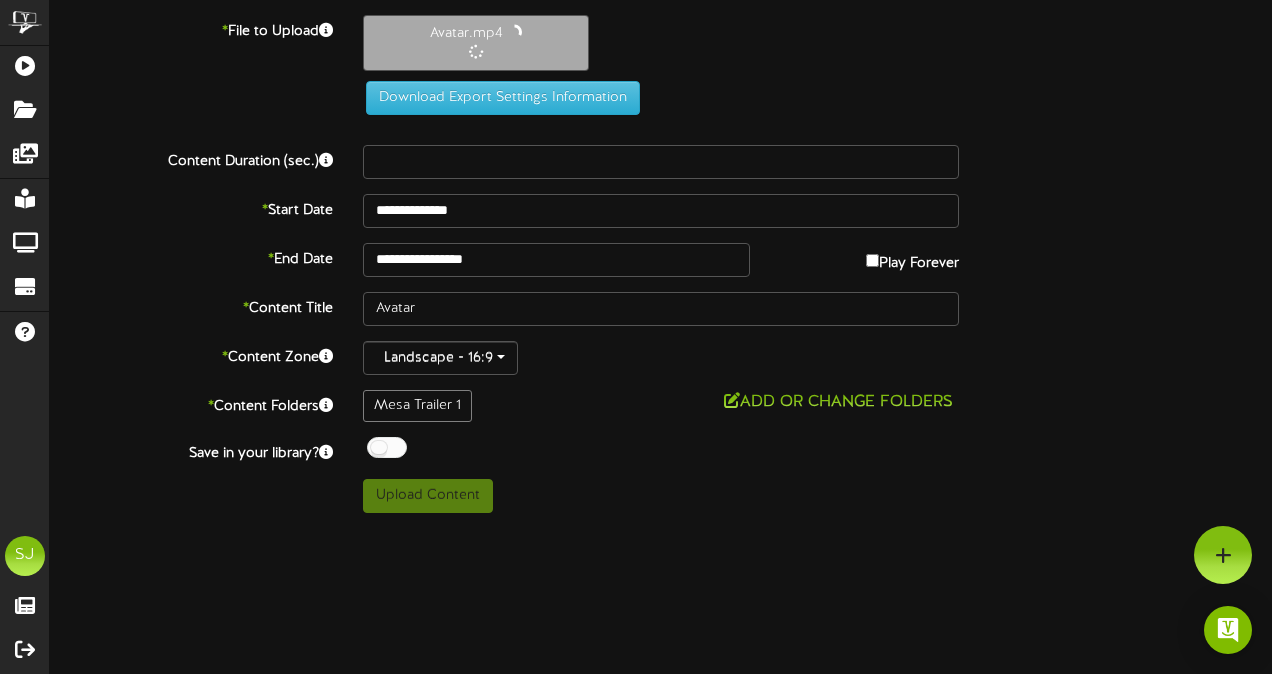 click at bounding box center (387, 447) 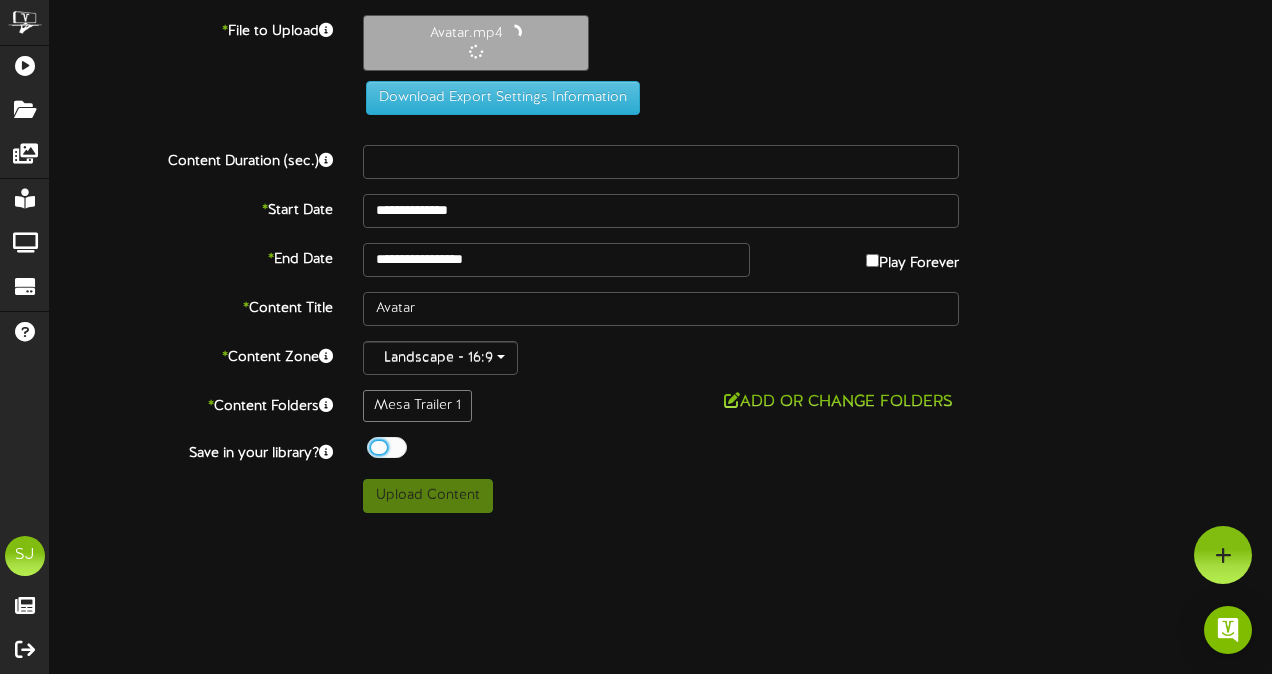 click on "**********" at bounding box center (661, 211) 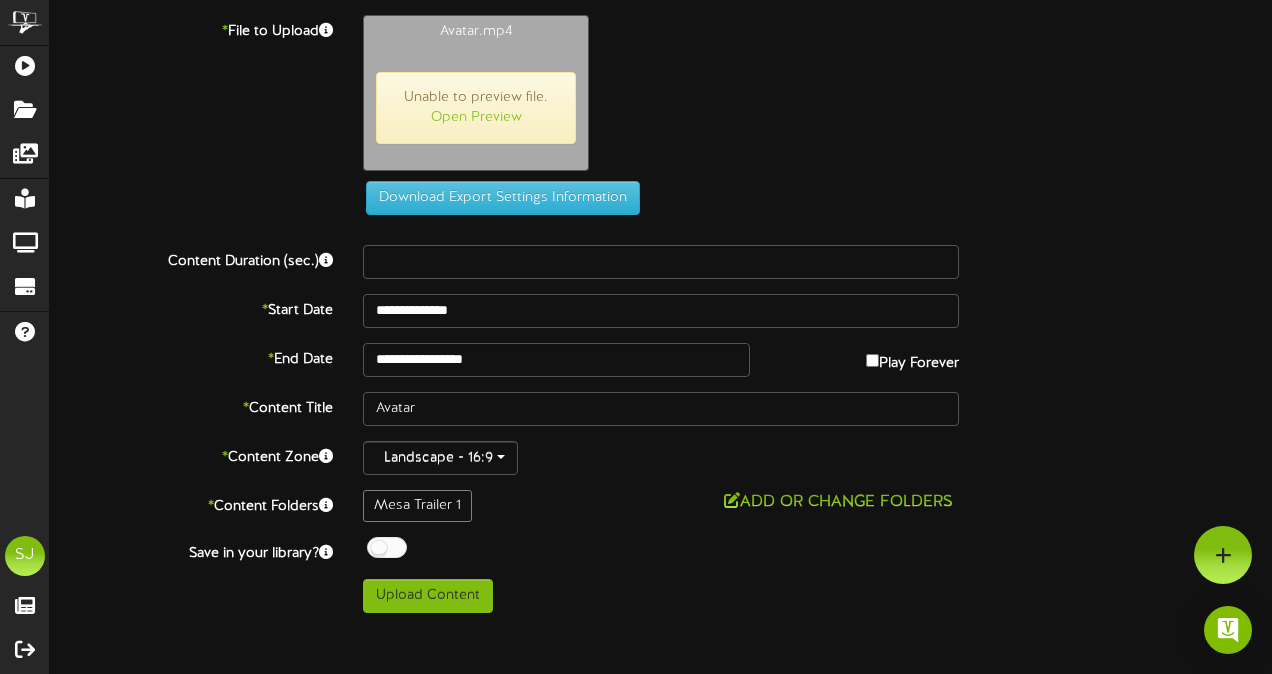 type on "145" 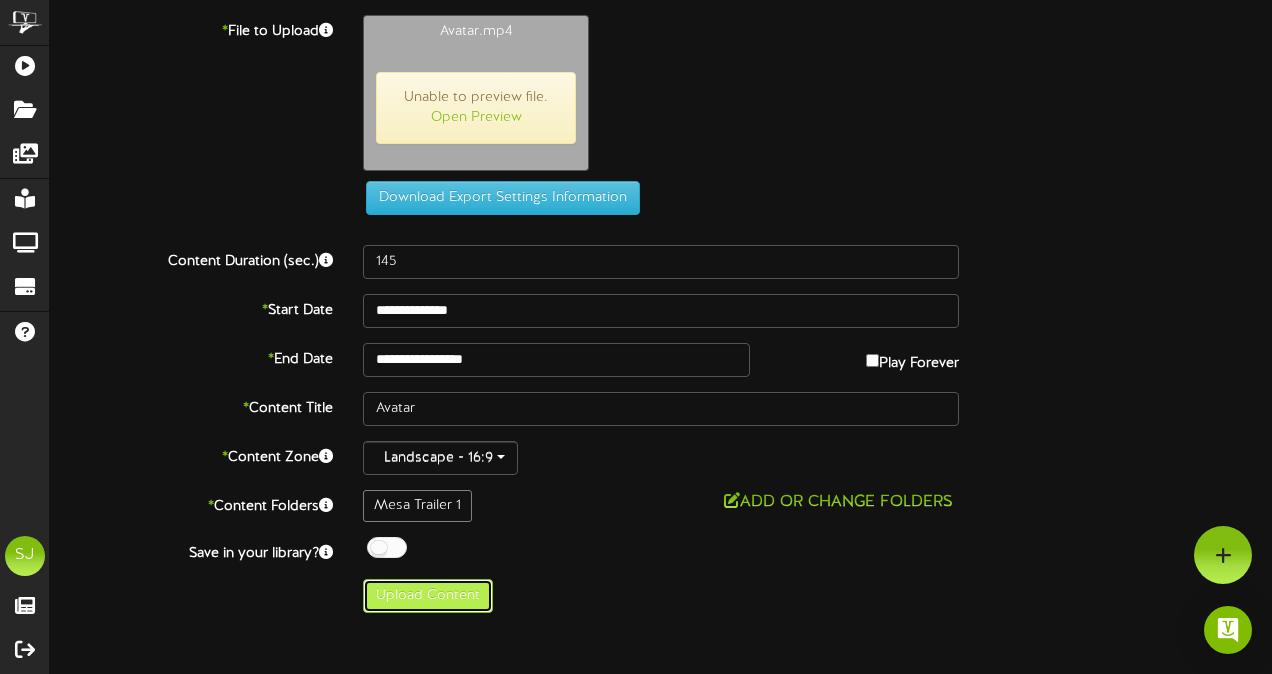 click on "Upload Content" at bounding box center [428, 596] 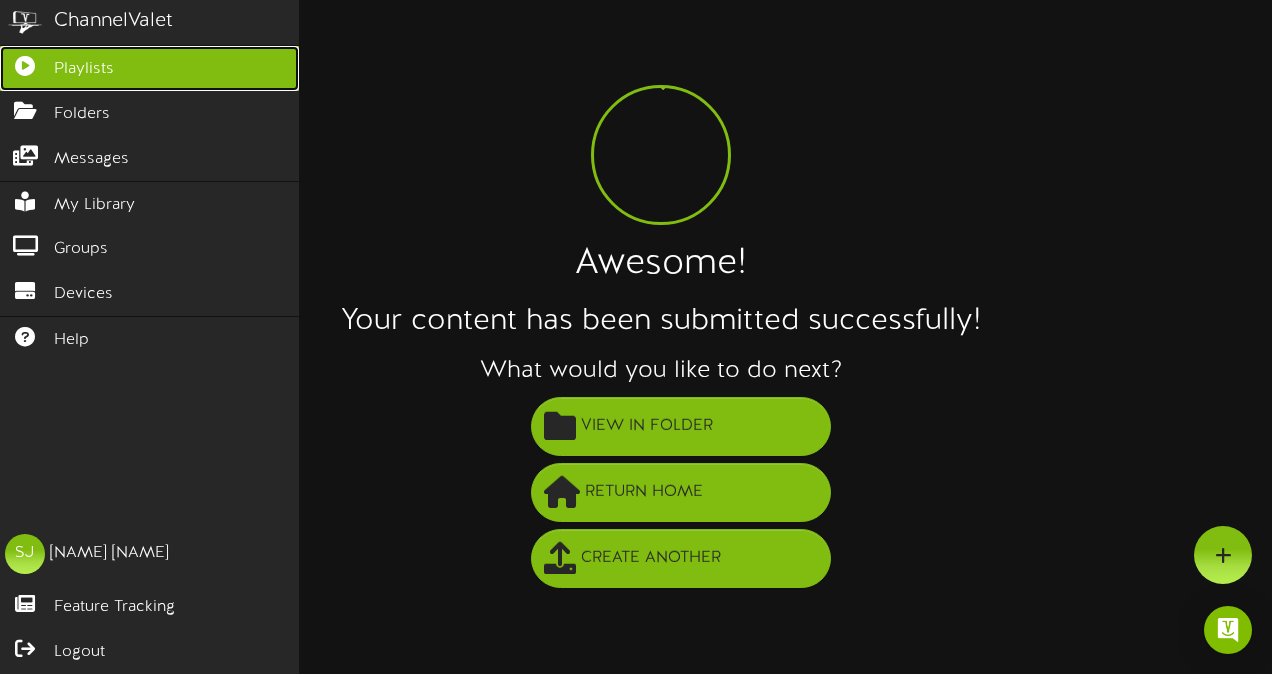 click at bounding box center [25, 63] 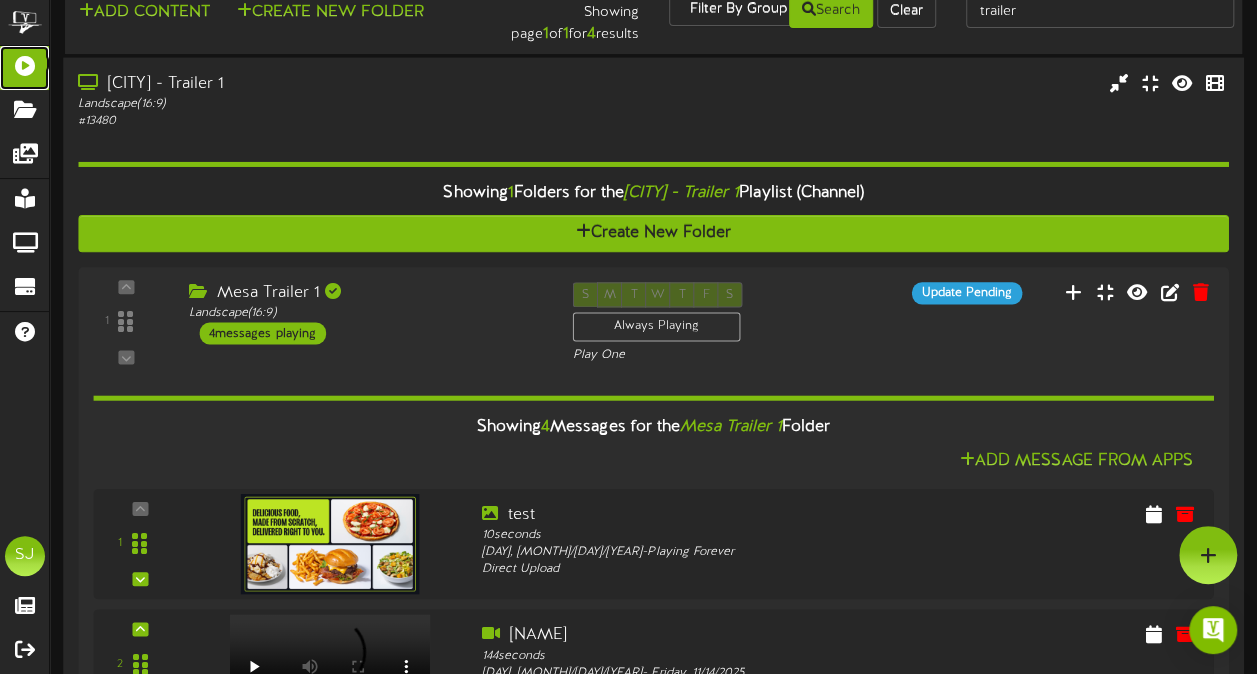 scroll, scrollTop: 0, scrollLeft: 0, axis: both 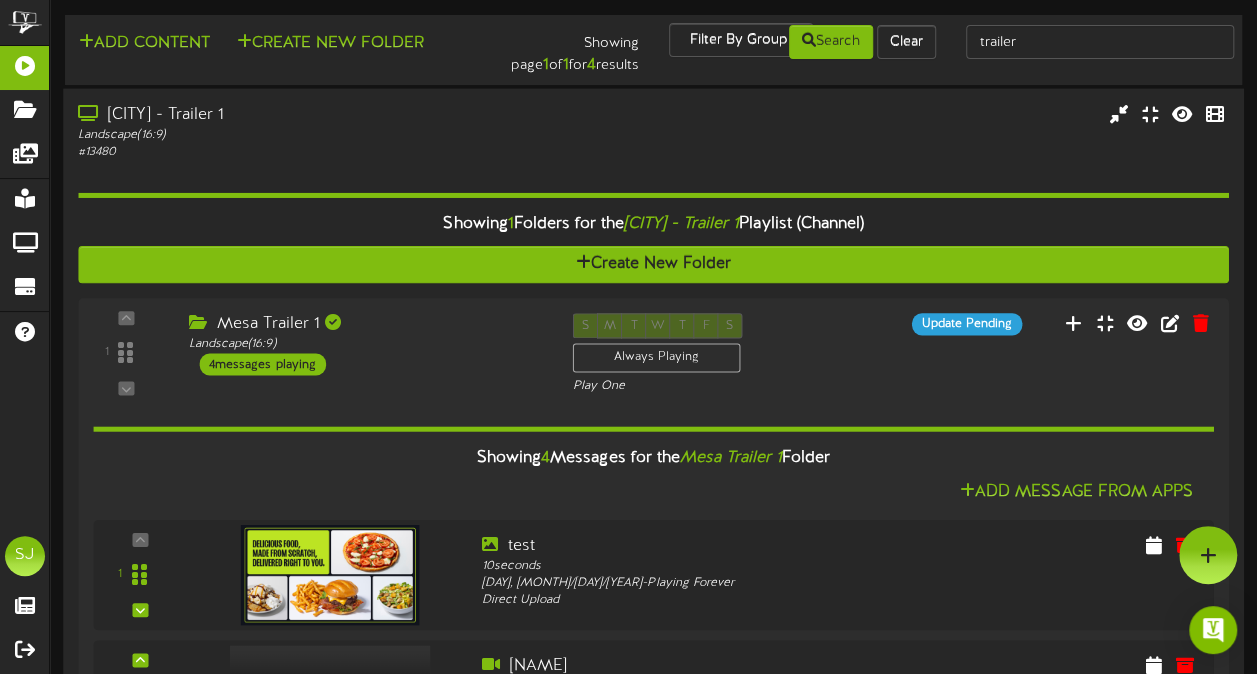 click on "[CITY] - Trailer 1" at bounding box center (309, 114) 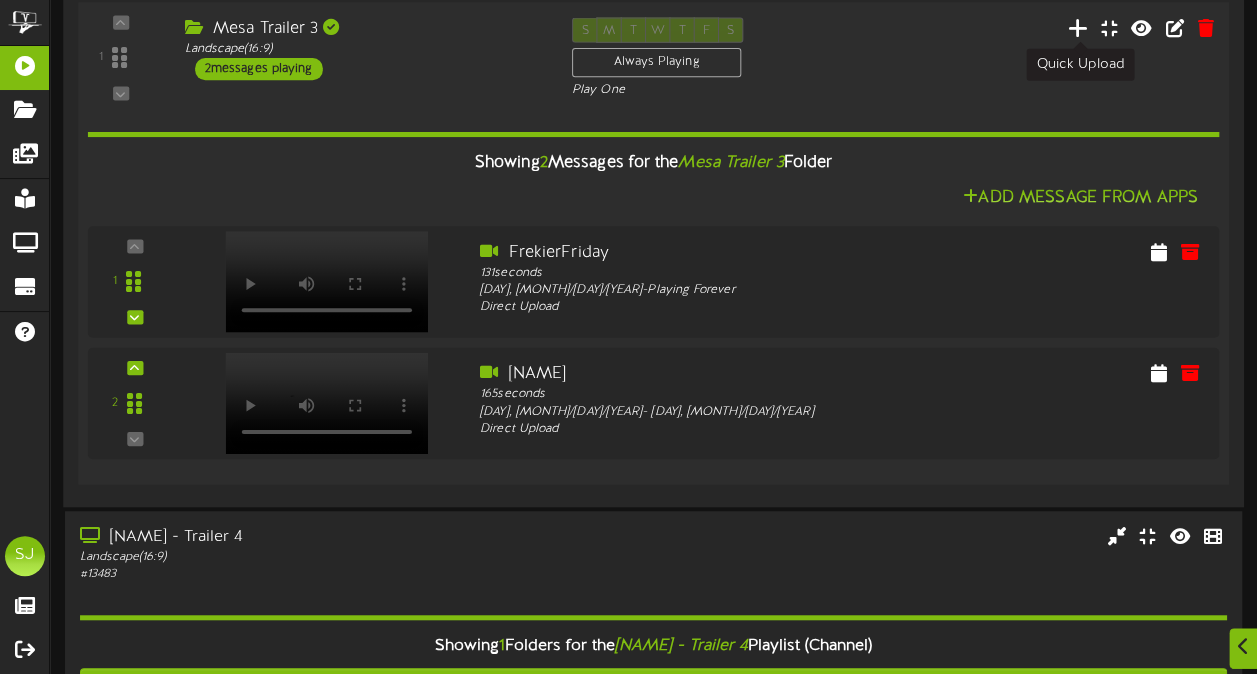 click at bounding box center (1078, 27) 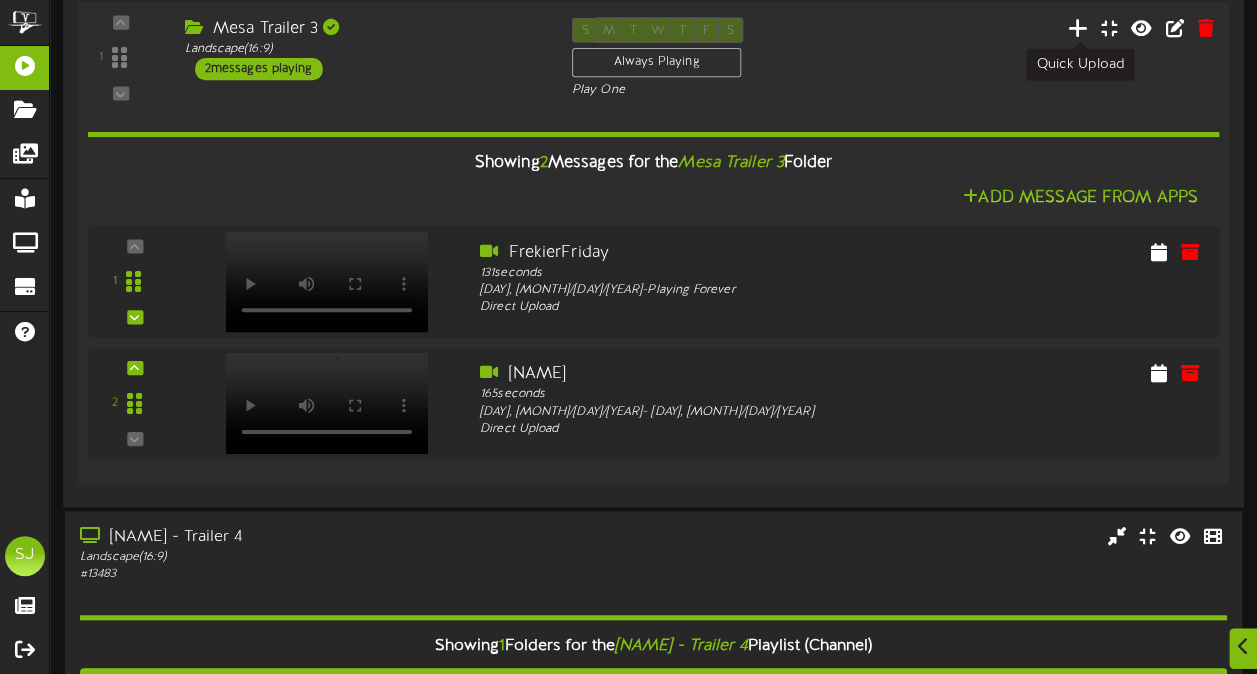 scroll, scrollTop: 73, scrollLeft: 0, axis: vertical 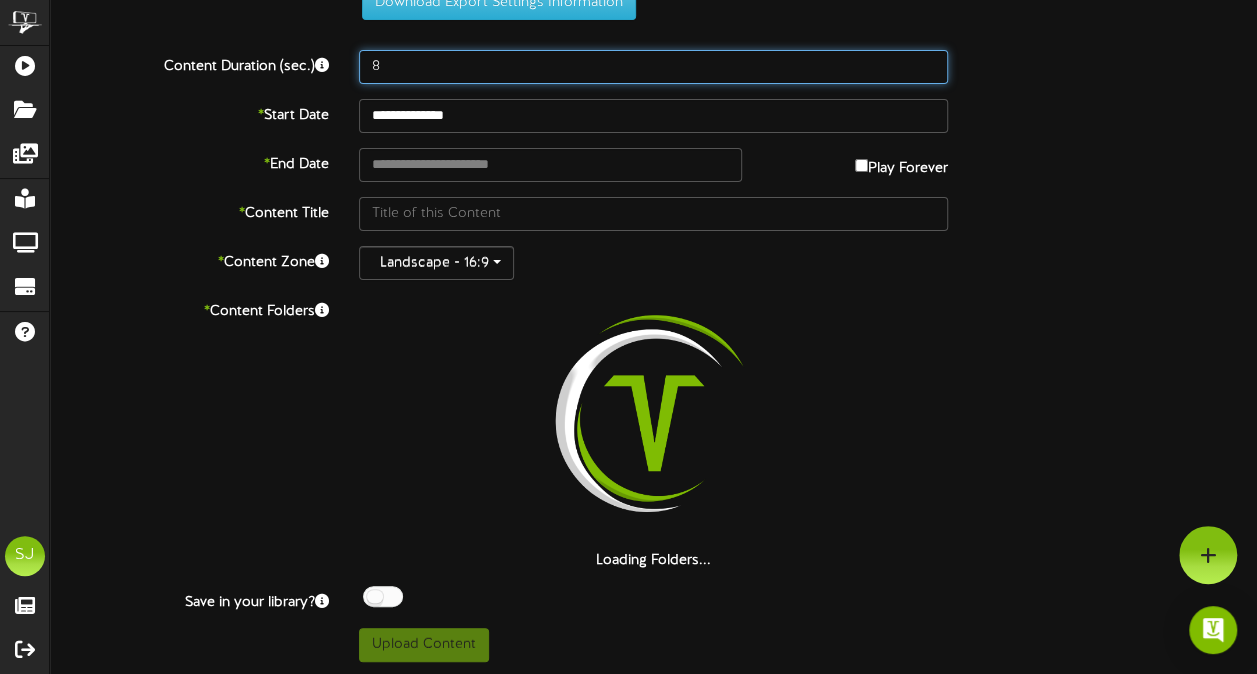 click on "8" at bounding box center (653, 67) 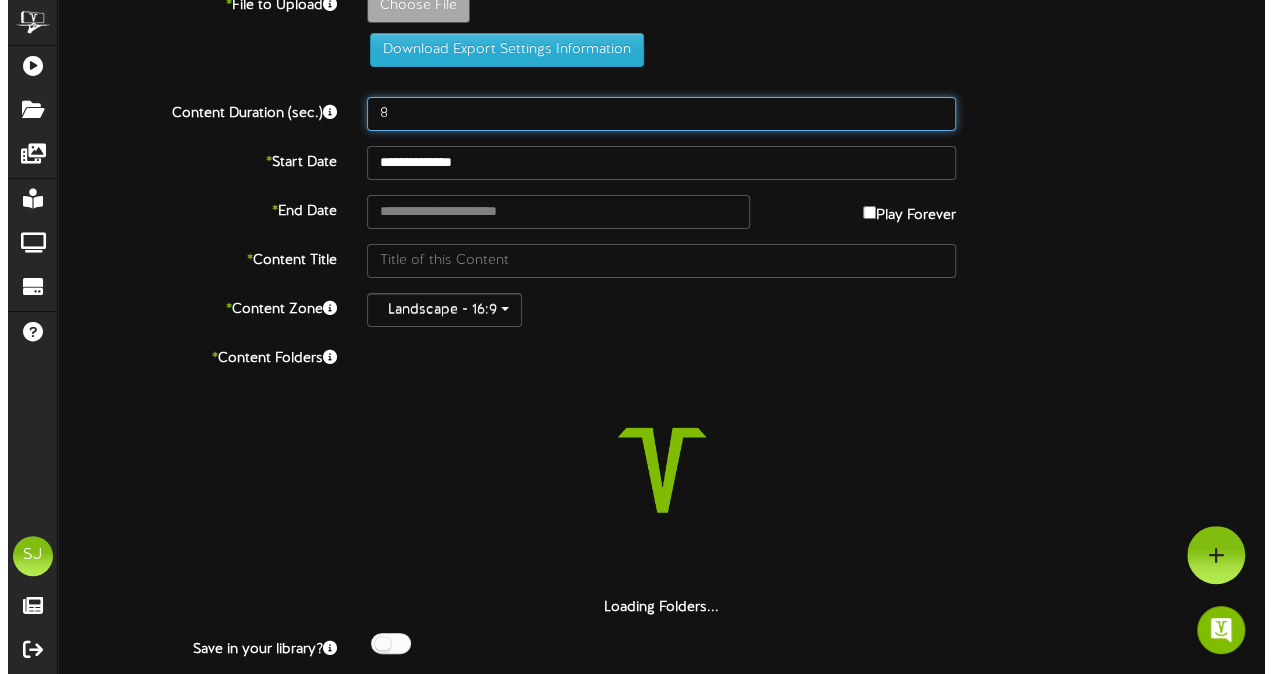 scroll, scrollTop: 0, scrollLeft: 0, axis: both 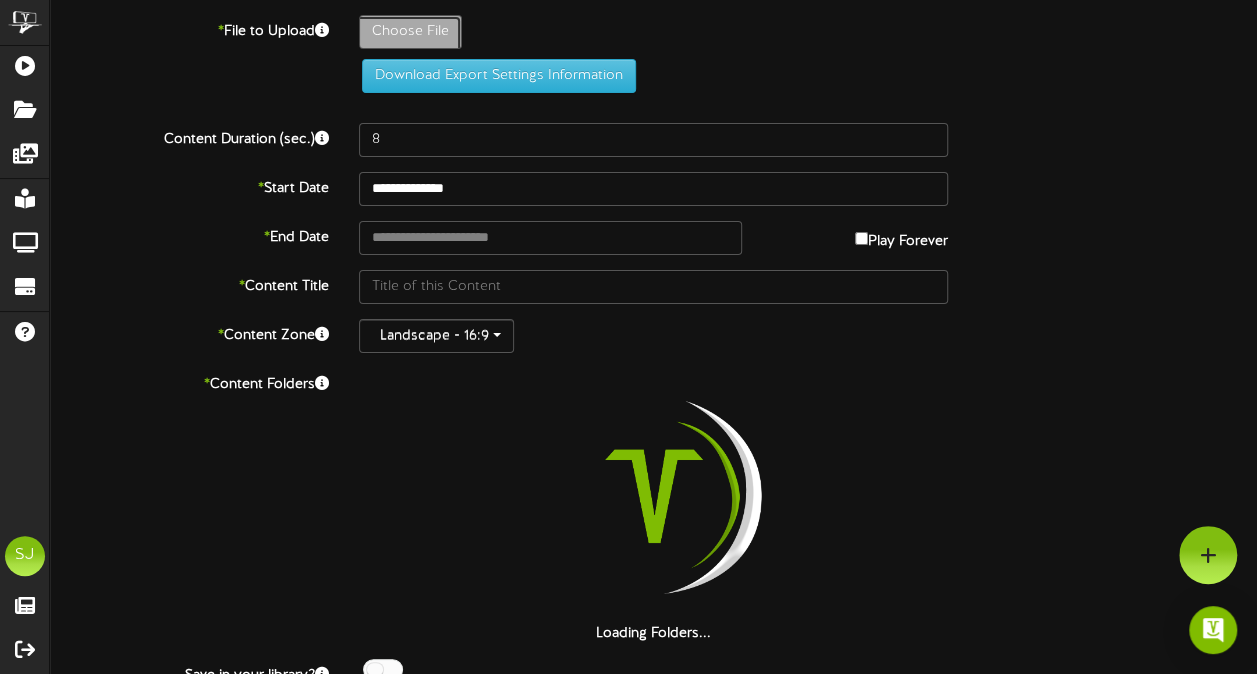 click on "Choose File" at bounding box center (-627, 87) 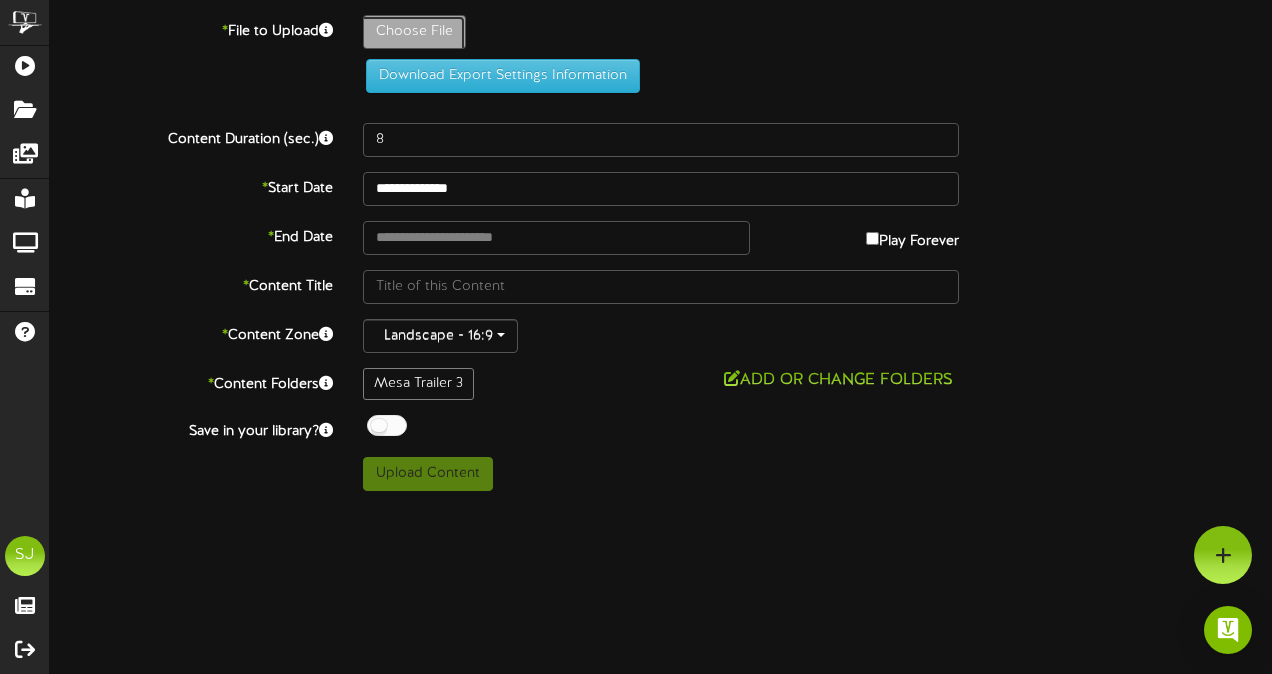 type on "**********" 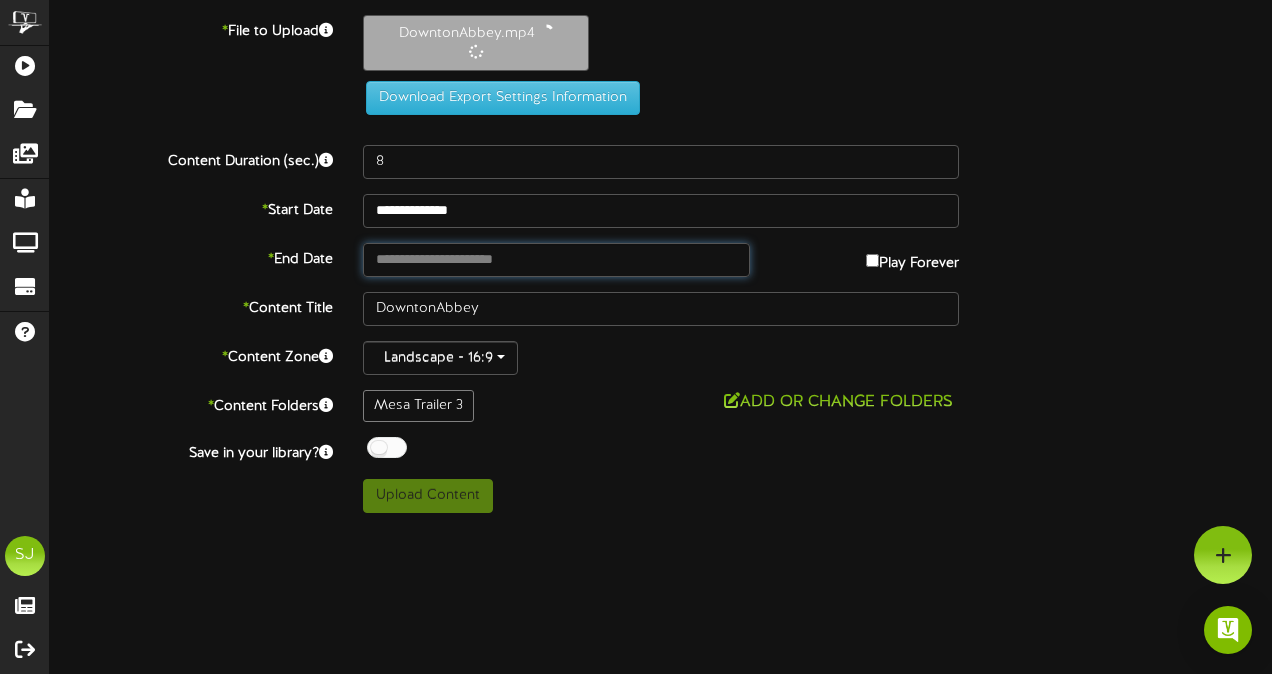 click at bounding box center [556, 260] 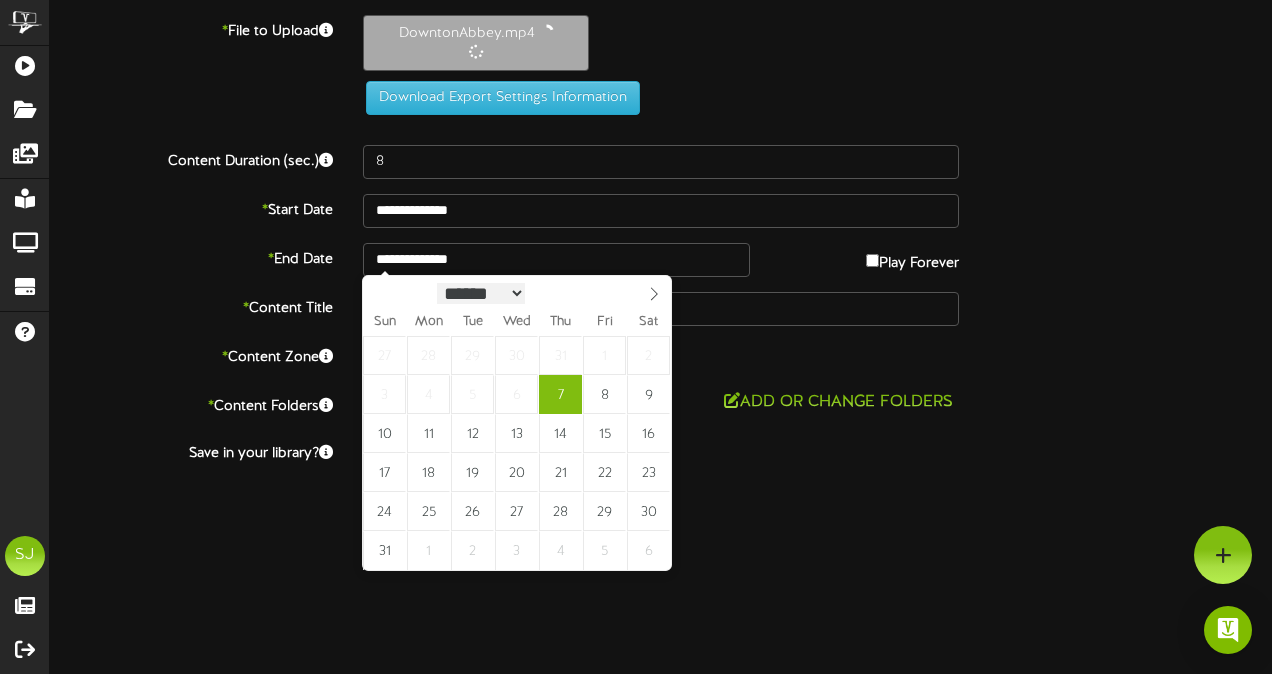 click on "****** ********* ******* ******** ********" at bounding box center (481, 293) 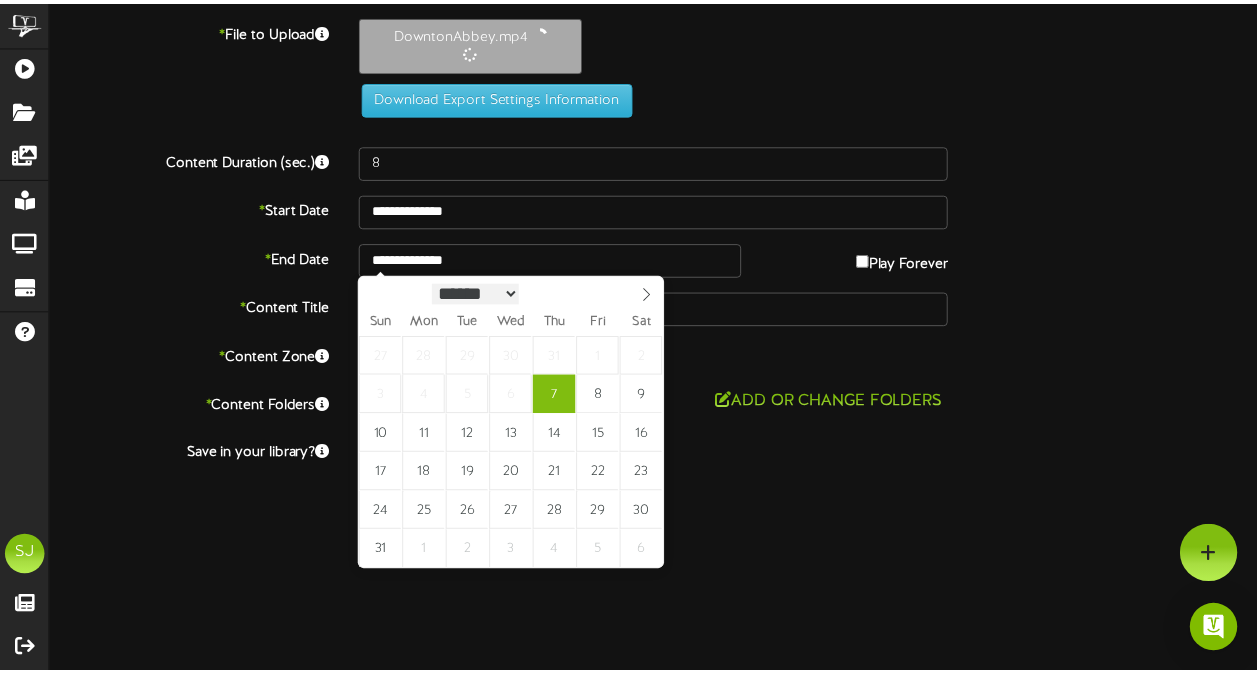scroll, scrollTop: 1, scrollLeft: 0, axis: vertical 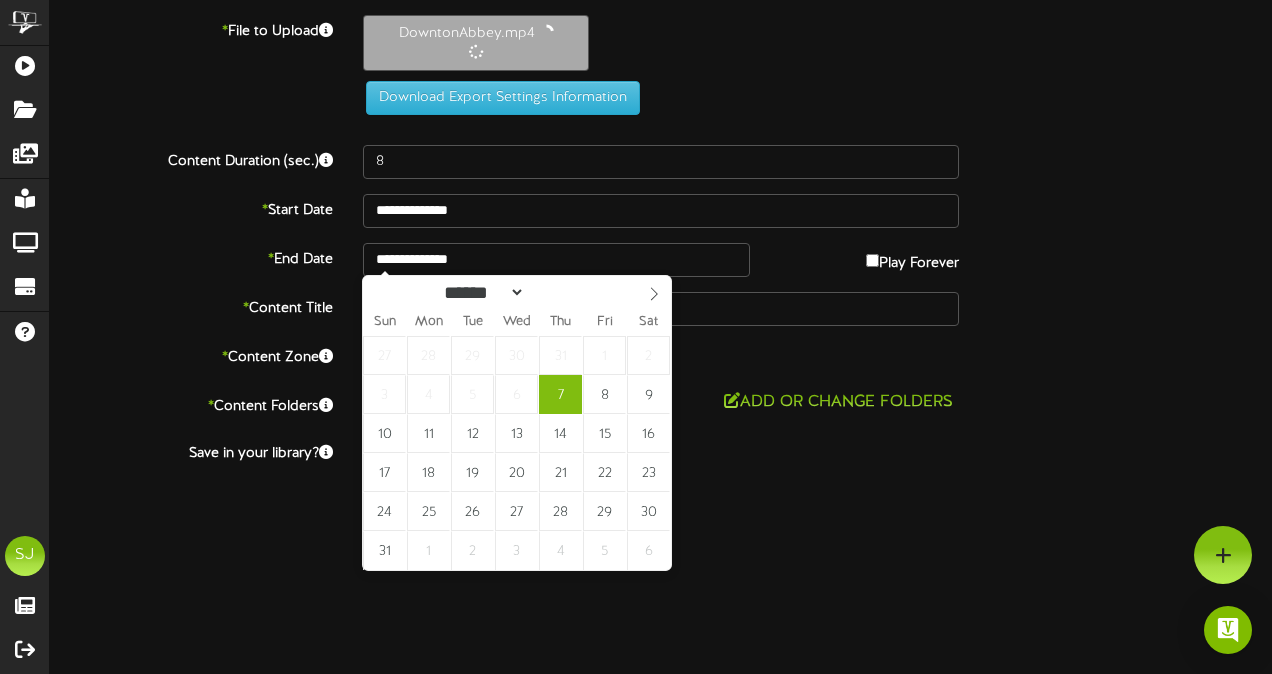 select on "*" 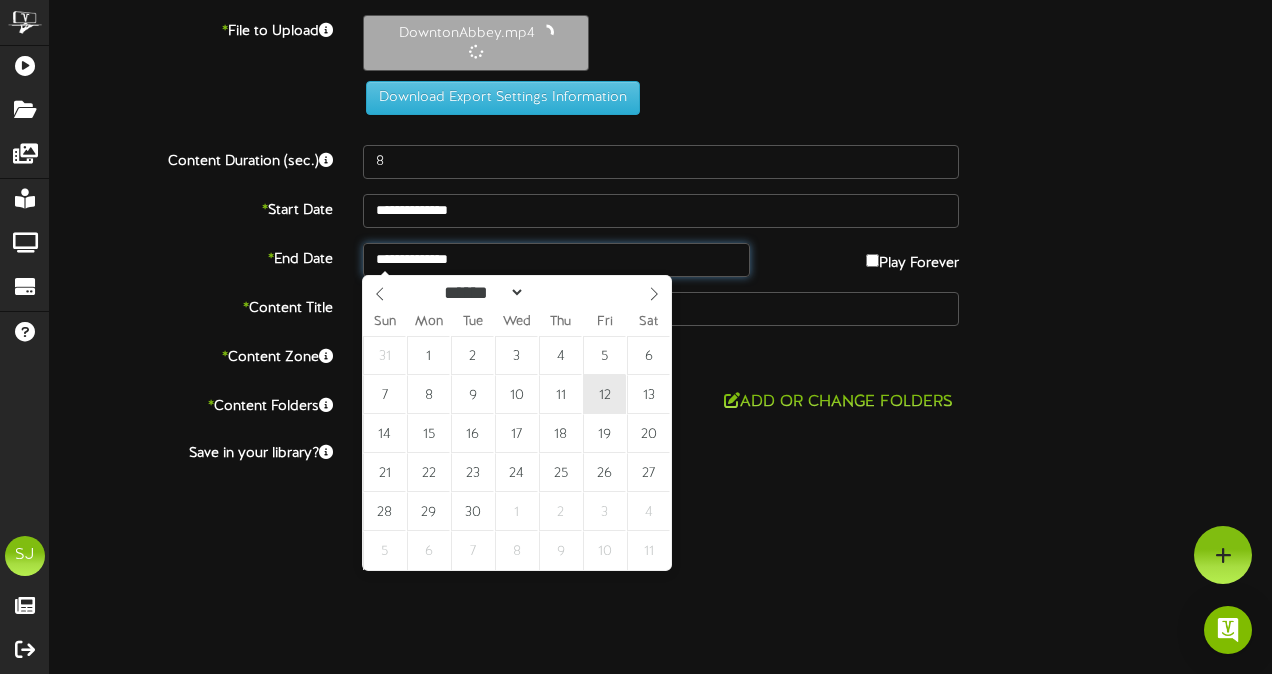 type on "**********" 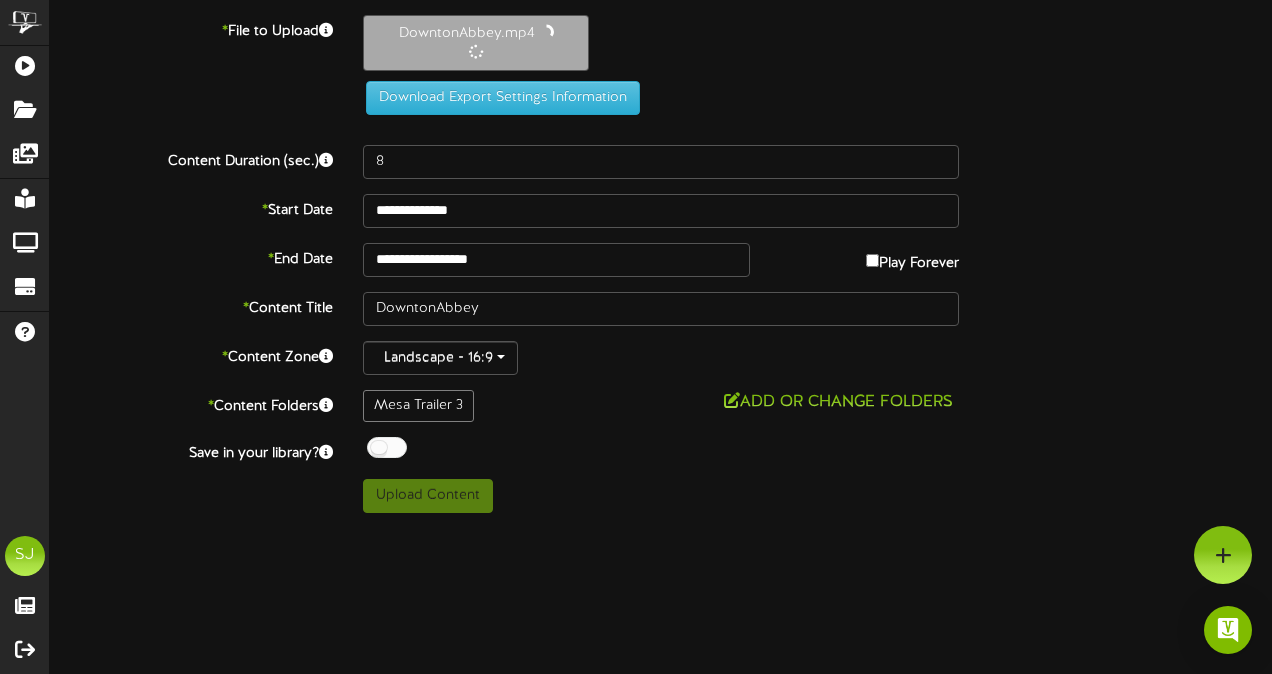 click at bounding box center (387, 447) 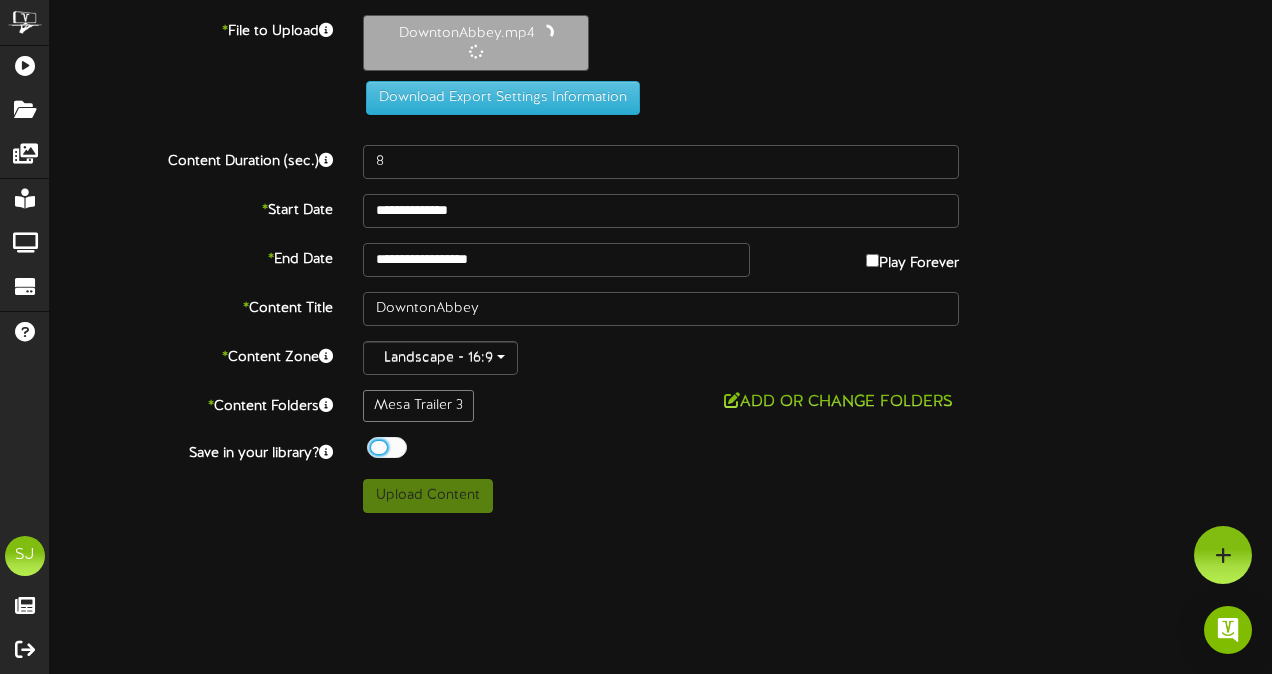 click on "Upload Content" at bounding box center [661, 496] 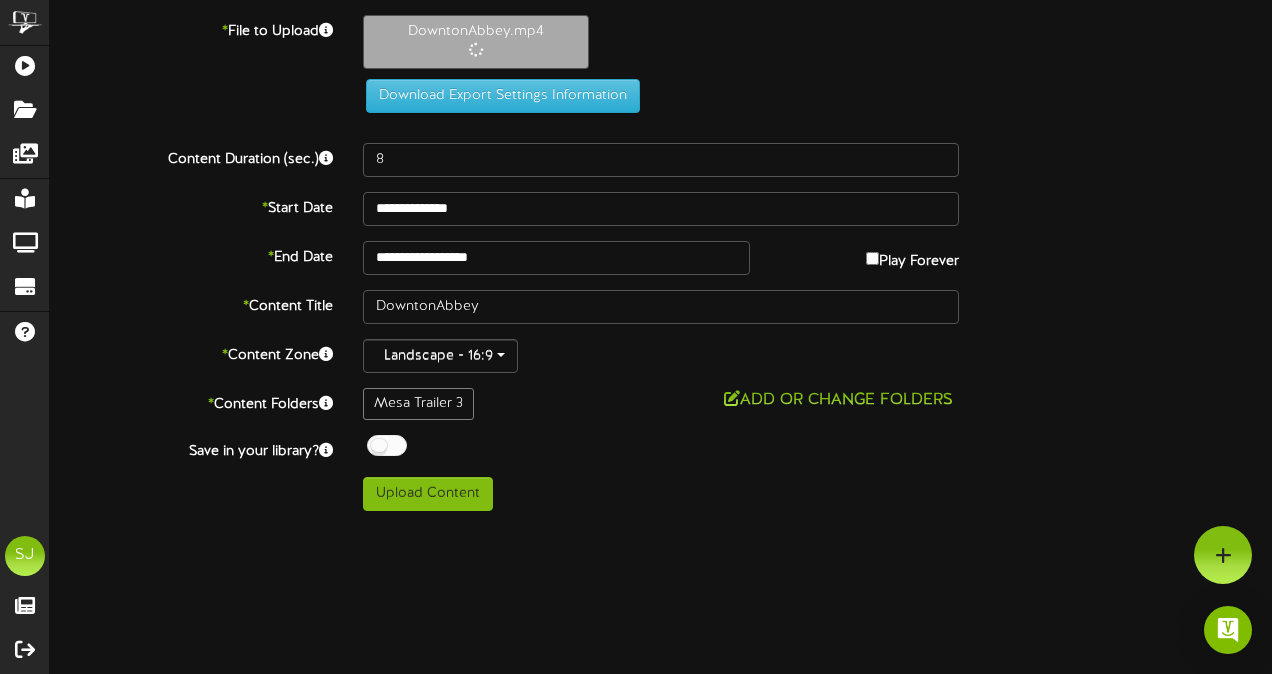 type on "150" 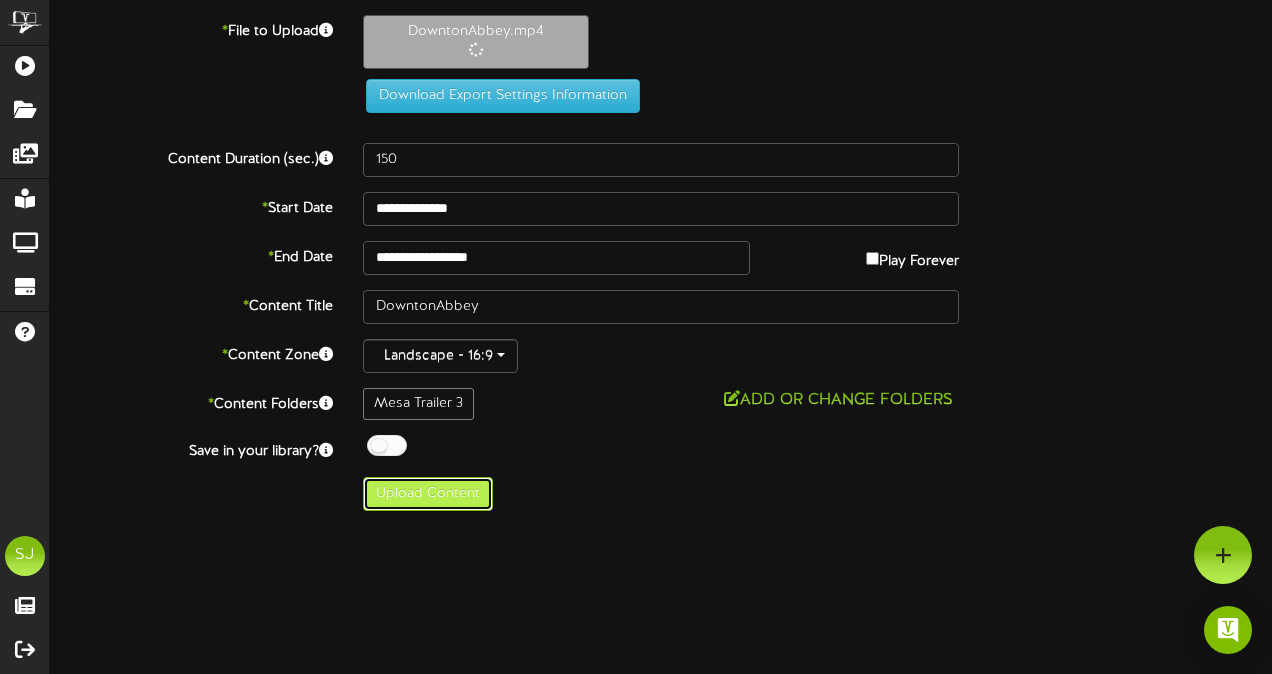 click on "Upload Content" at bounding box center (428, 494) 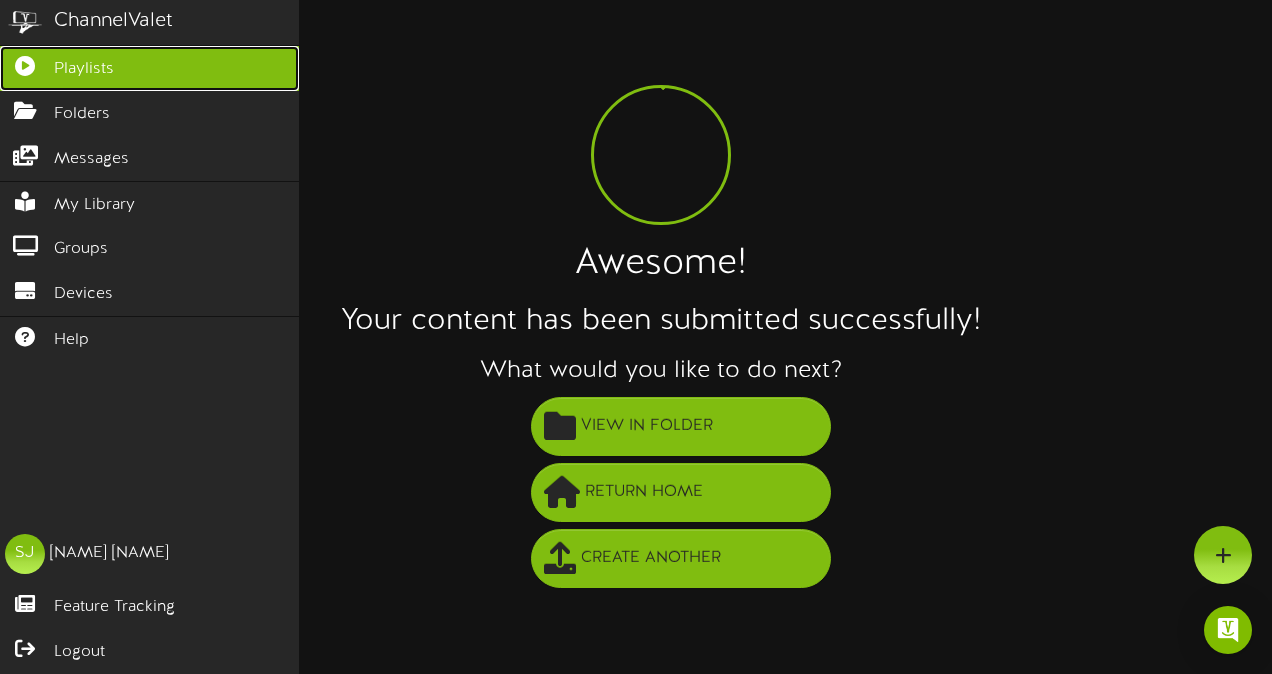 click on "Playlists" at bounding box center [84, 69] 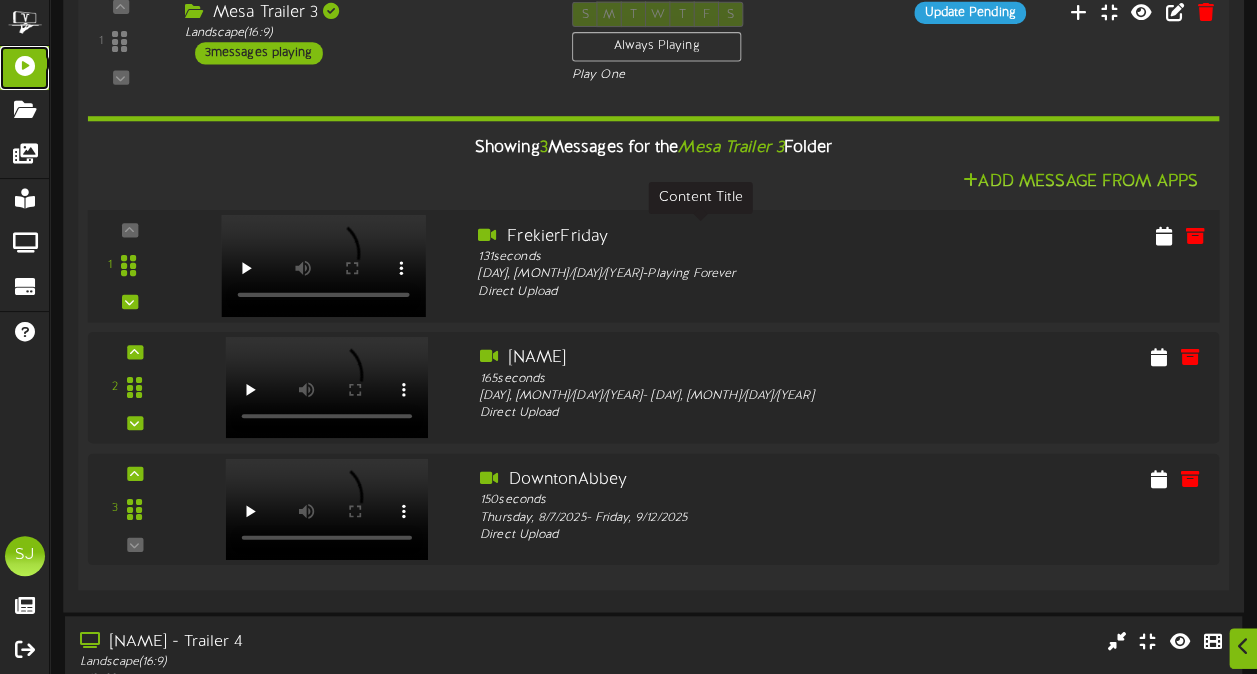 scroll, scrollTop: 500, scrollLeft: 0, axis: vertical 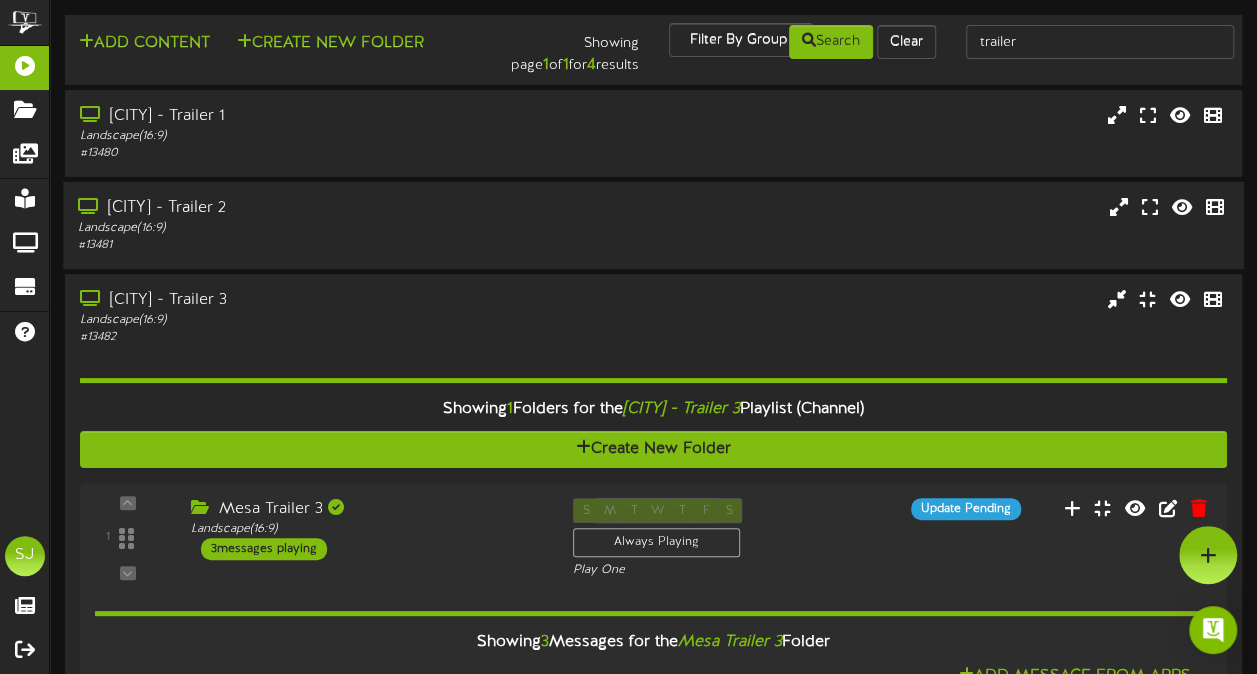 click on "[NAME] - Trailer 2
Landscape  ( 16:9 )
# 13481" at bounding box center (653, 225) 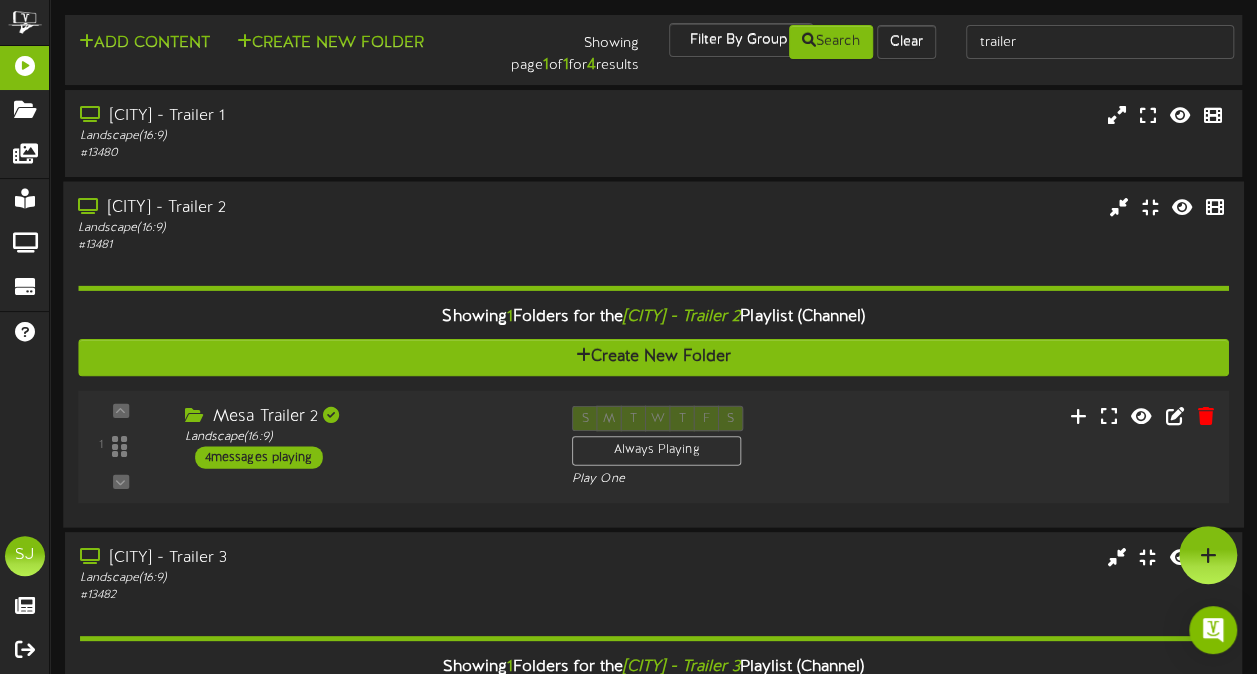 click on "[CITY] Trailer 2
Landscape  ( 16:9 )
4  messages playing" at bounding box center [362, 437] 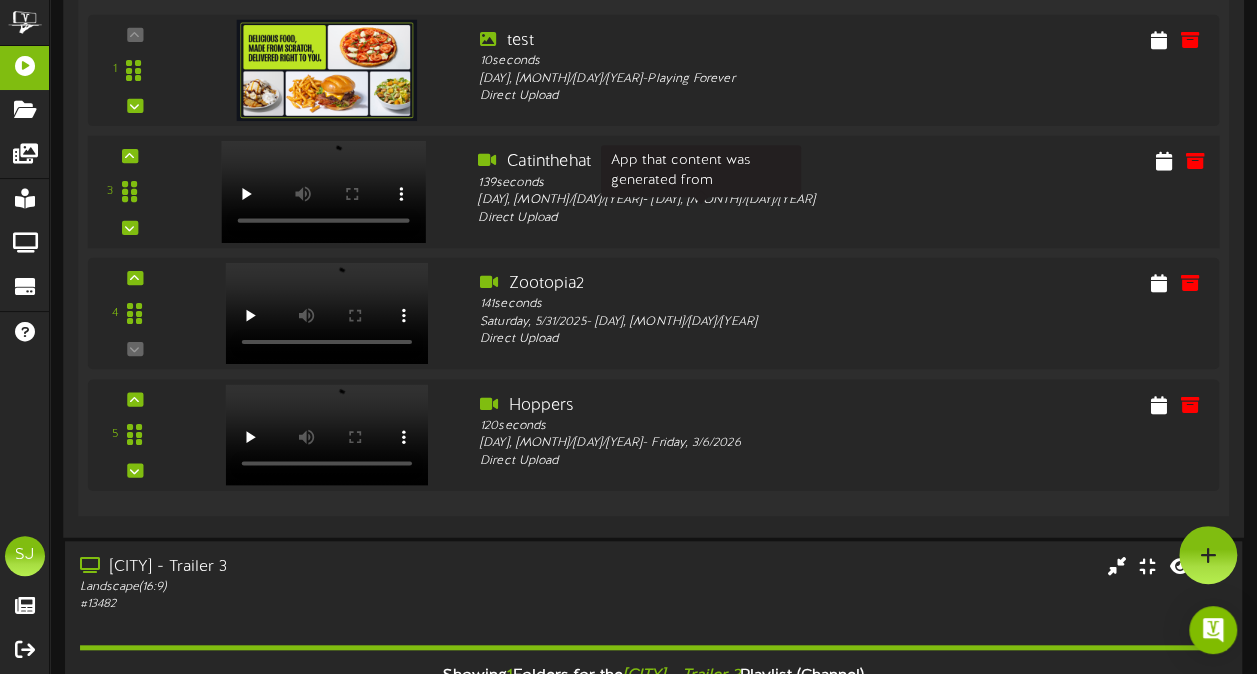 scroll, scrollTop: 96, scrollLeft: 0, axis: vertical 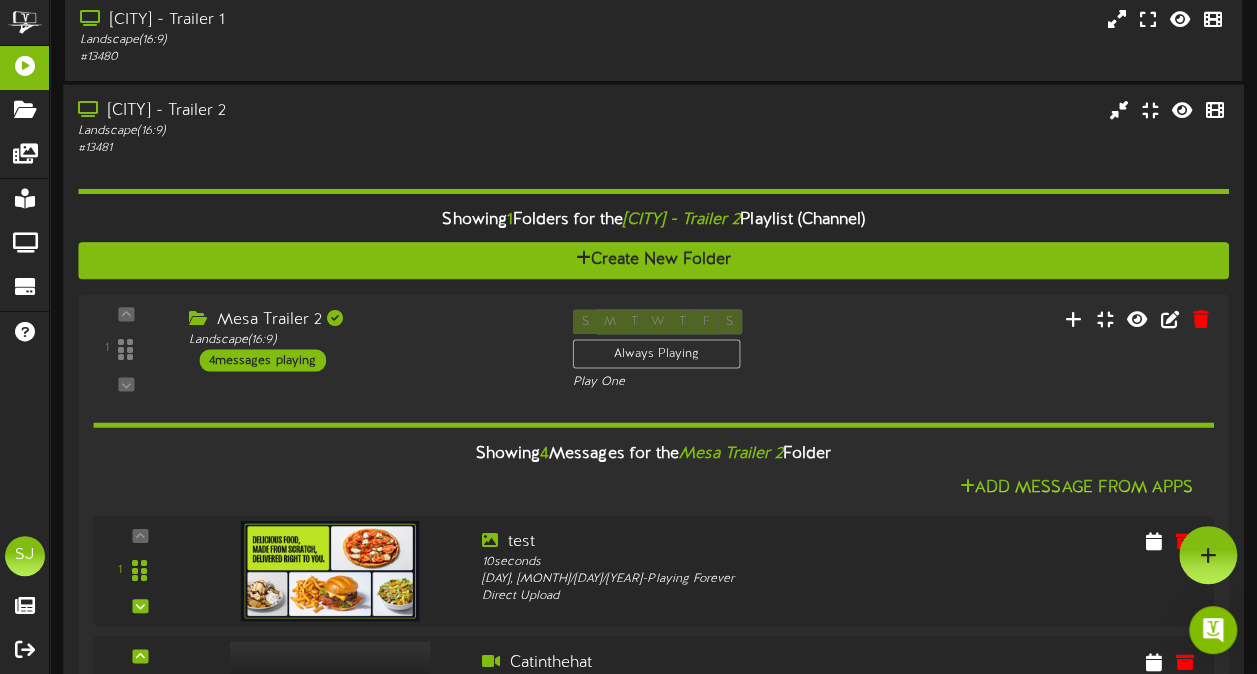 click on "Showing  1  Folders for the  [CITY] - Trailer 2  Playlist (Channel)
Create New Folder
1
( )" at bounding box center (653, 589) 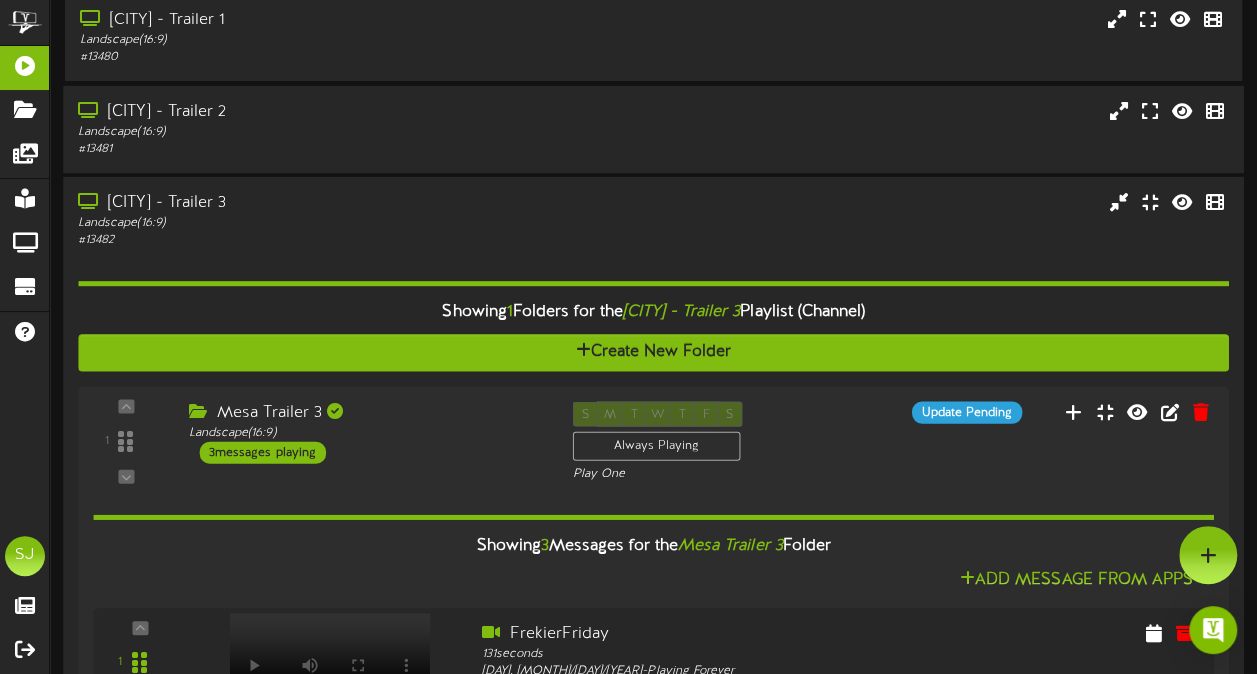 click on "Landscape  ( 16:9 )" at bounding box center (309, 223) 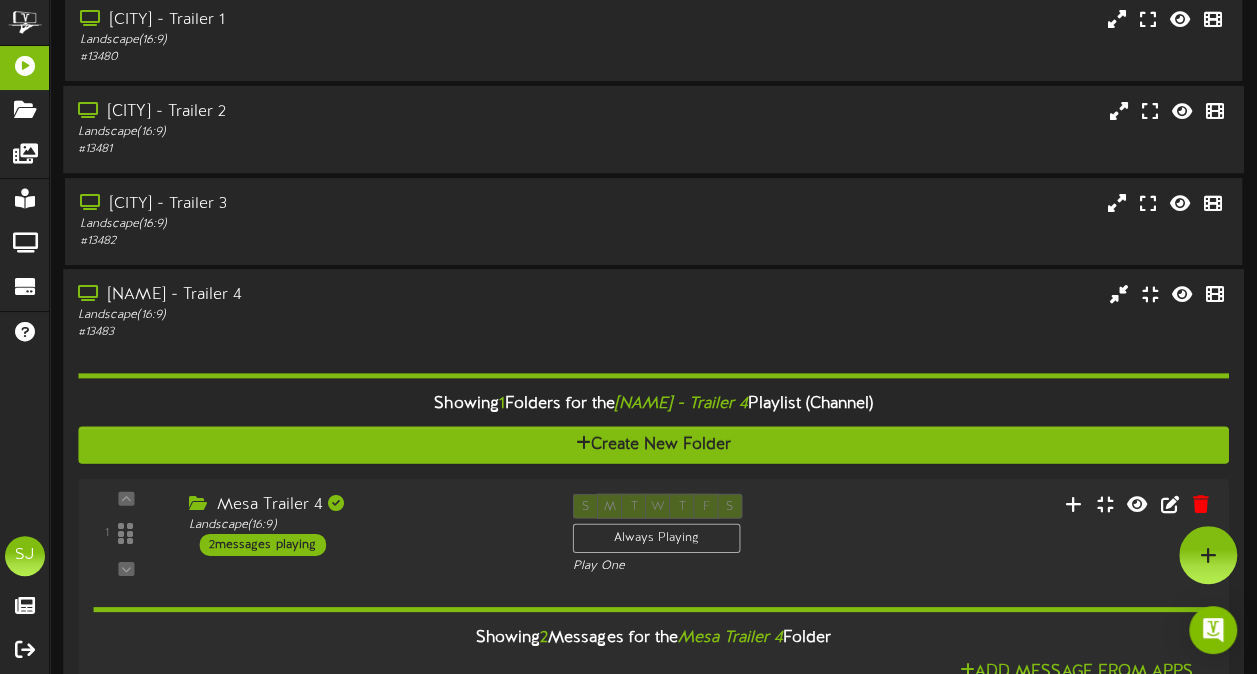 click on "Landscape  ( 16:9 )" at bounding box center [309, 315] 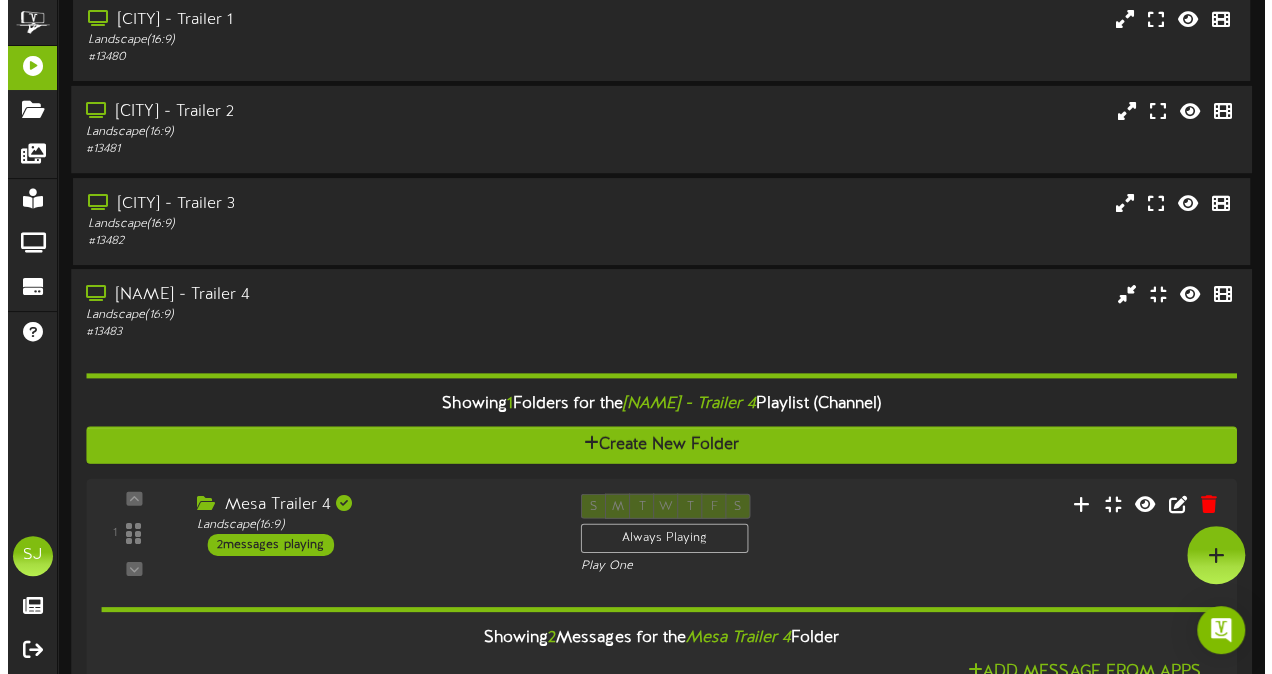 scroll, scrollTop: 0, scrollLeft: 0, axis: both 